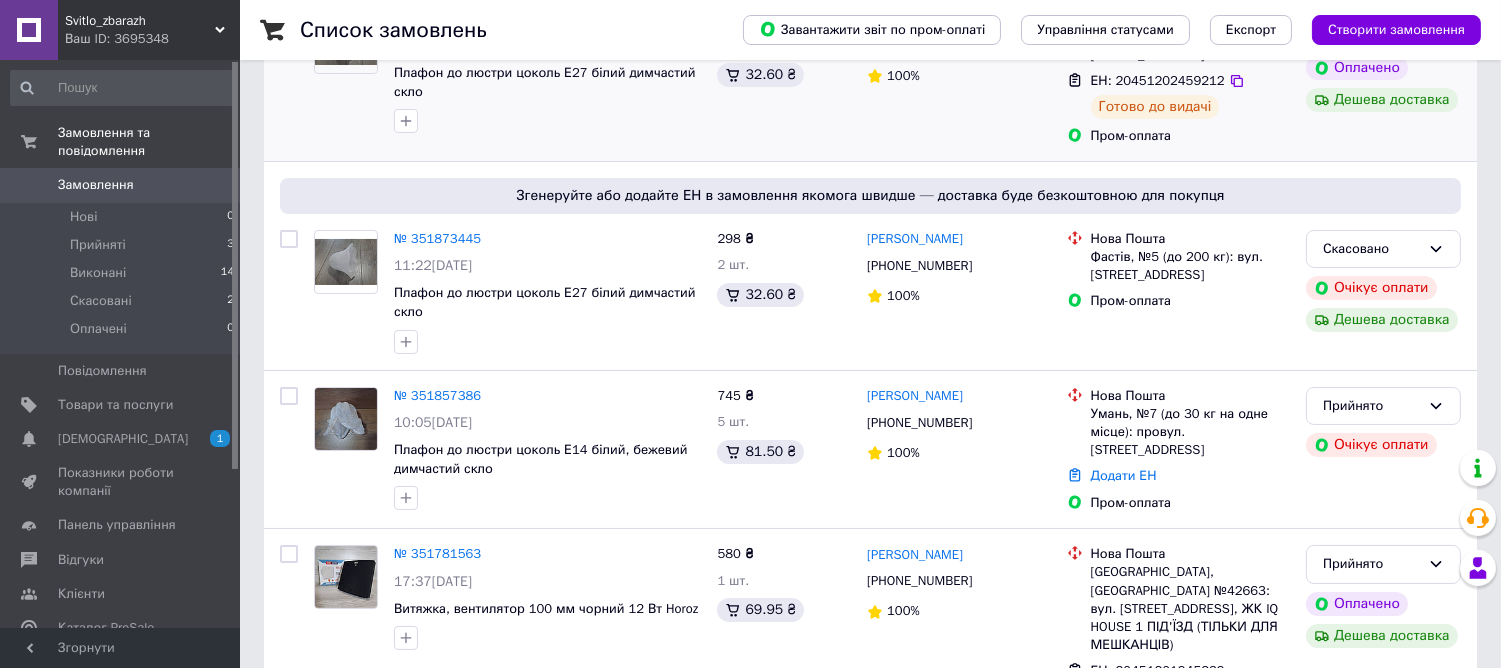 scroll, scrollTop: 0, scrollLeft: 0, axis: both 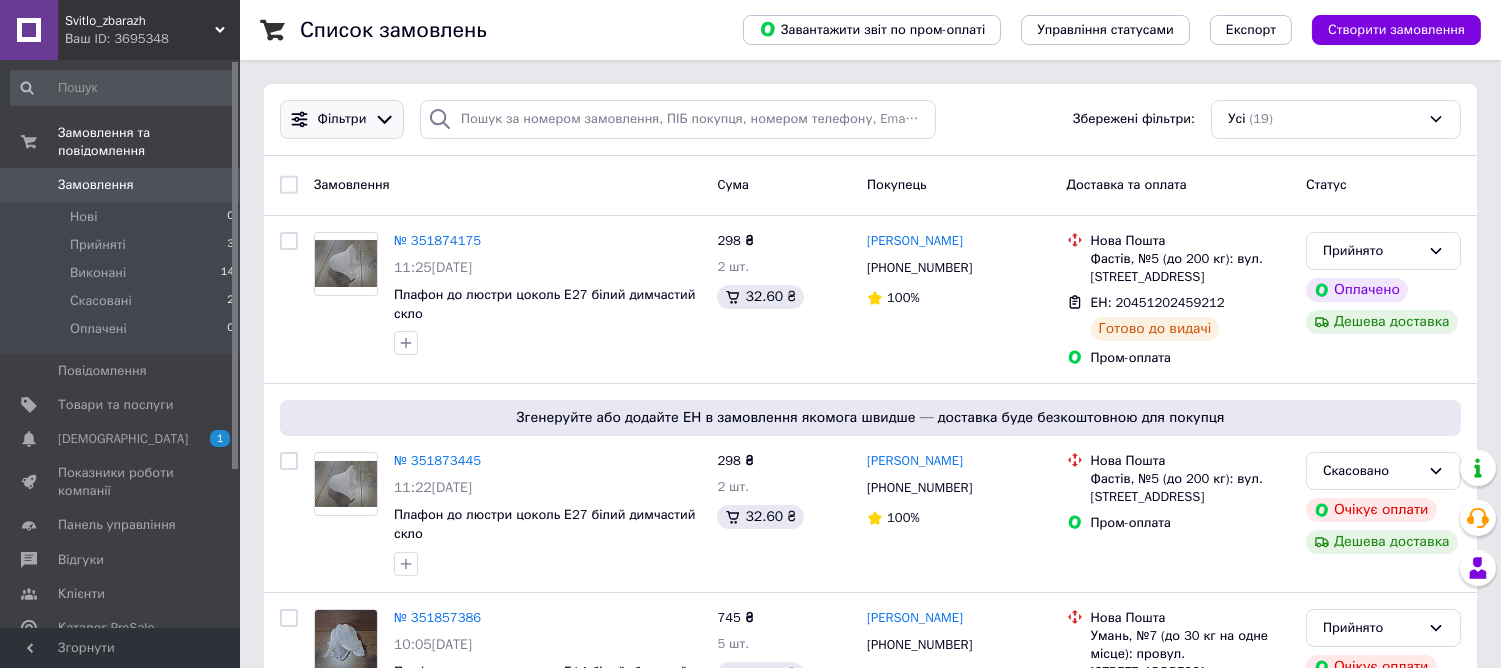click on "Фільтри" at bounding box center [342, 119] 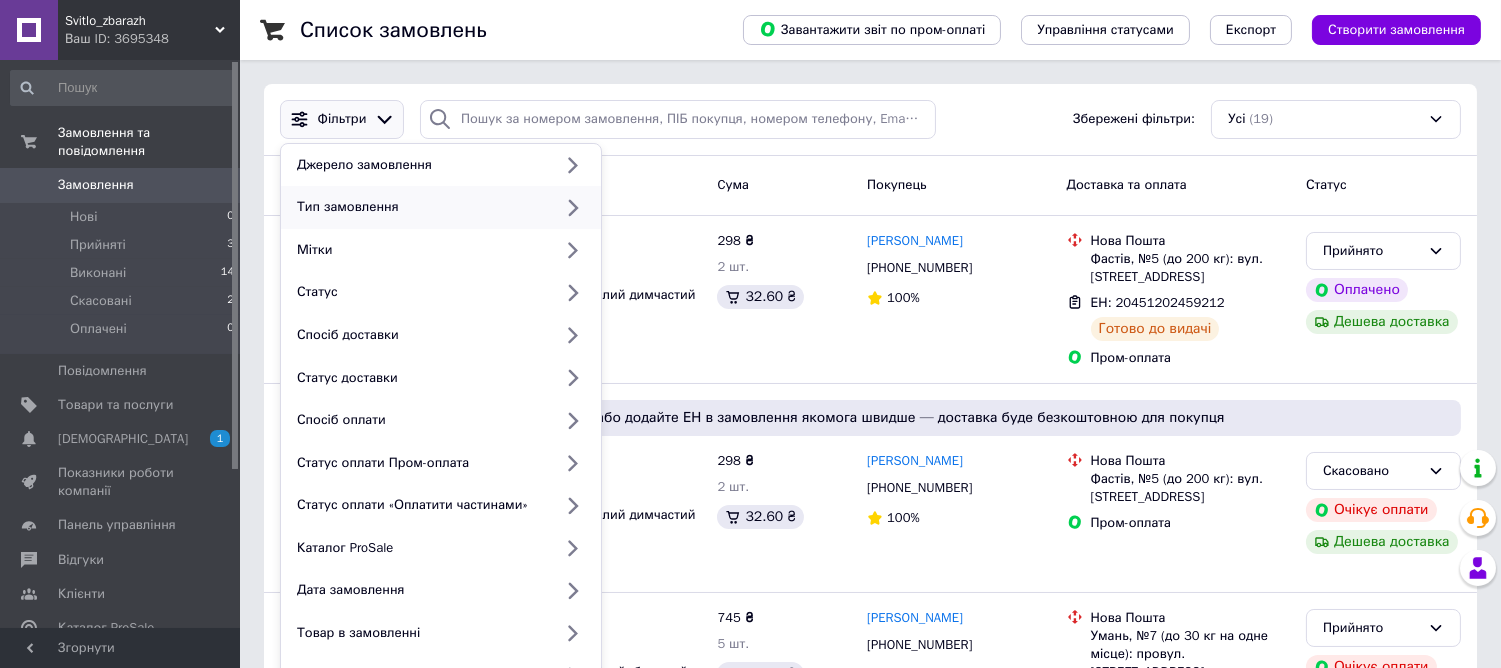 click on "Тип замовлення" at bounding box center [420, 207] 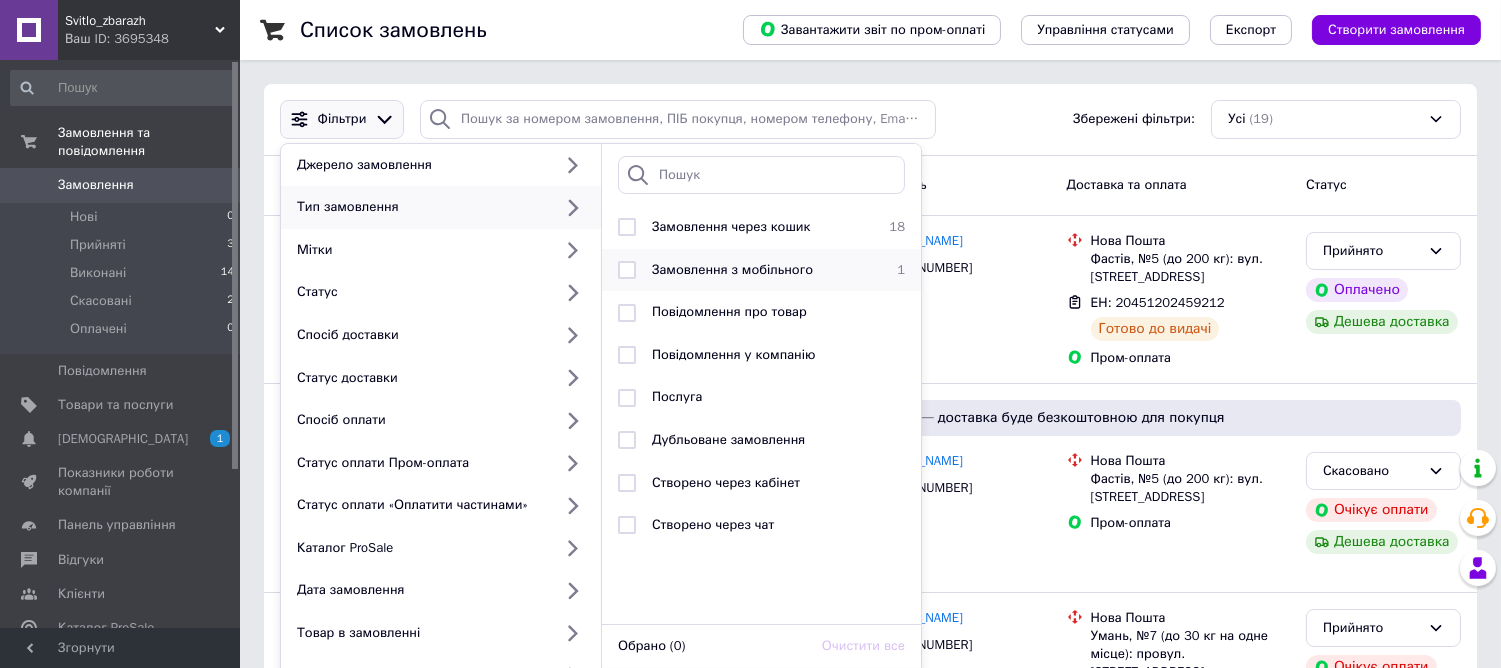 click on "Замовлення з мобільного" at bounding box center (758, 270) 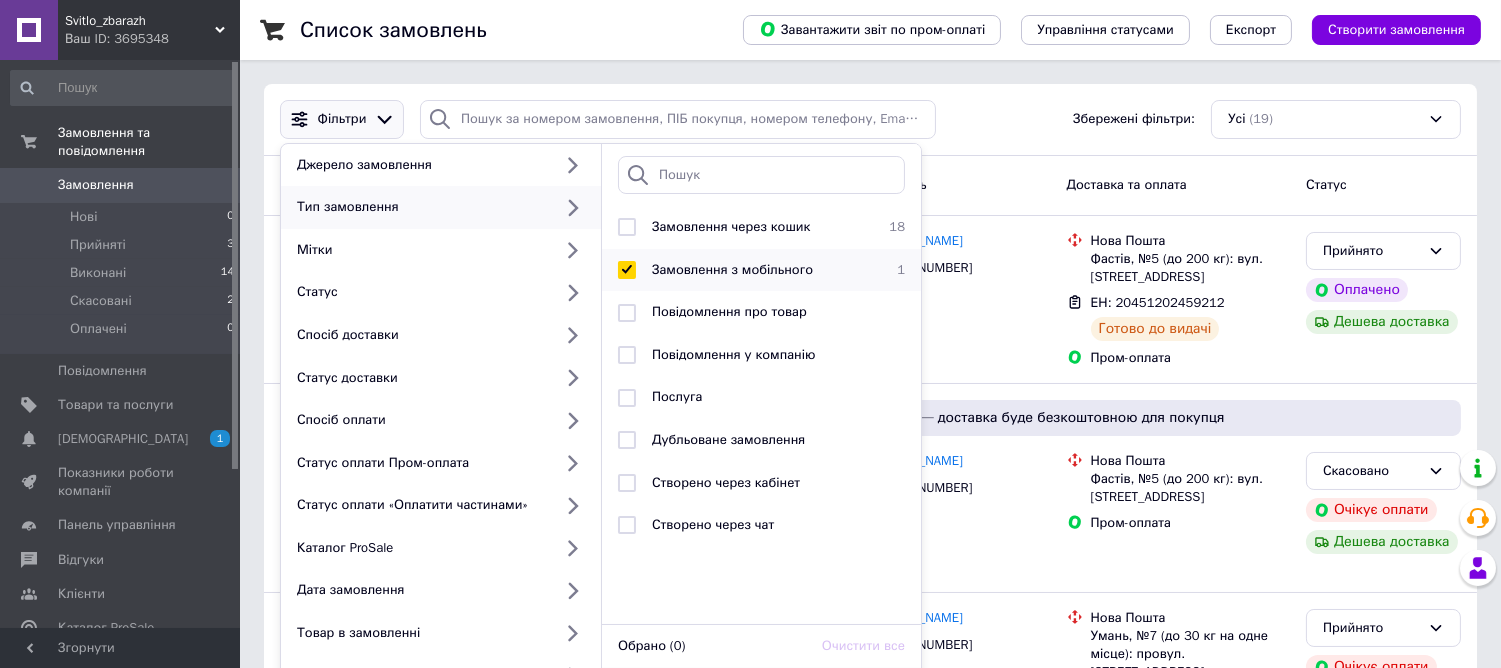 checkbox on "true" 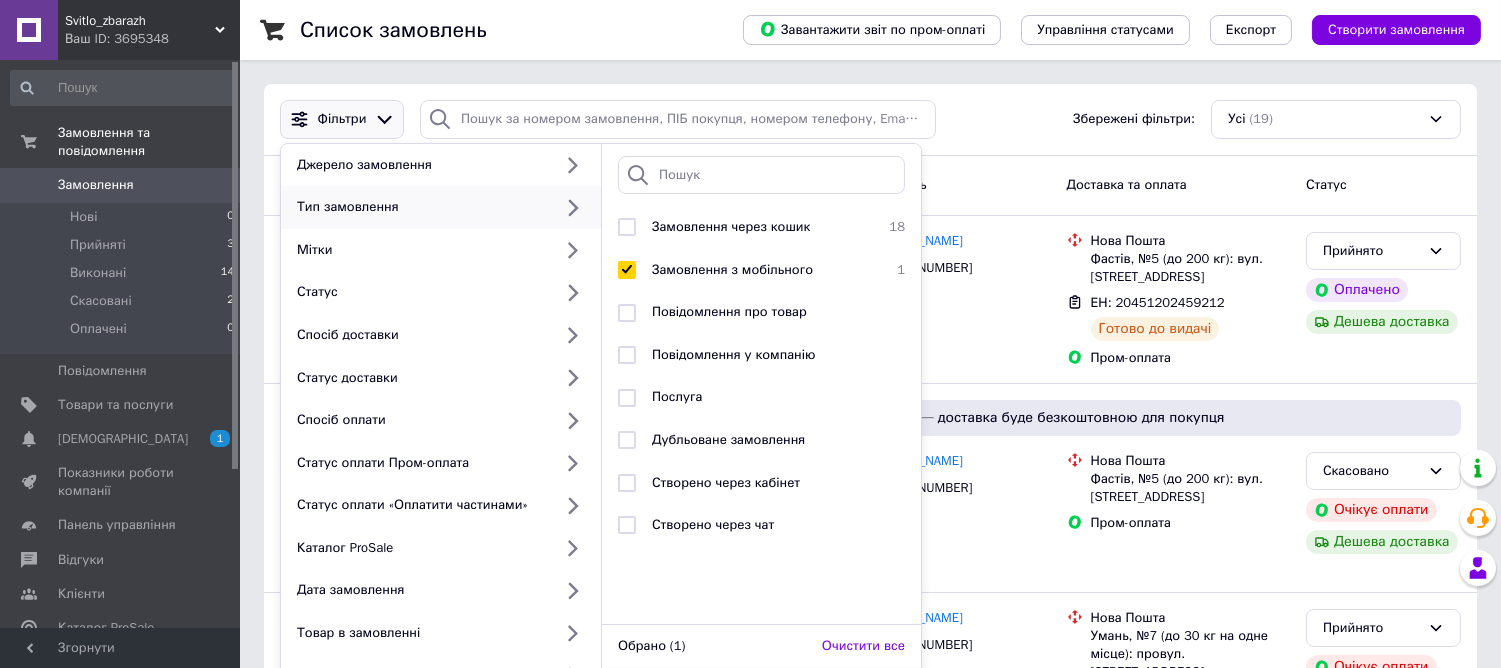 scroll, scrollTop: 222, scrollLeft: 0, axis: vertical 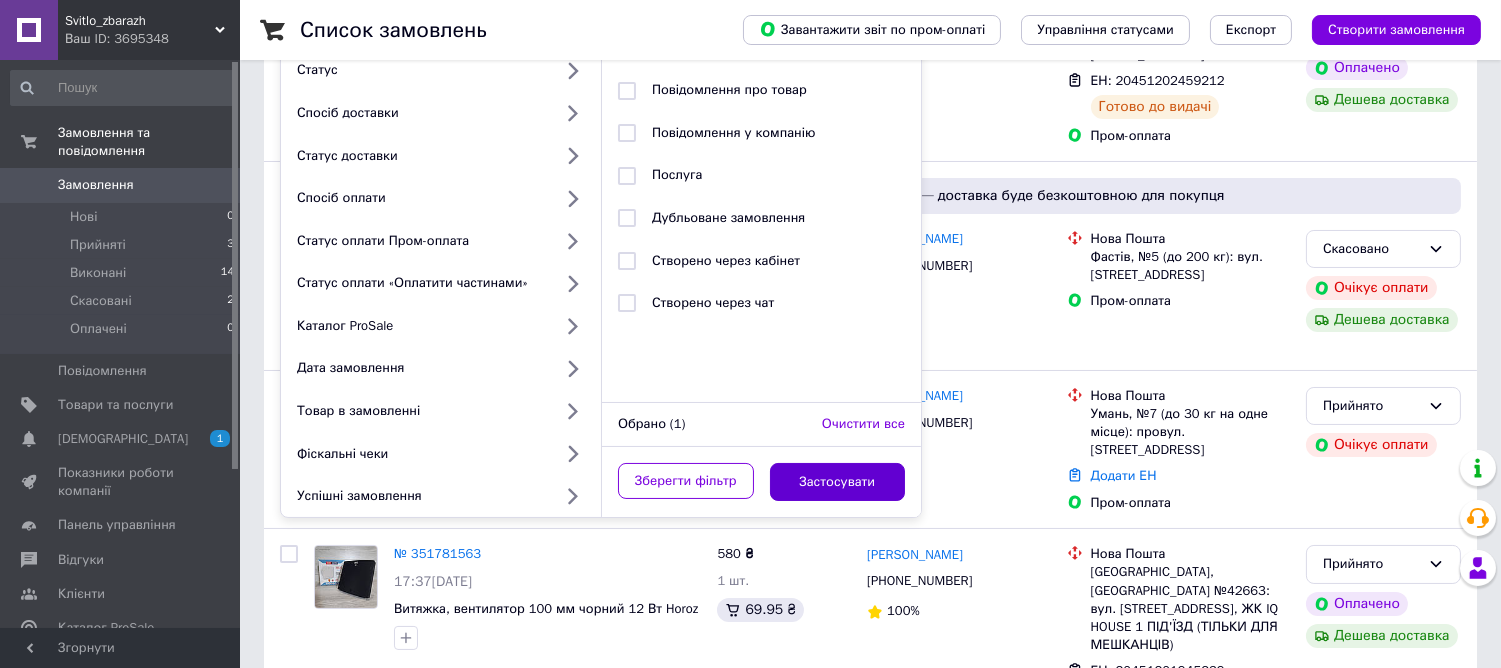 click on "Застосувати" at bounding box center [838, 482] 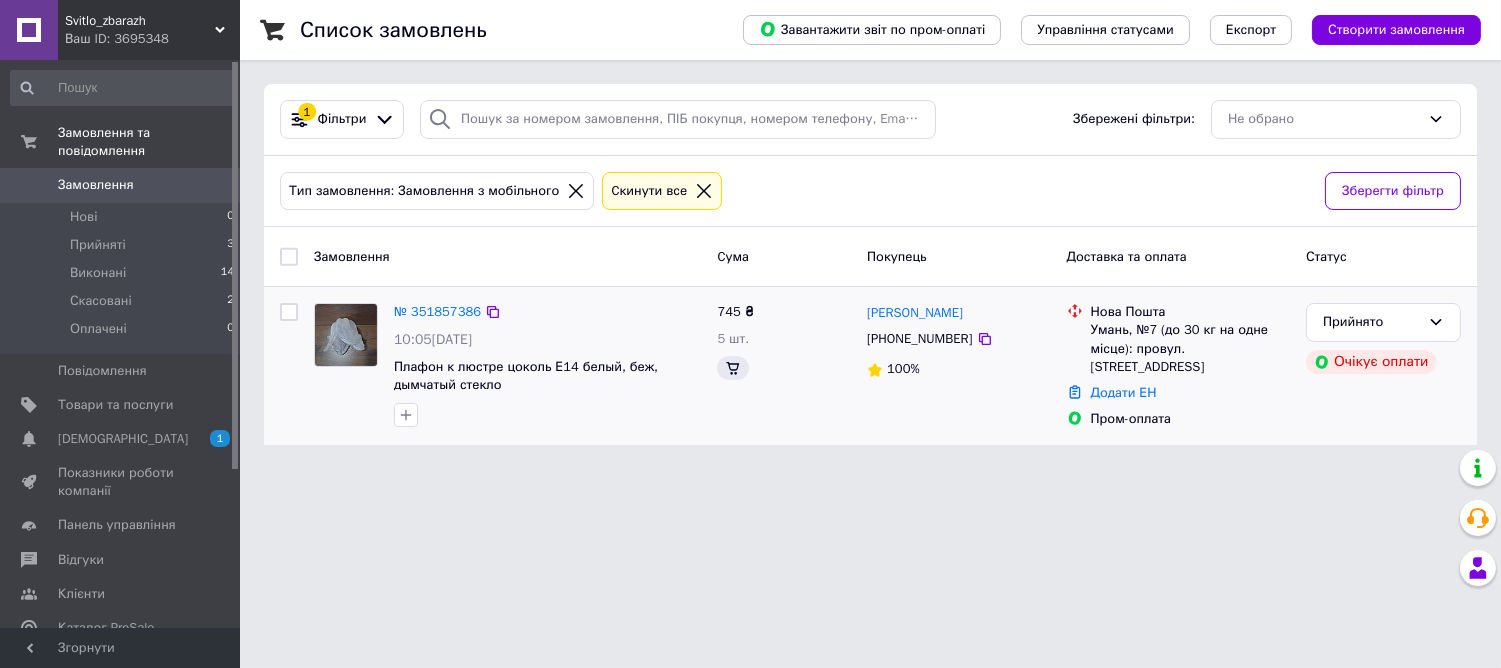 scroll, scrollTop: 0, scrollLeft: 0, axis: both 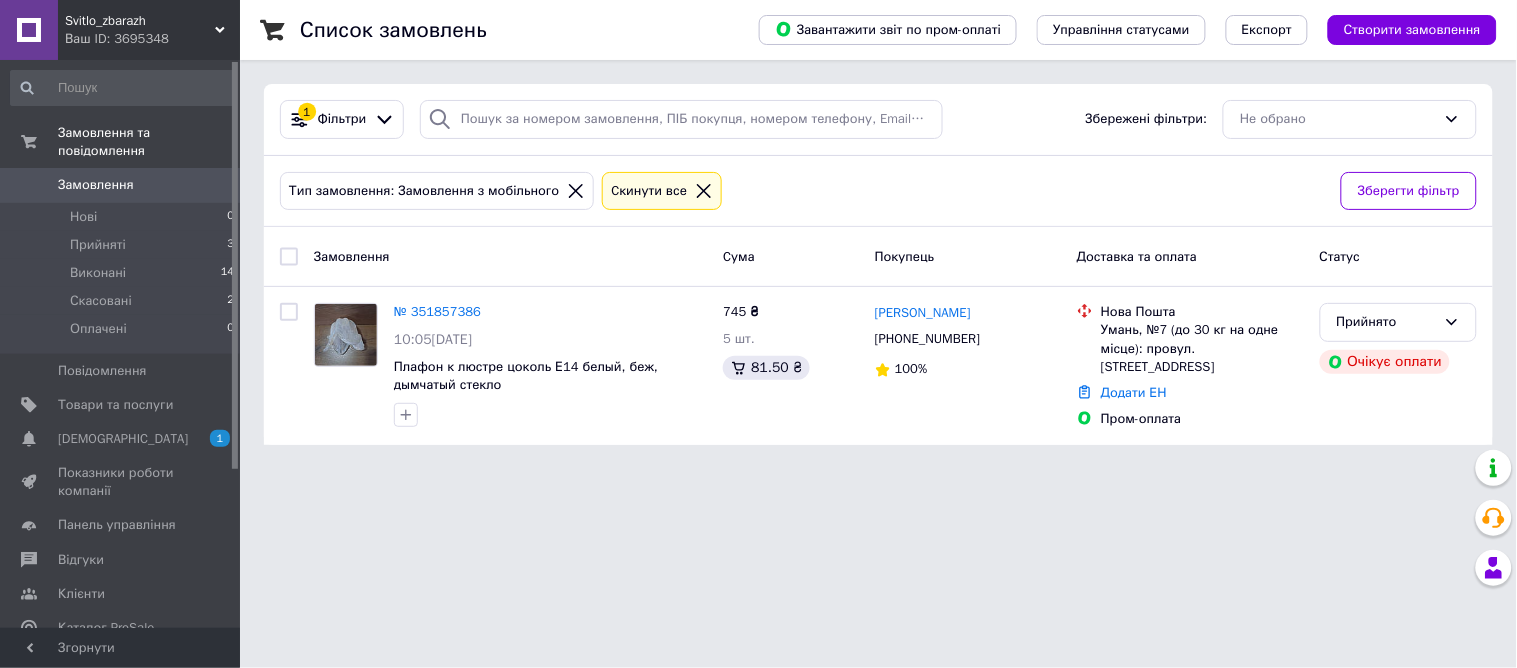 click 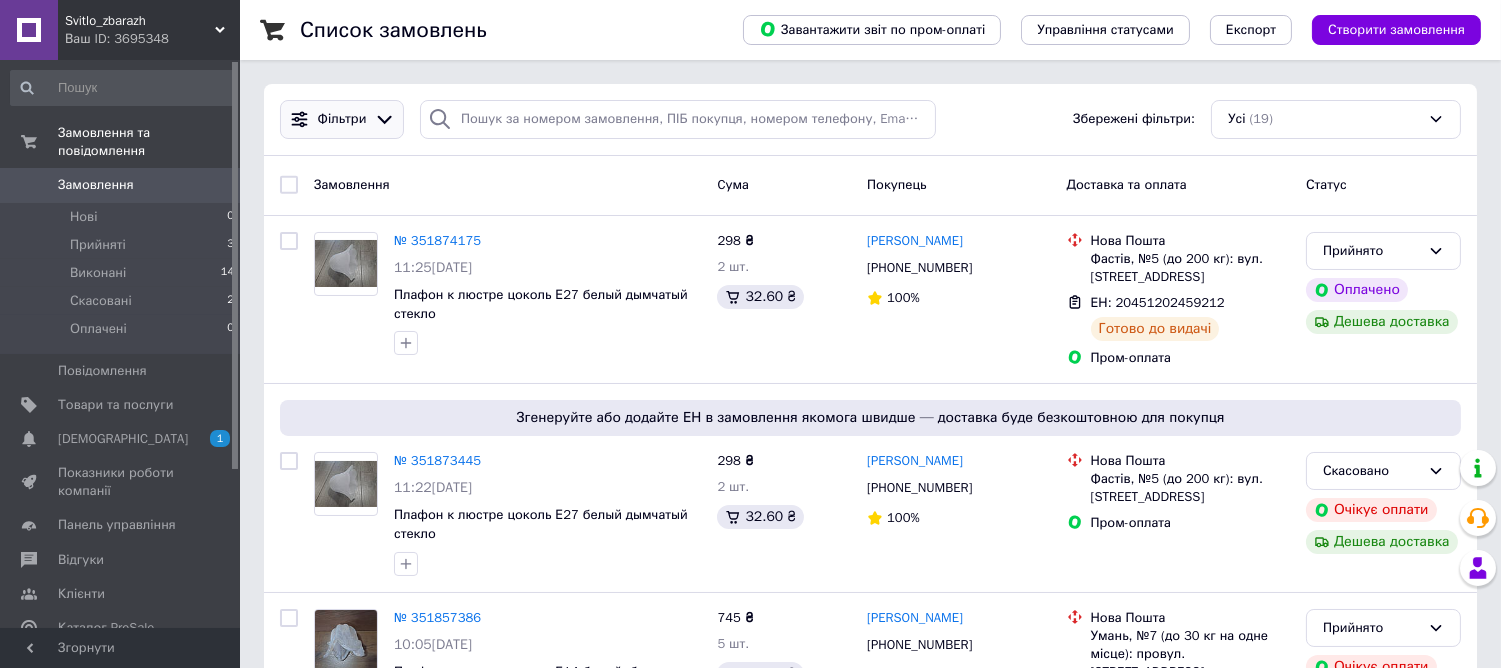click on "Фільтри" at bounding box center [342, 119] 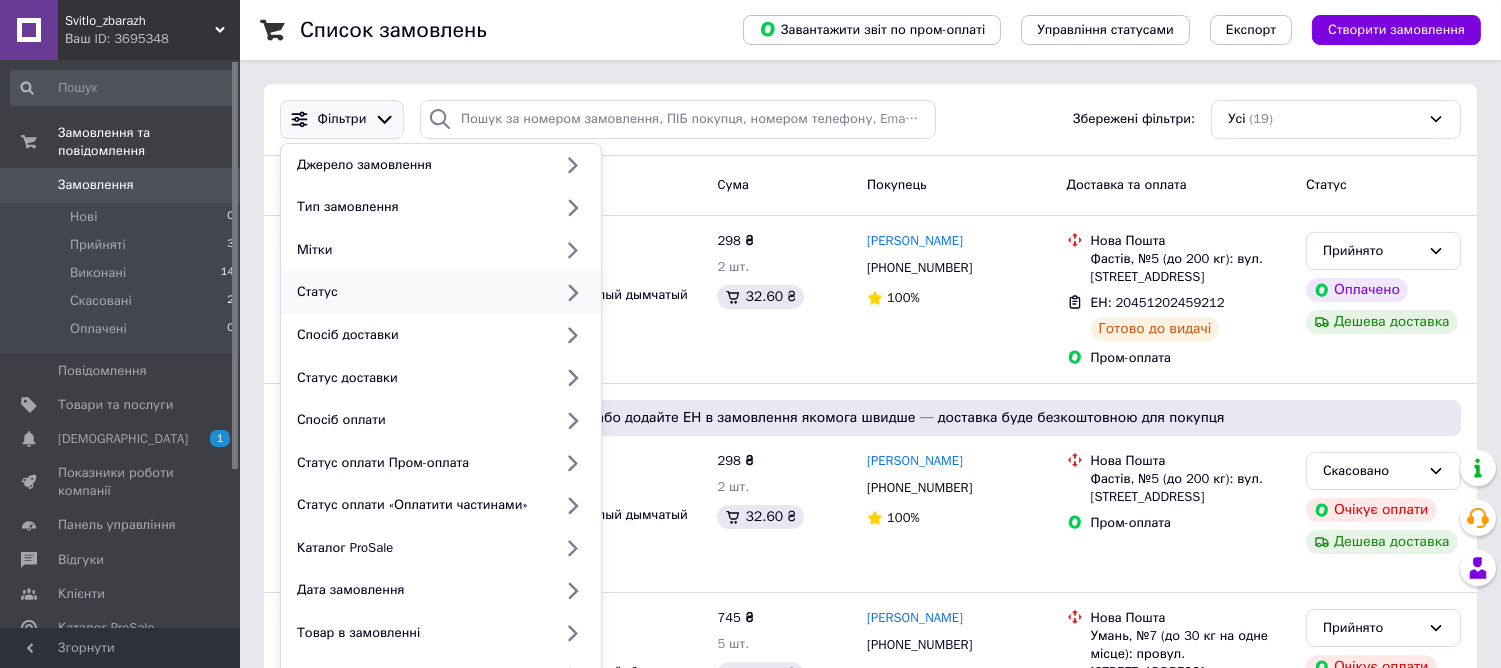 click on "Статус" at bounding box center (441, 292) 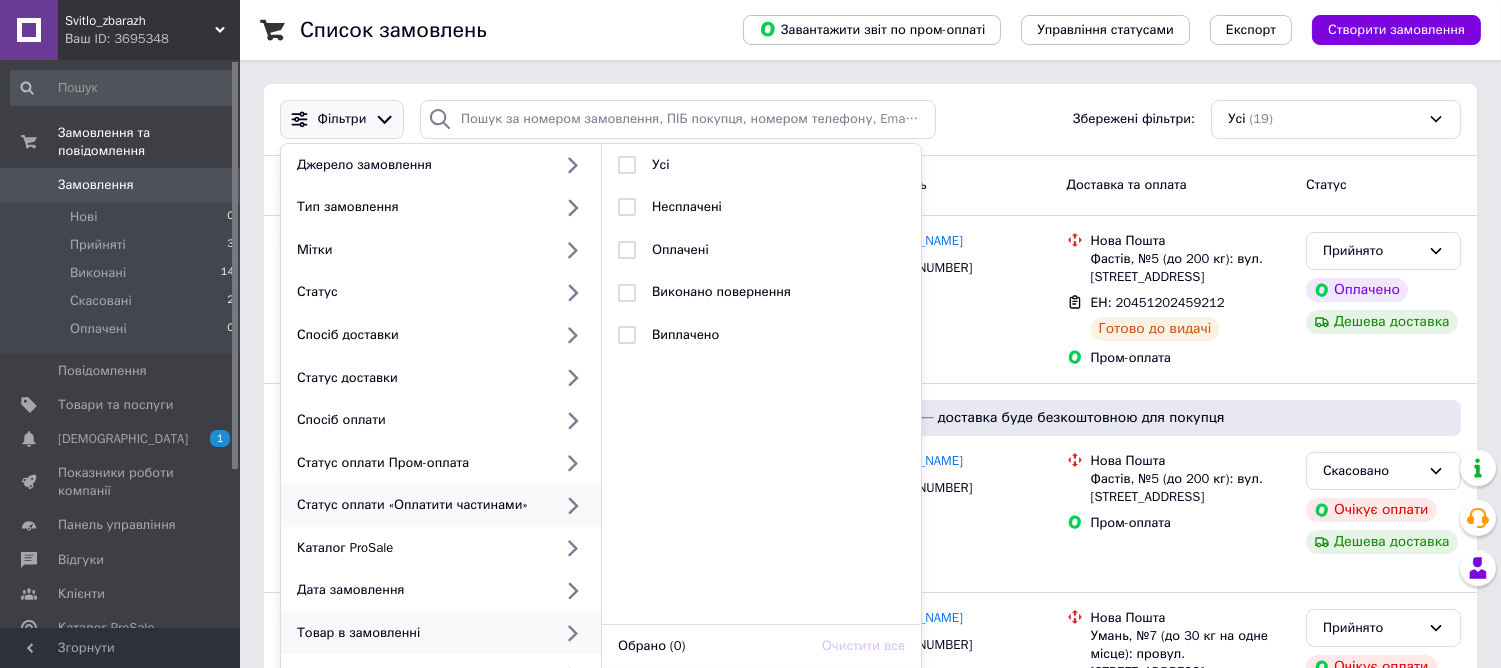 scroll, scrollTop: 222, scrollLeft: 0, axis: vertical 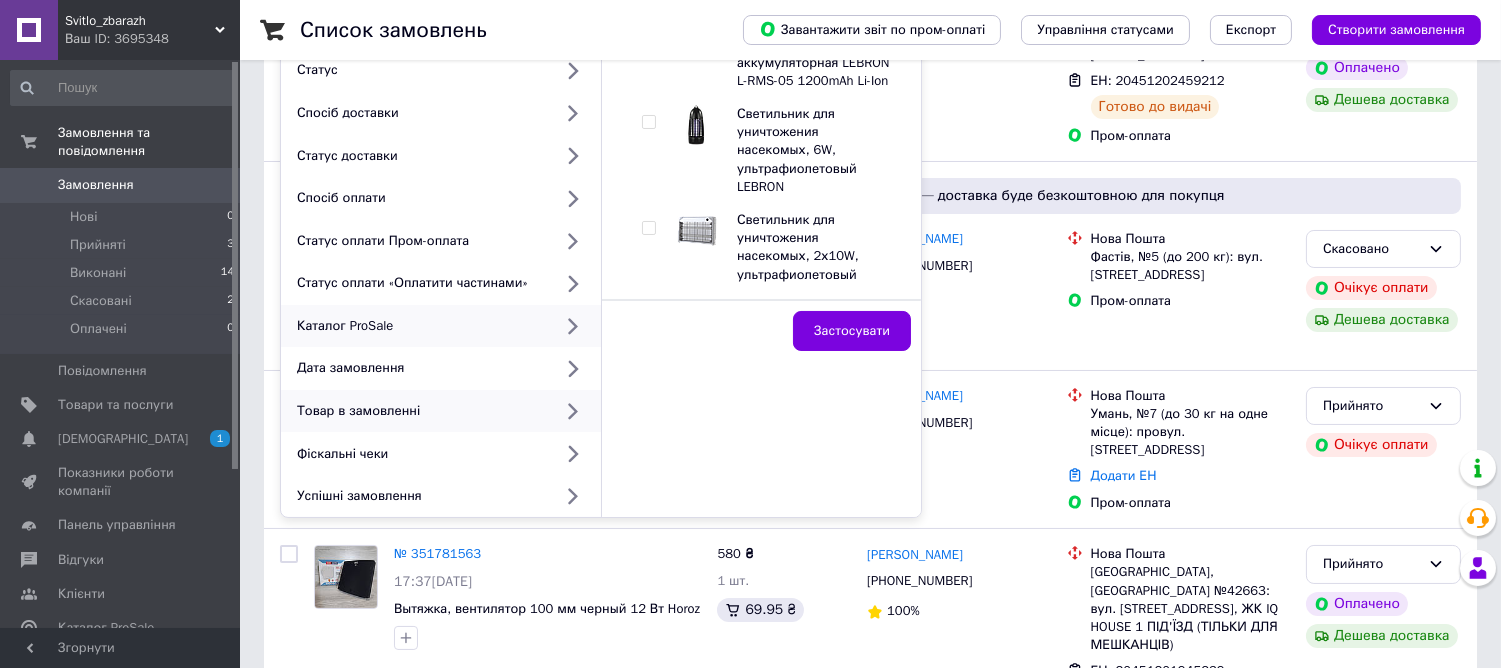click on "Каталог ProSale" at bounding box center (420, 326) 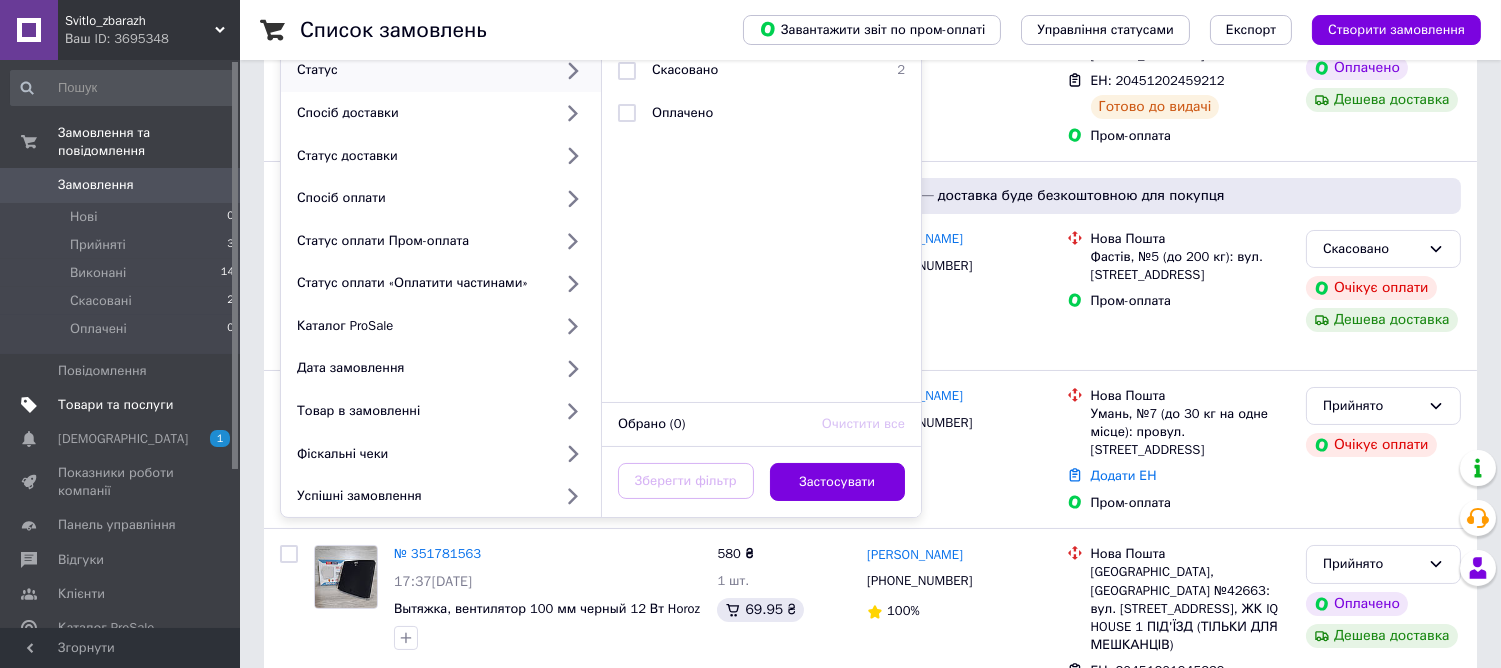 click on "Товари та послуги" at bounding box center (115, 405) 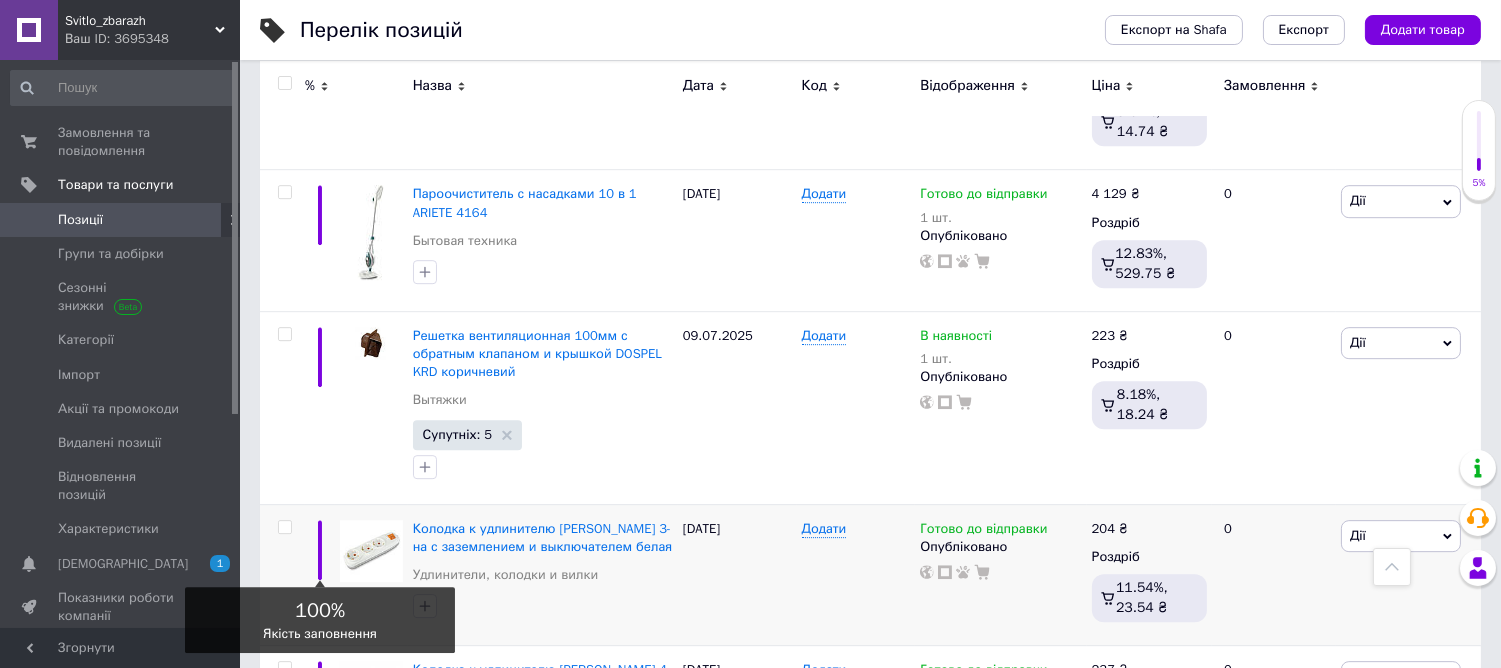 scroll, scrollTop: 11000, scrollLeft: 0, axis: vertical 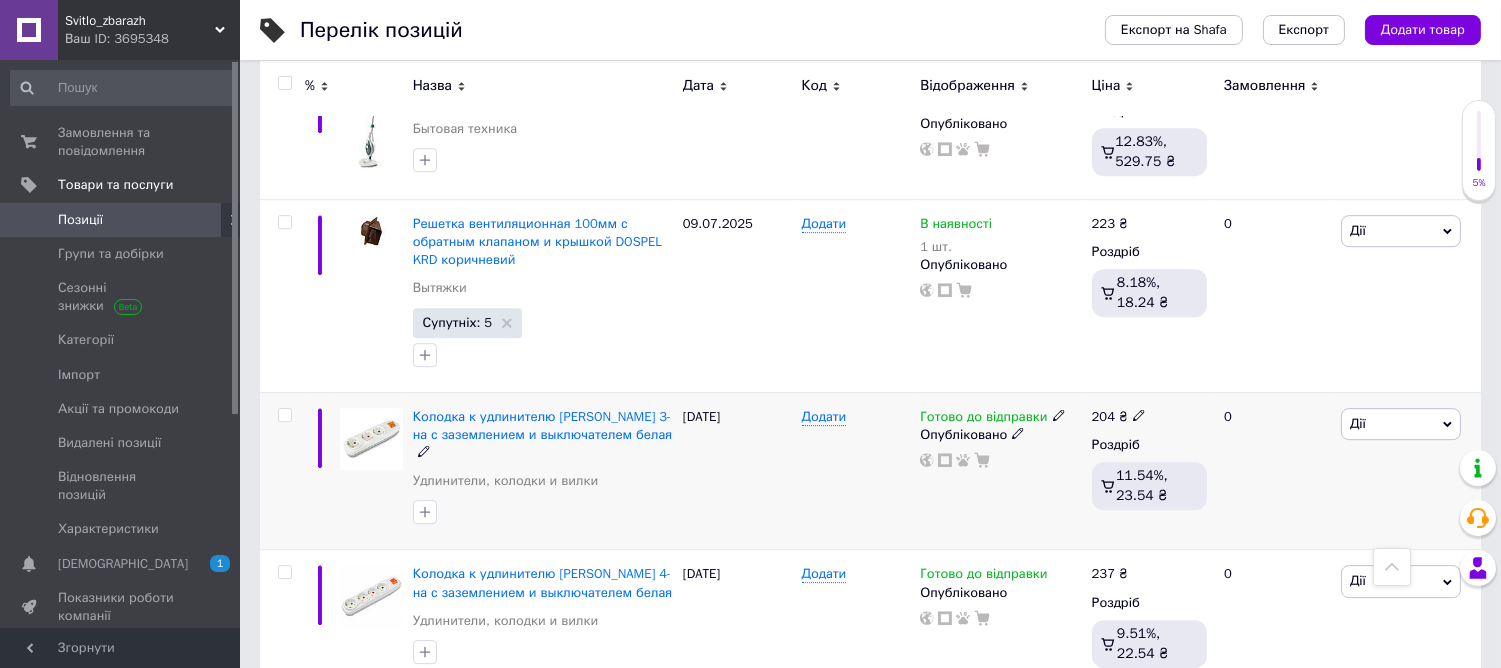 click at bounding box center (284, 415) 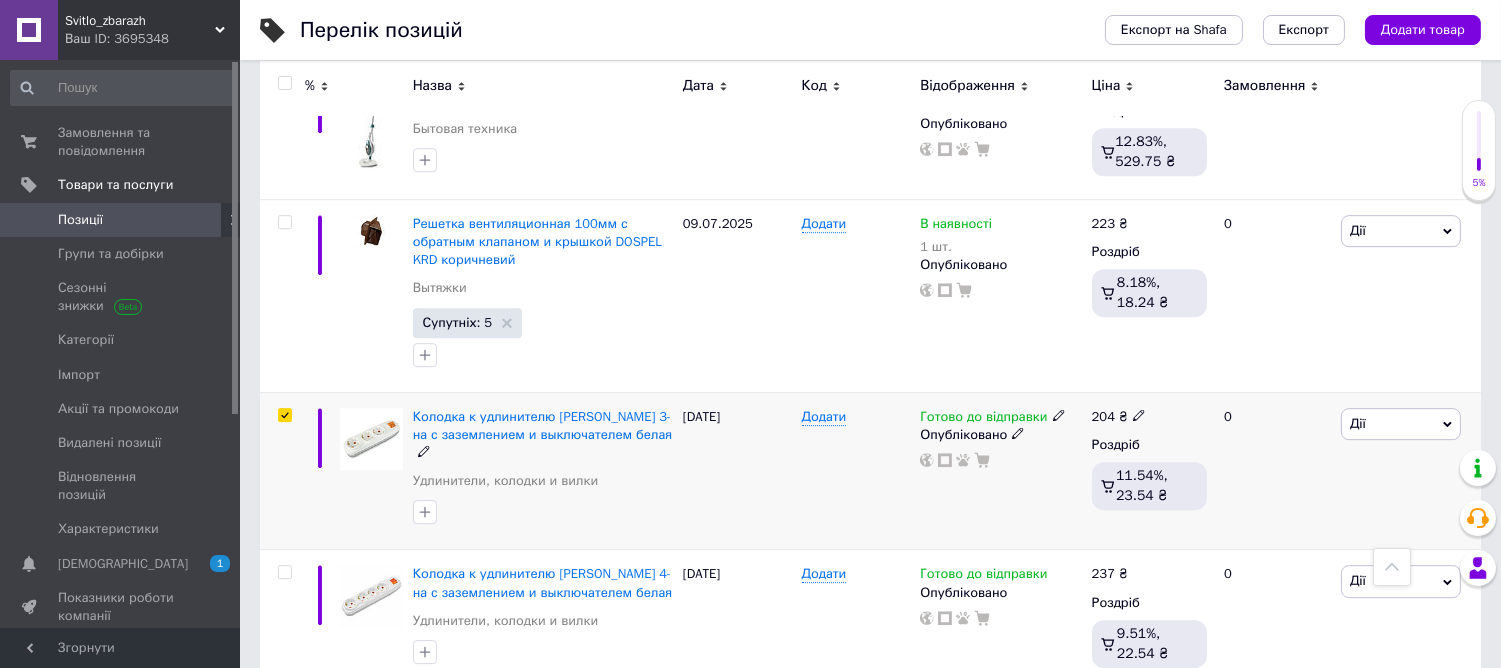 checkbox on "true" 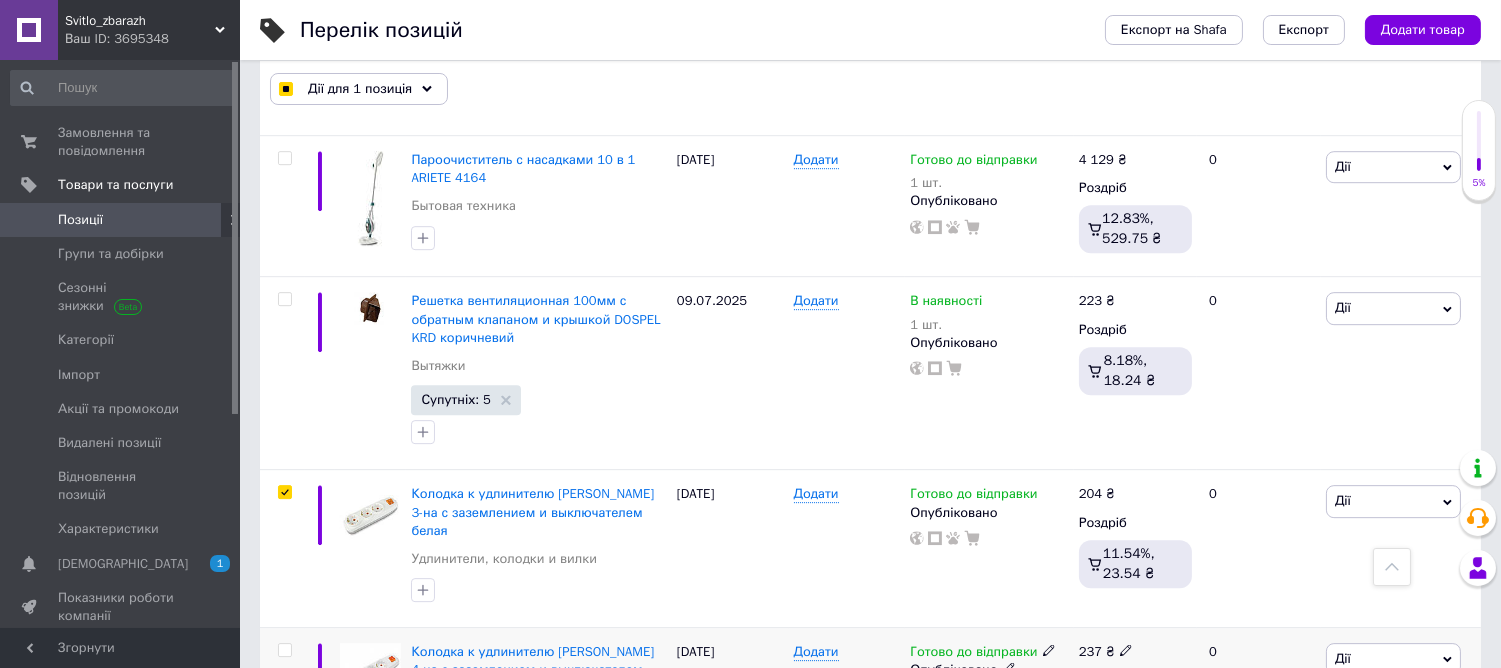 click at bounding box center (284, 650) 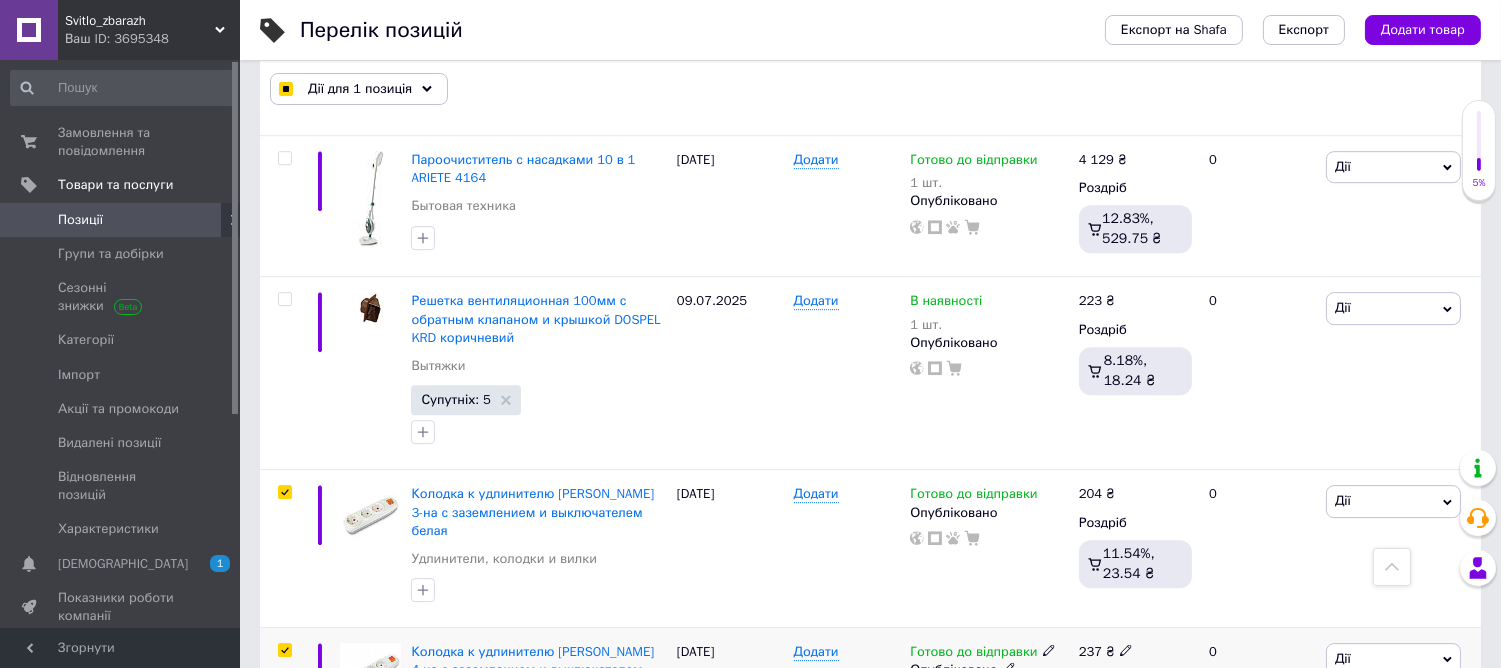 checkbox on "true" 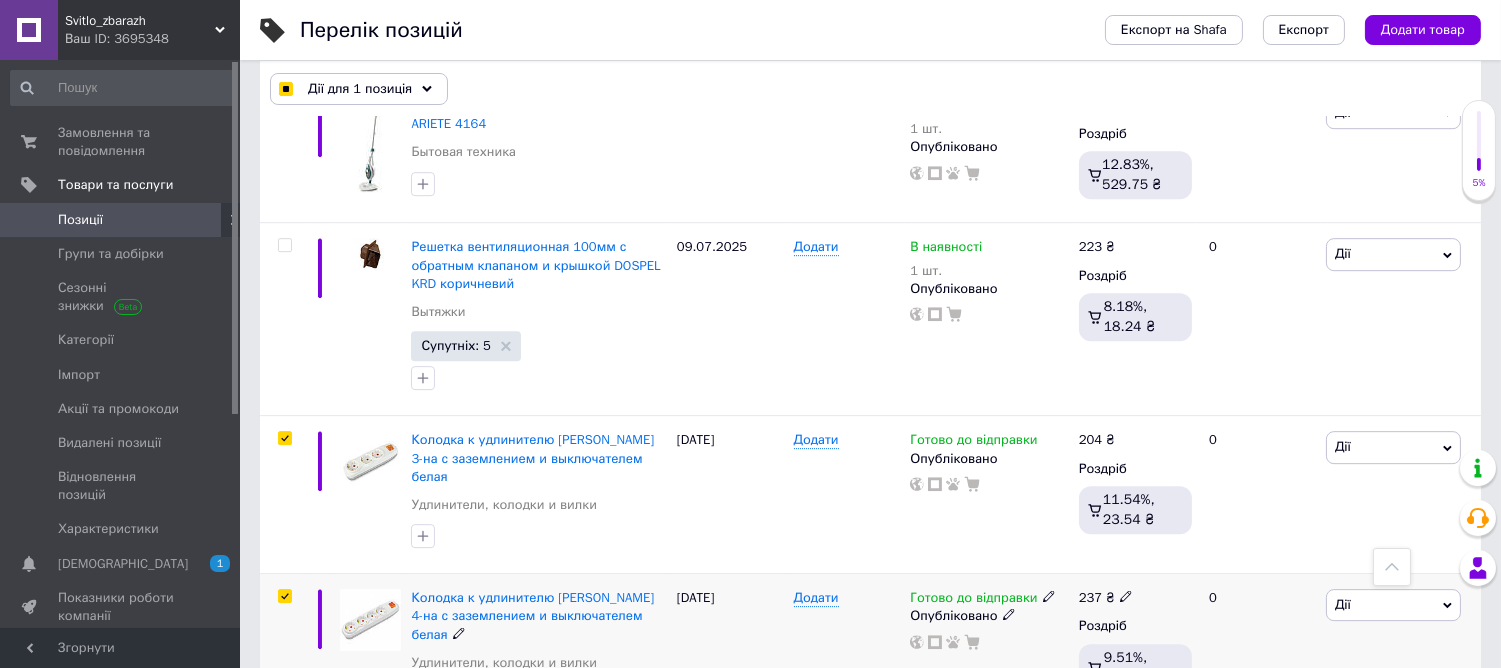 checkbox on "true" 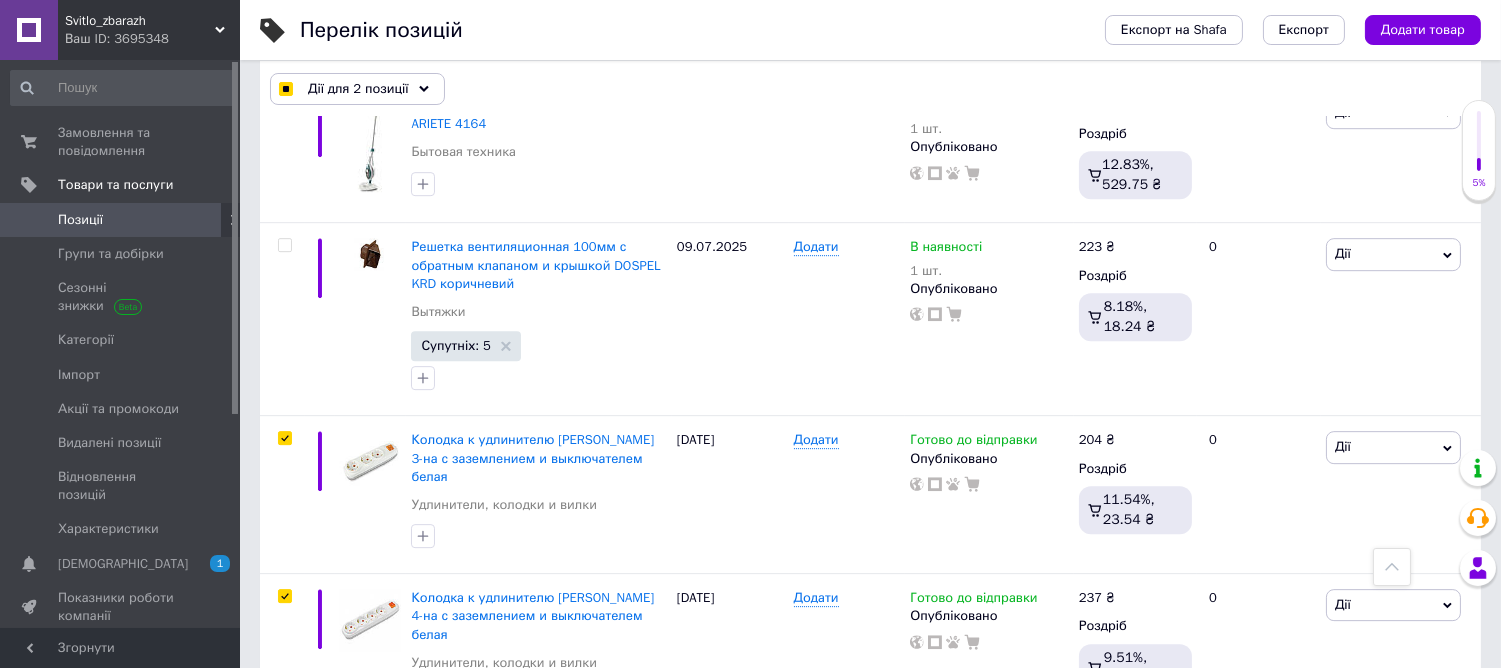 scroll, scrollTop: 11276, scrollLeft: 0, axis: vertical 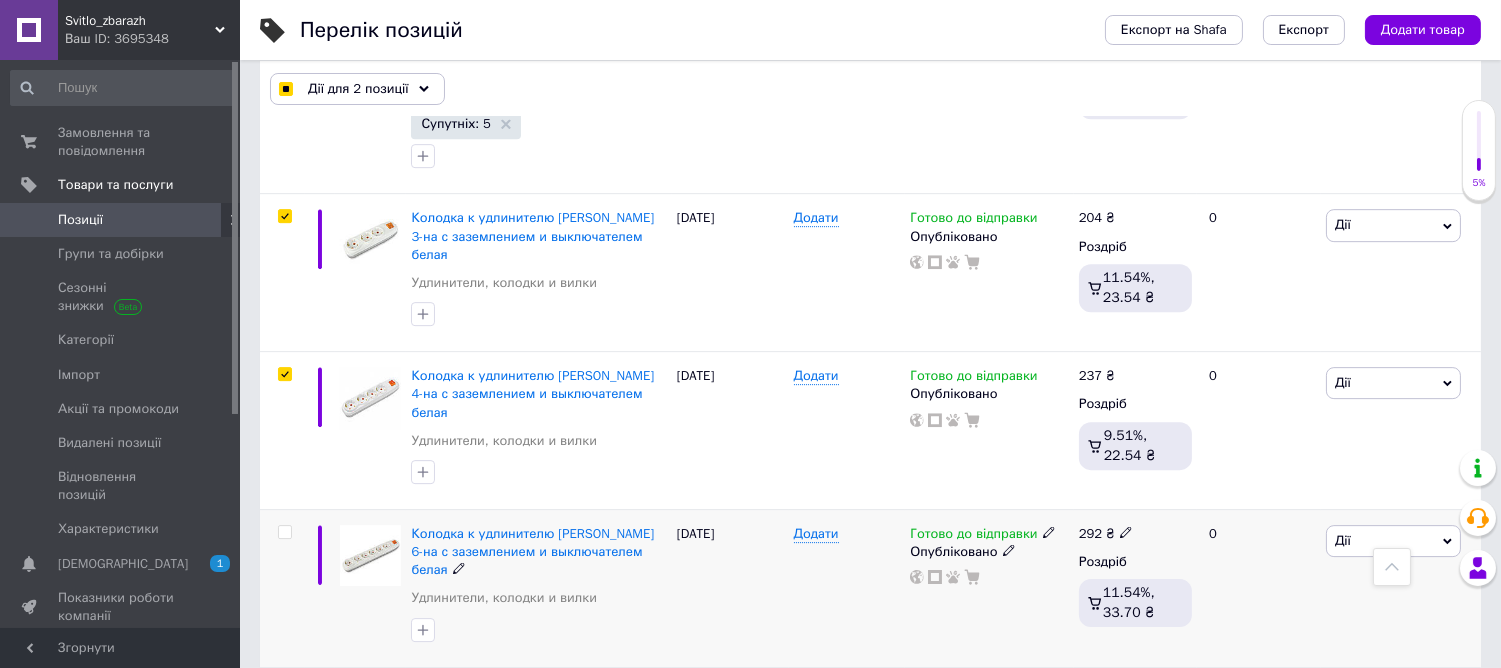 click at bounding box center [284, 532] 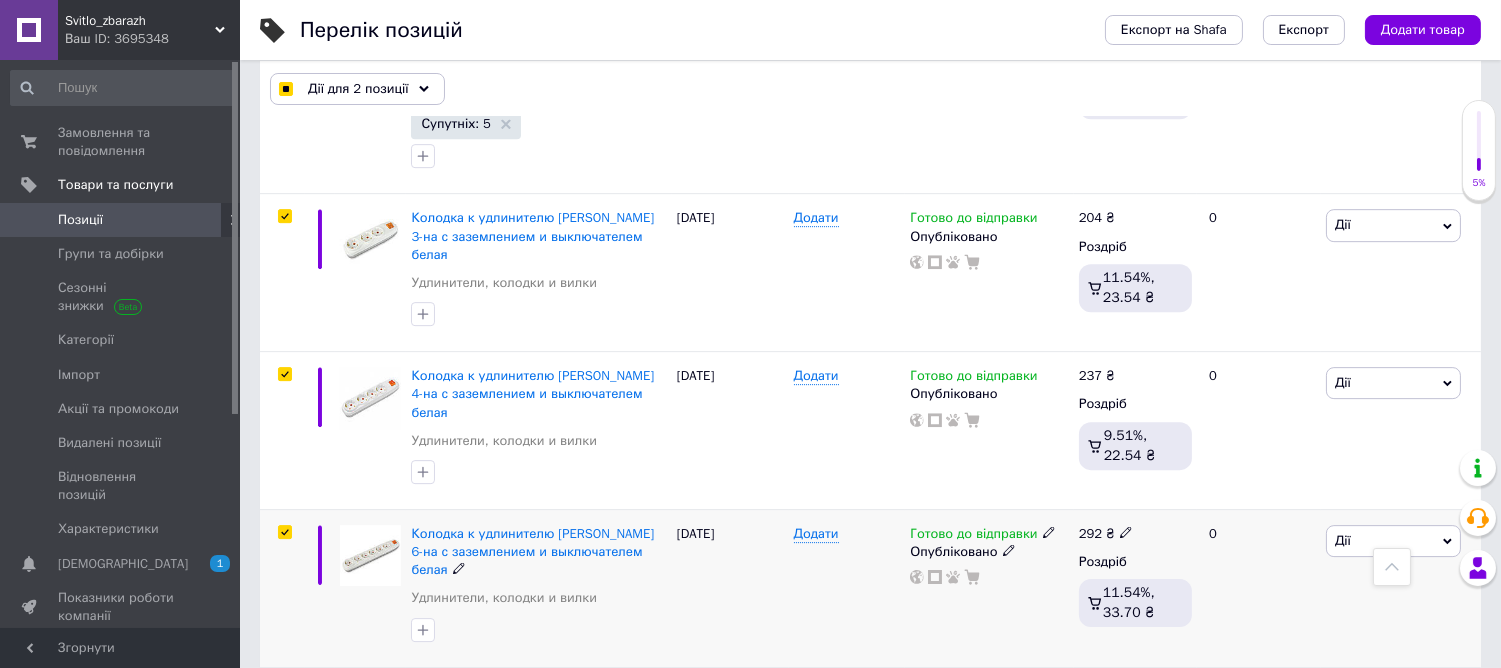 checkbox on "true" 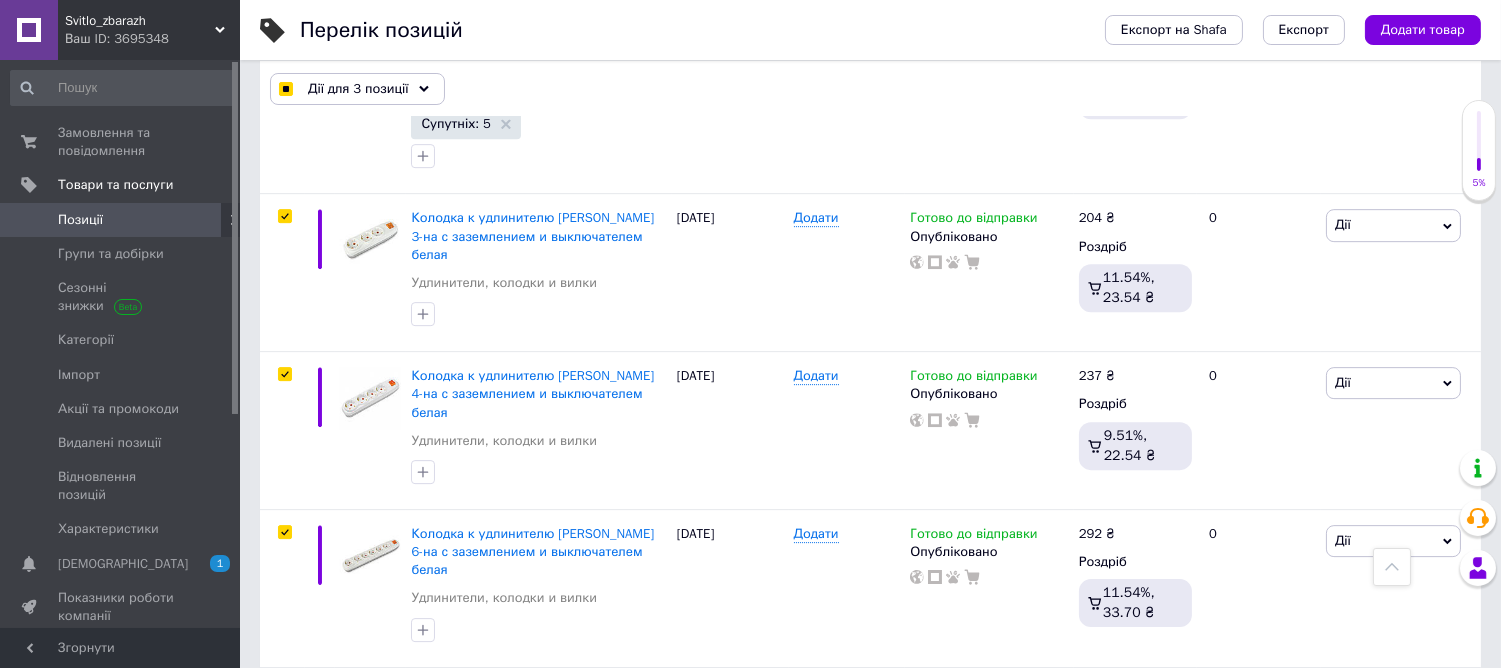 click at bounding box center [284, 690] 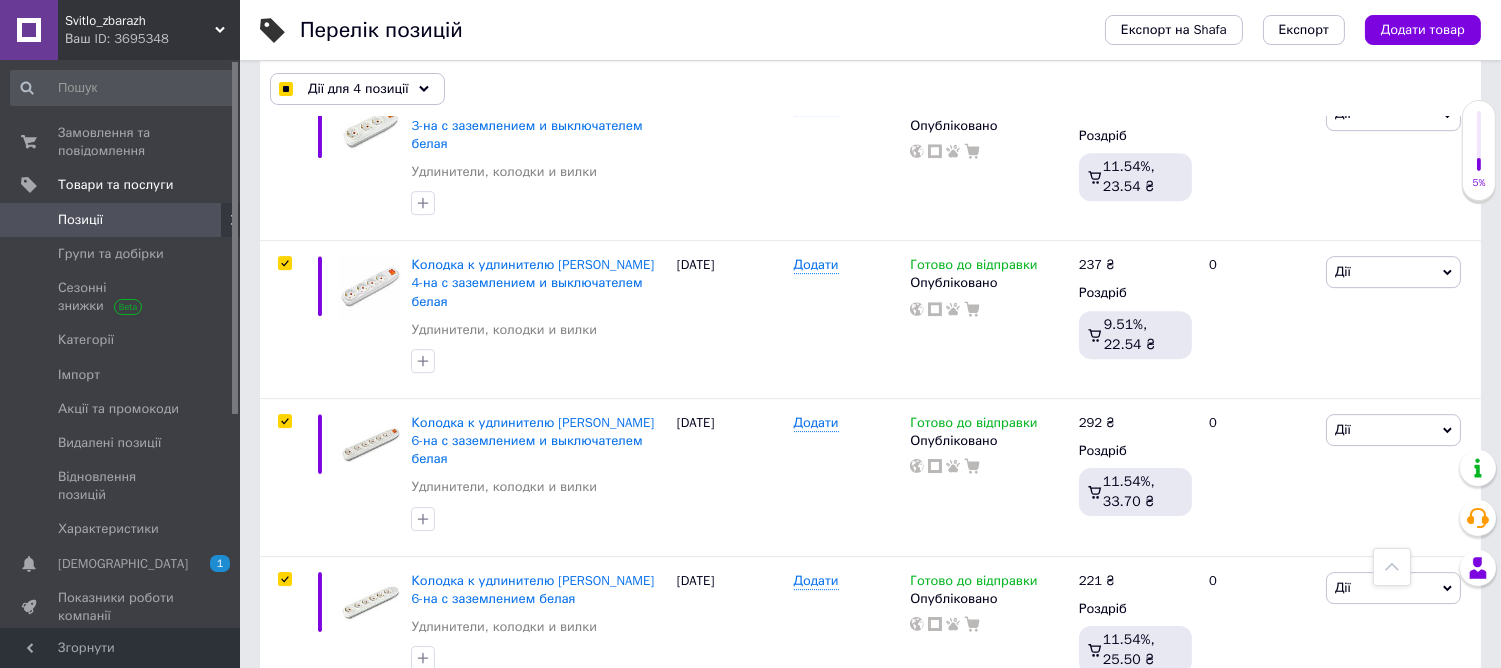 scroll, scrollTop: 11610, scrollLeft: 0, axis: vertical 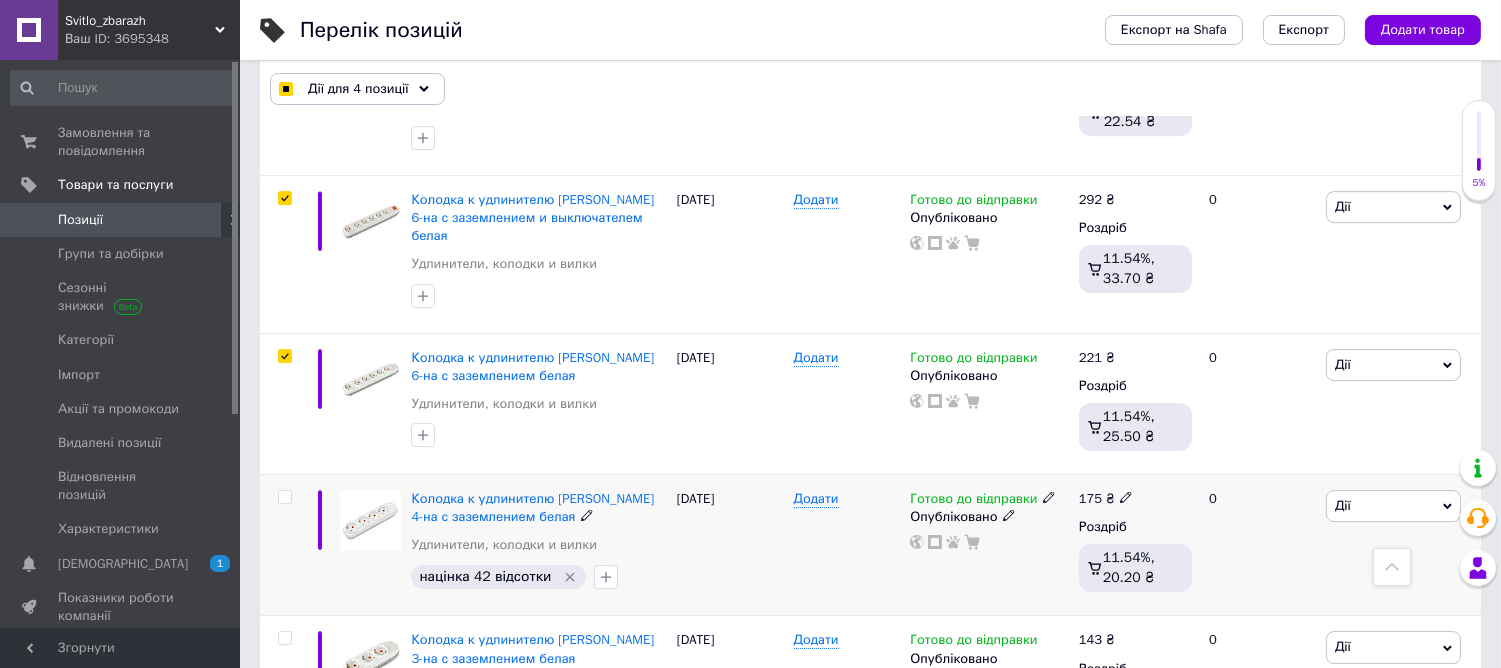click at bounding box center (285, 497) 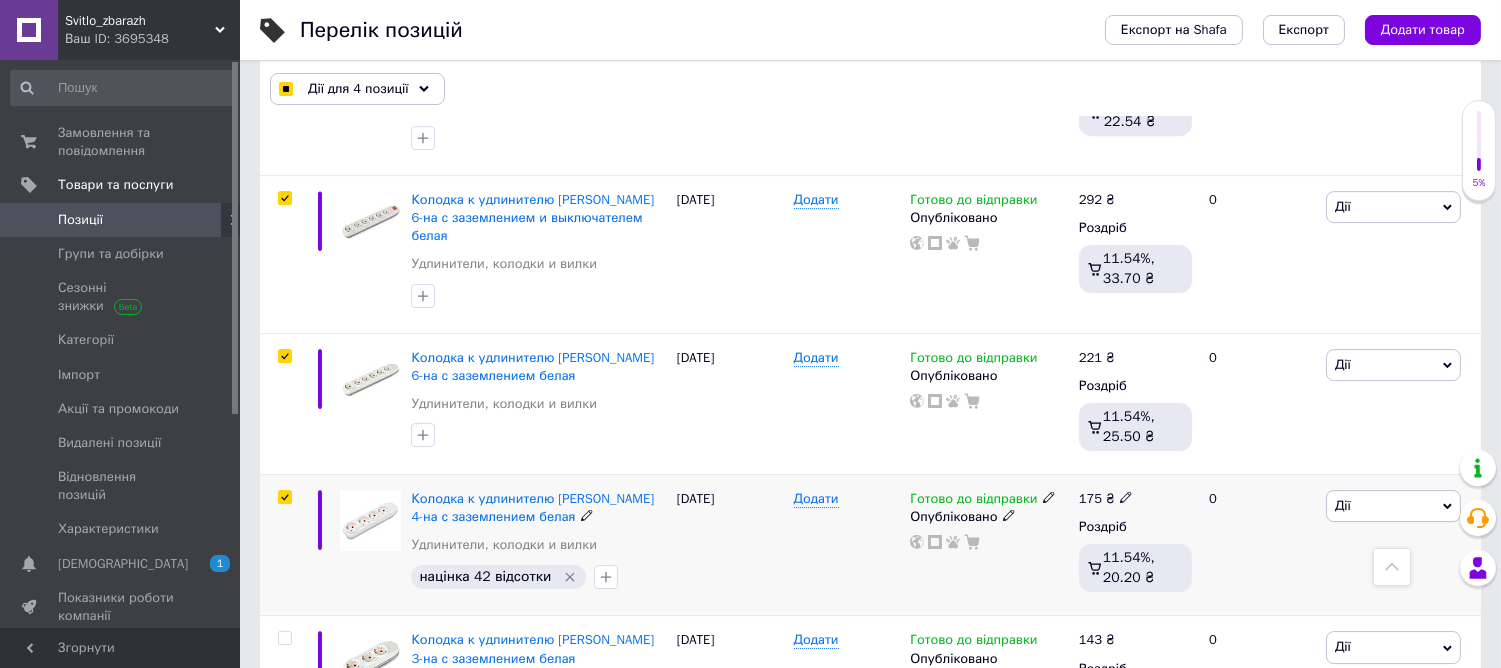 checkbox on "true" 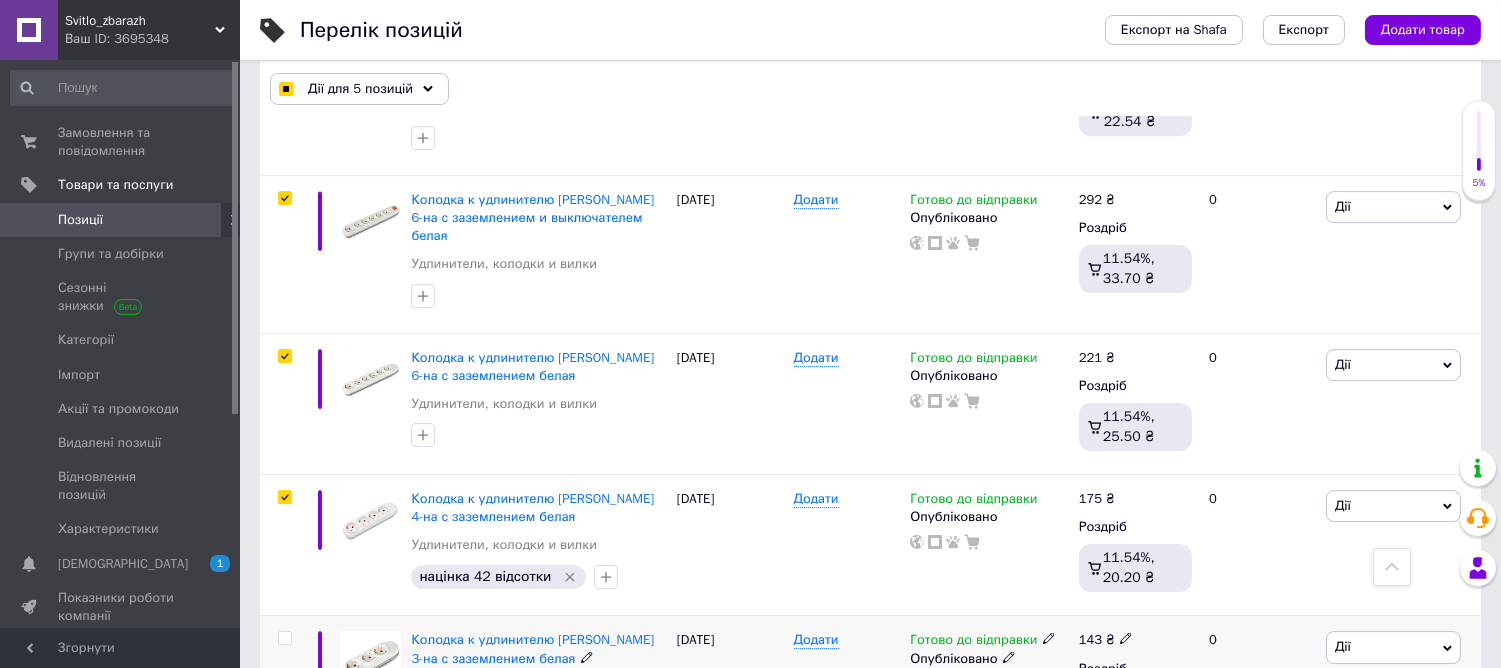 click at bounding box center (284, 638) 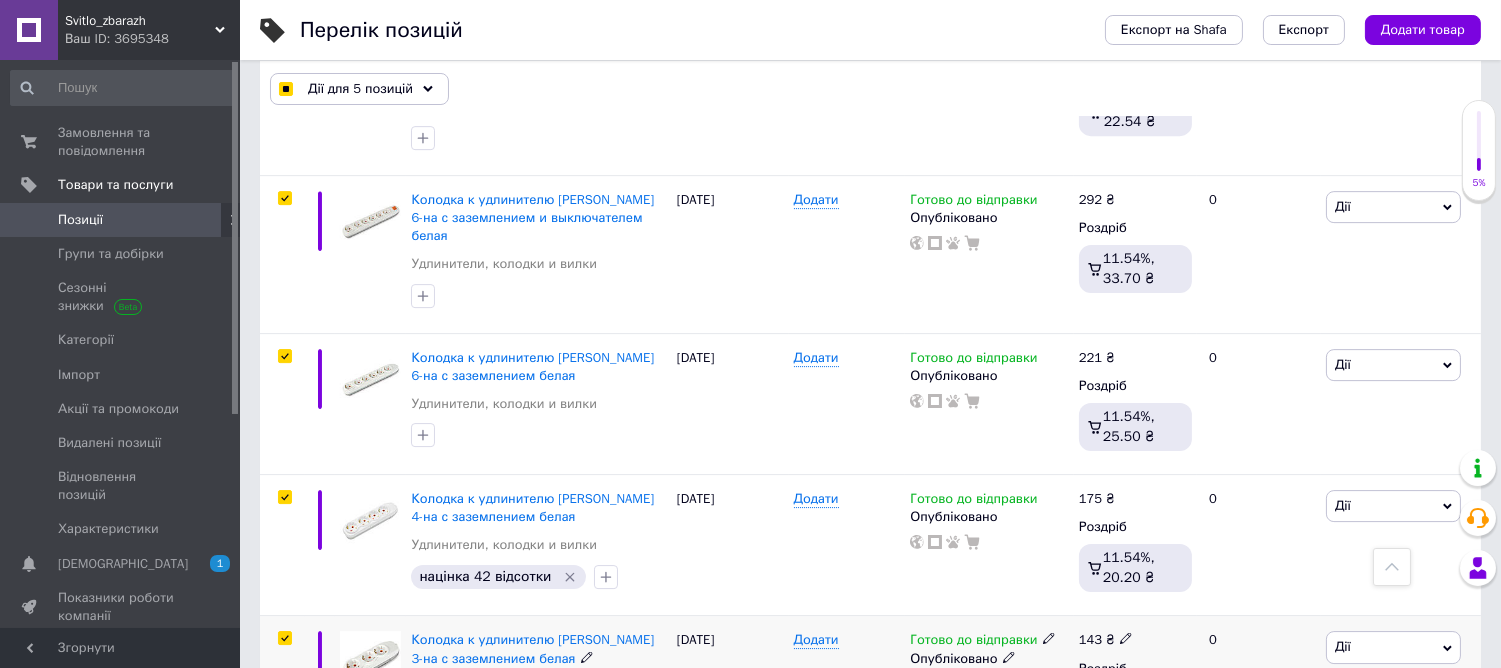 checkbox on "true" 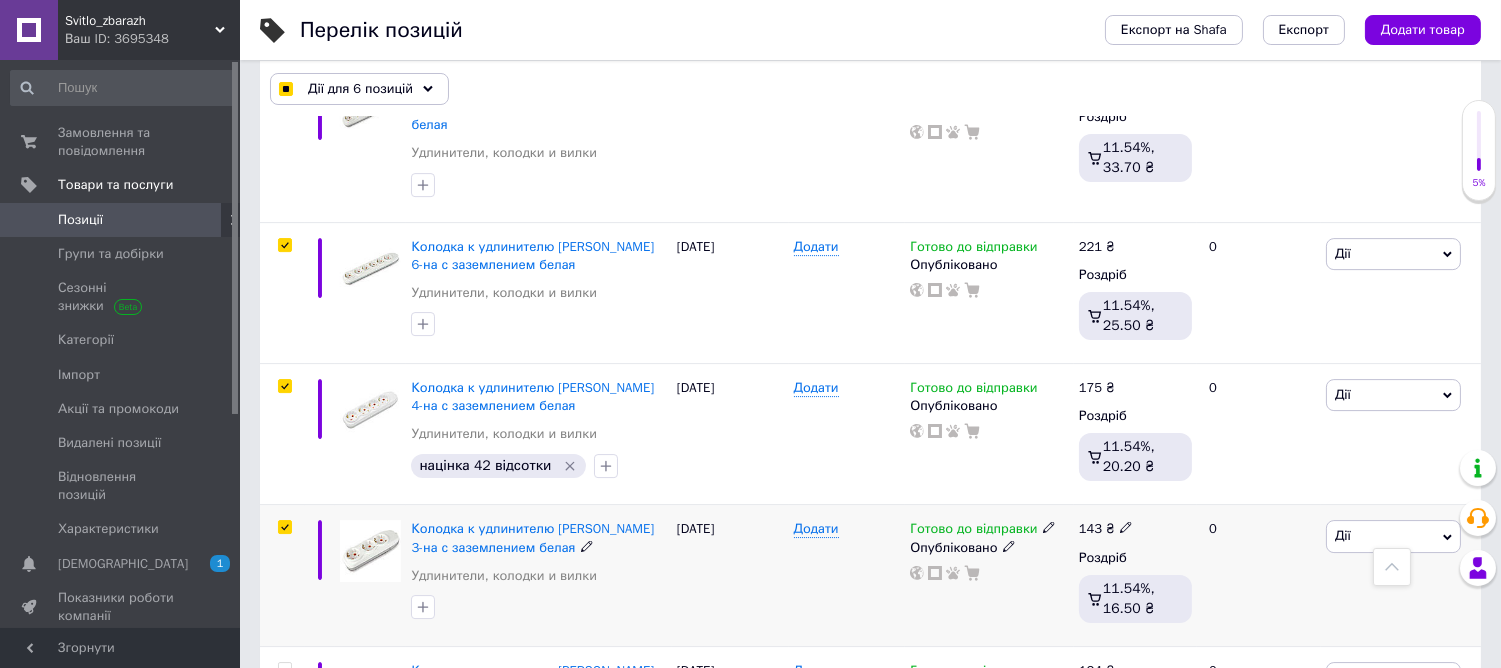 scroll, scrollTop: 11832, scrollLeft: 0, axis: vertical 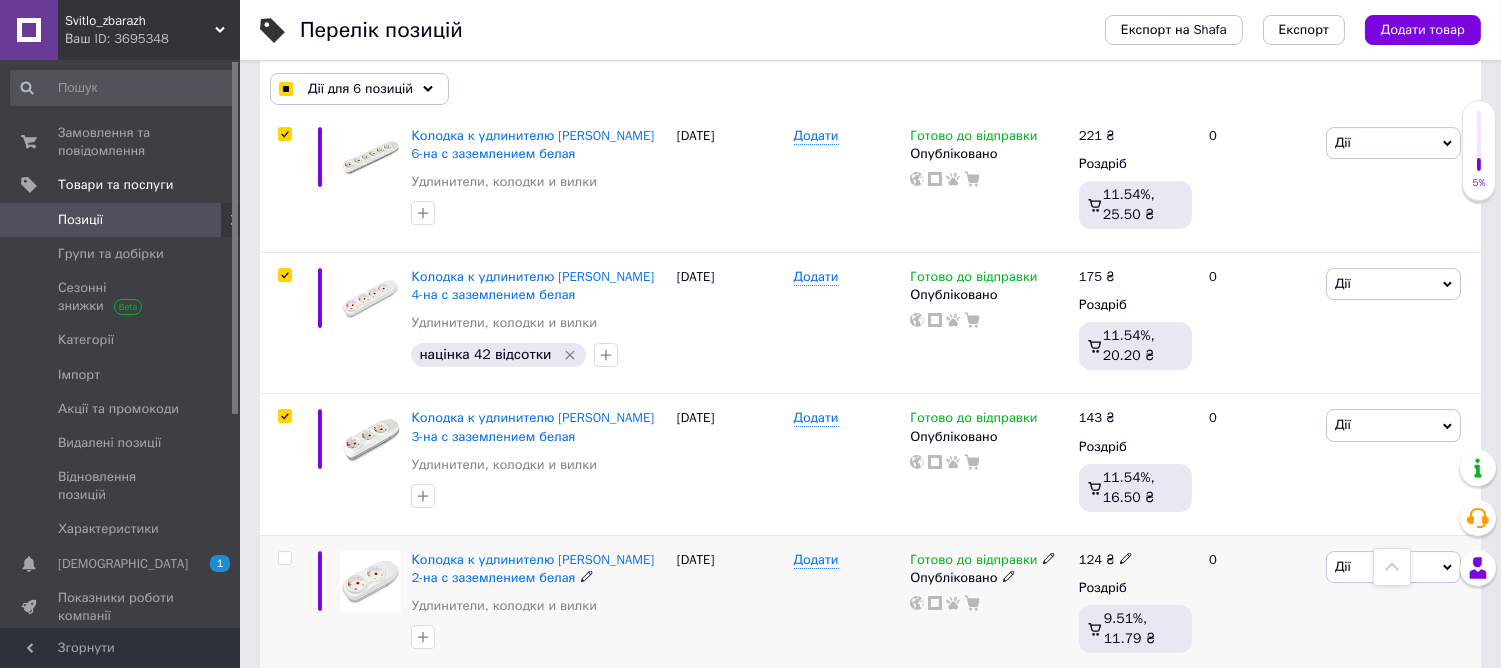 click at bounding box center [284, 558] 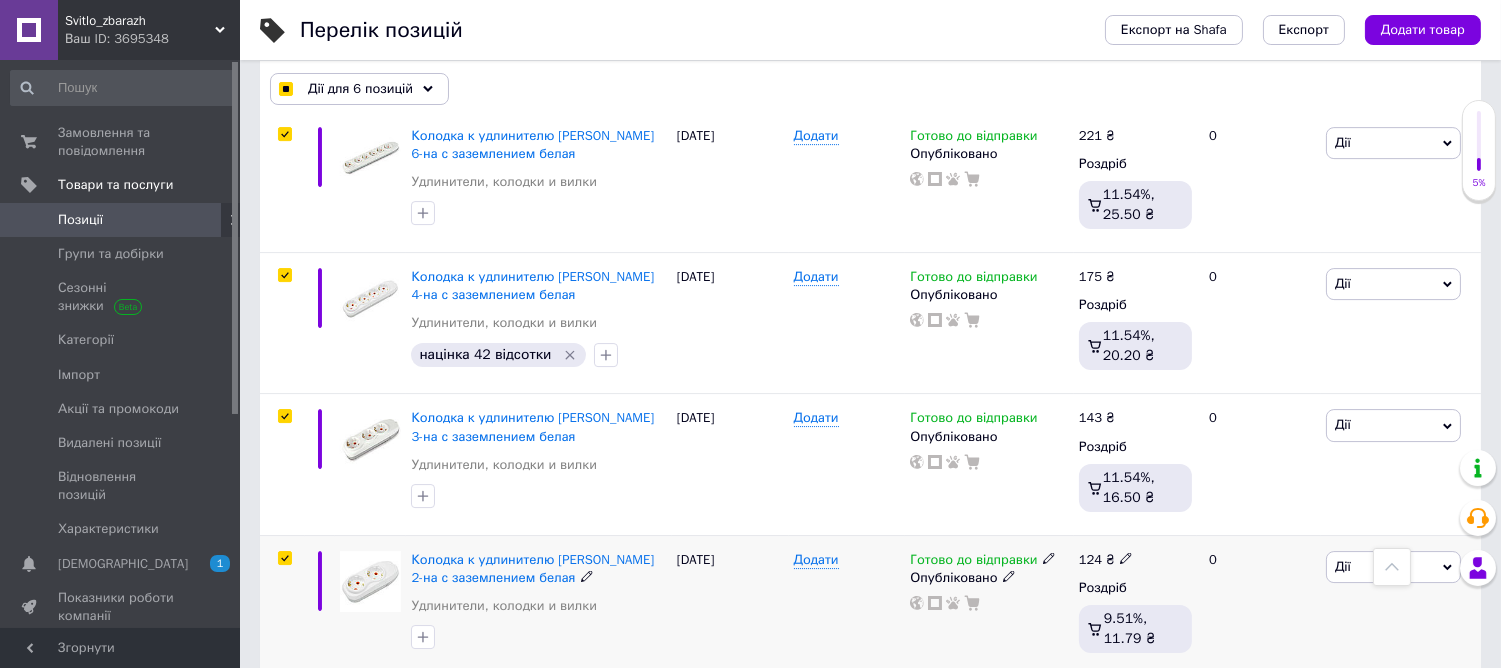 checkbox on "true" 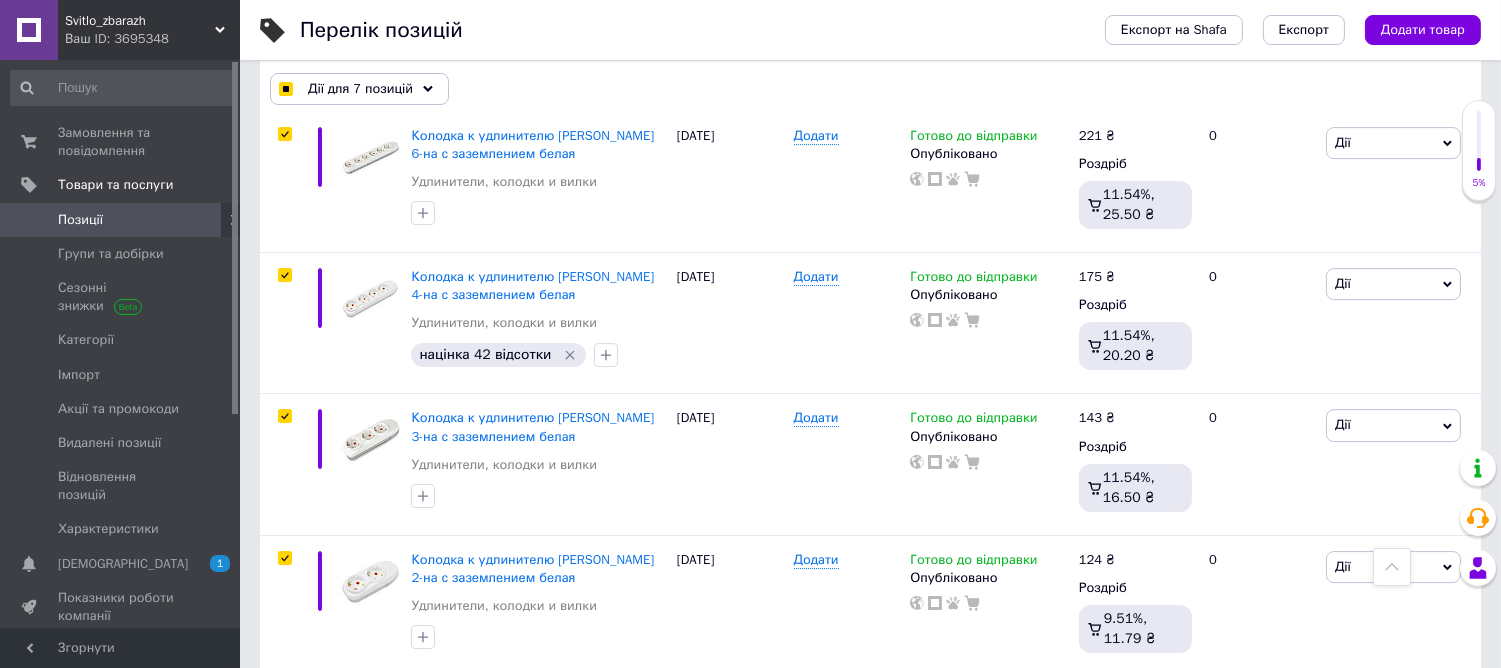 click at bounding box center (284, 699) 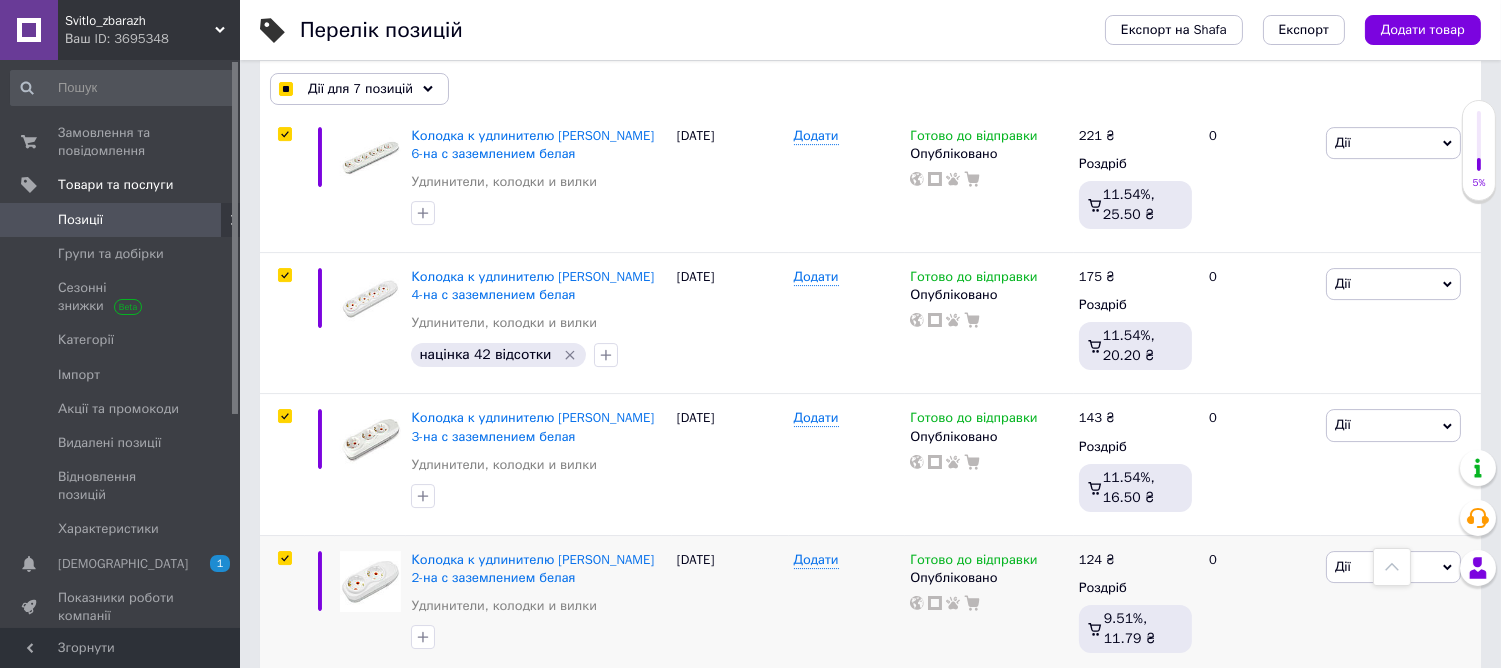 checkbox on "true" 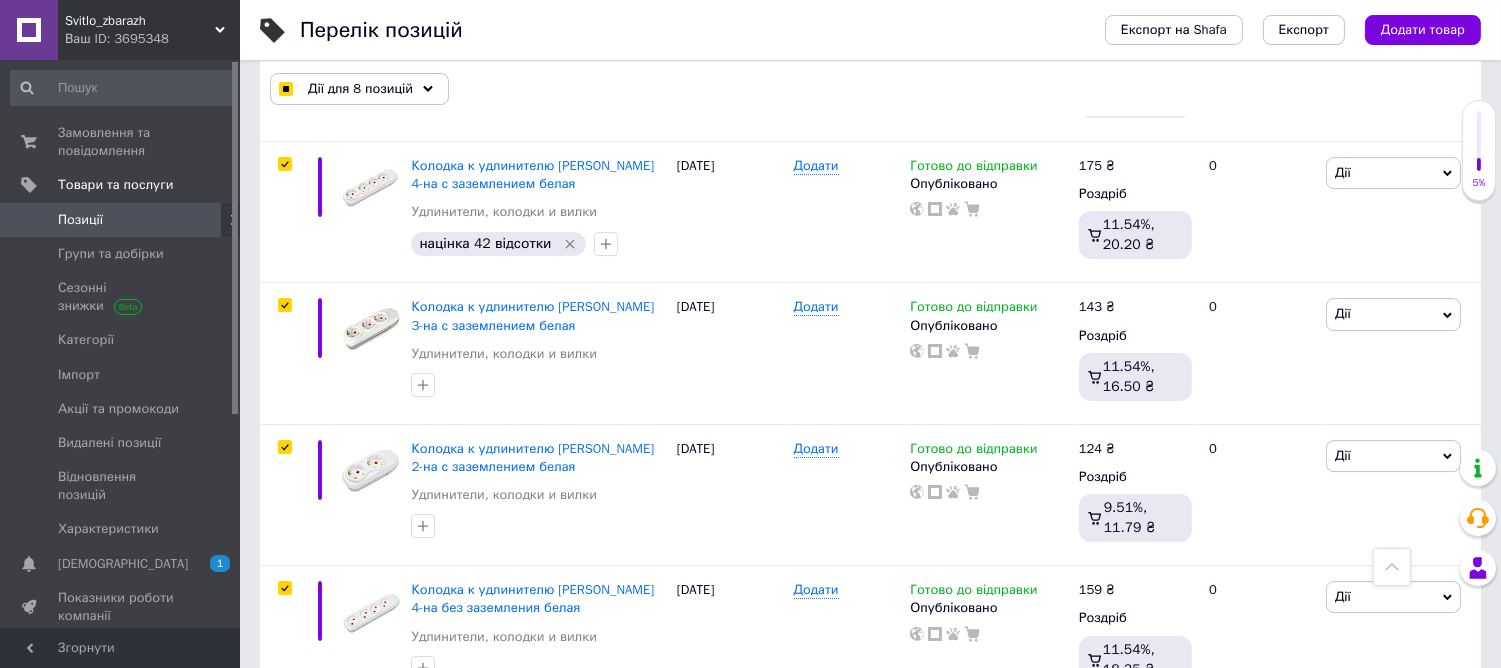 scroll, scrollTop: 12165, scrollLeft: 0, axis: vertical 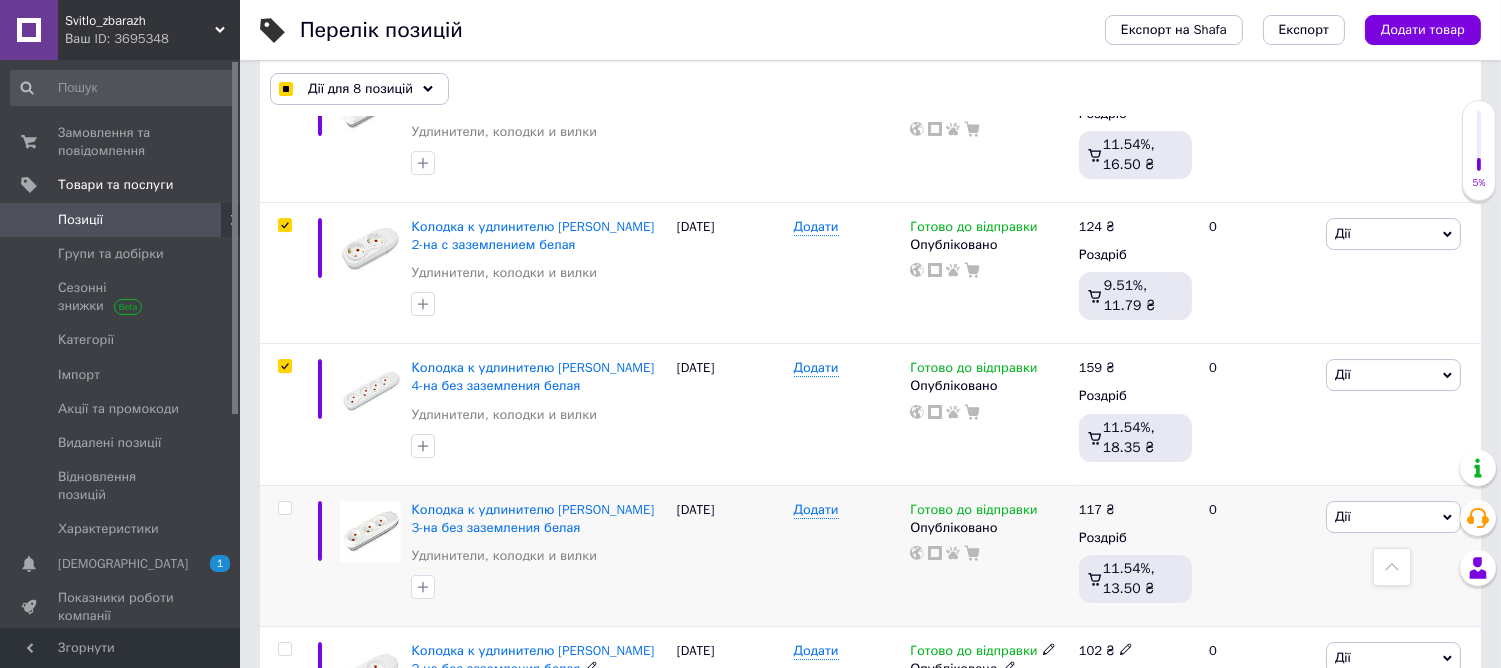 click at bounding box center [284, 649] 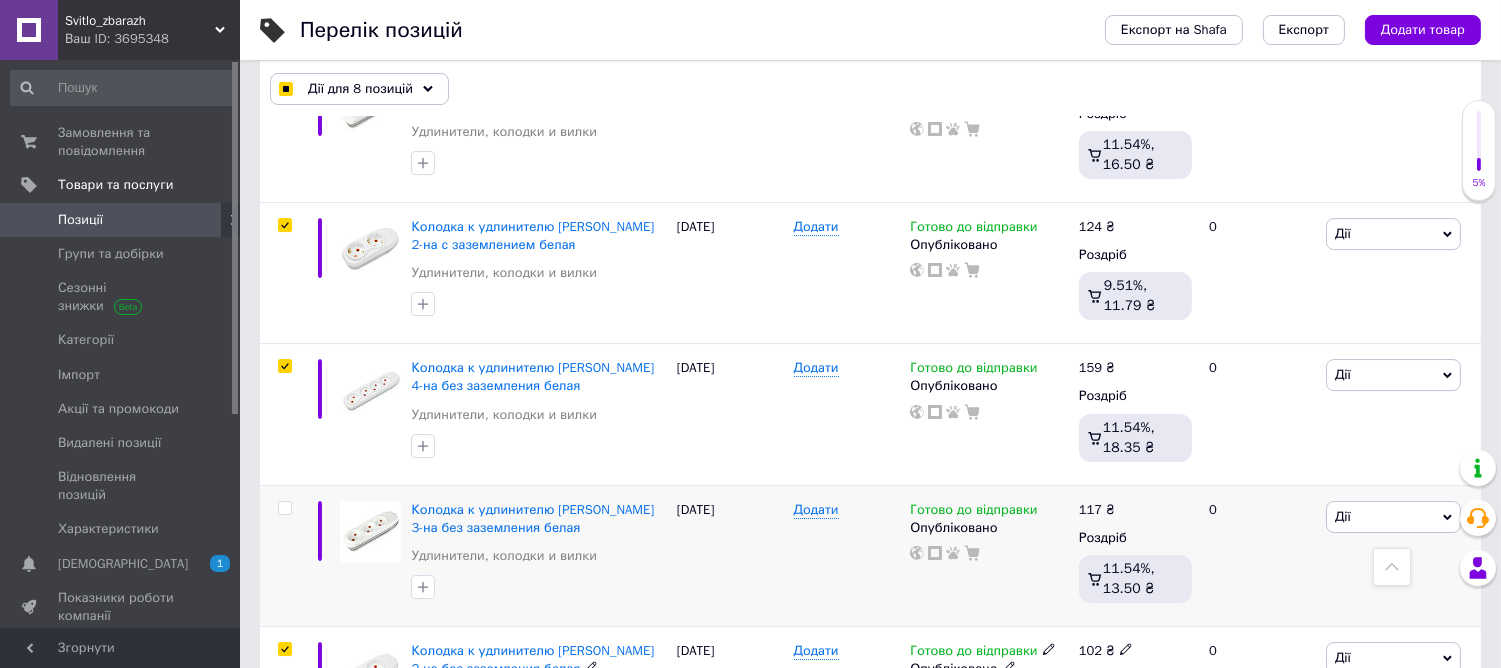 checkbox on "true" 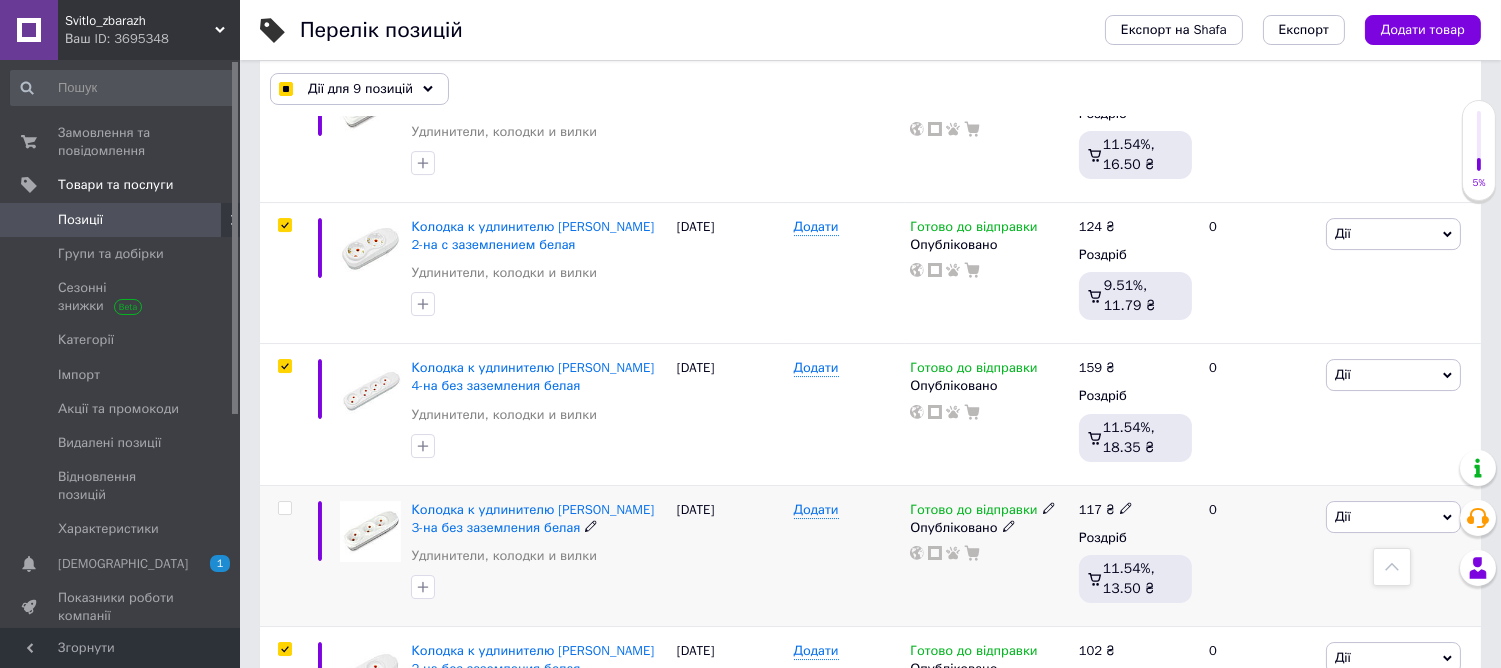 click at bounding box center [284, 508] 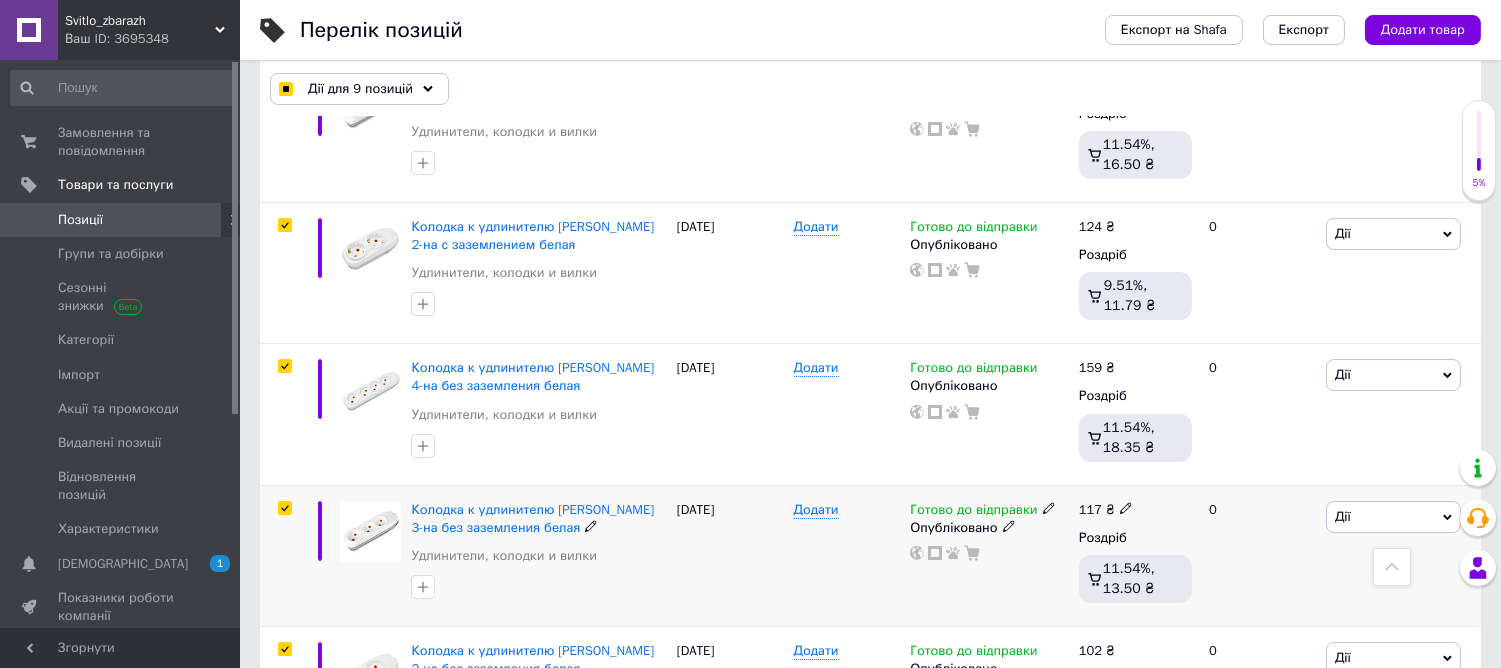 checkbox on "true" 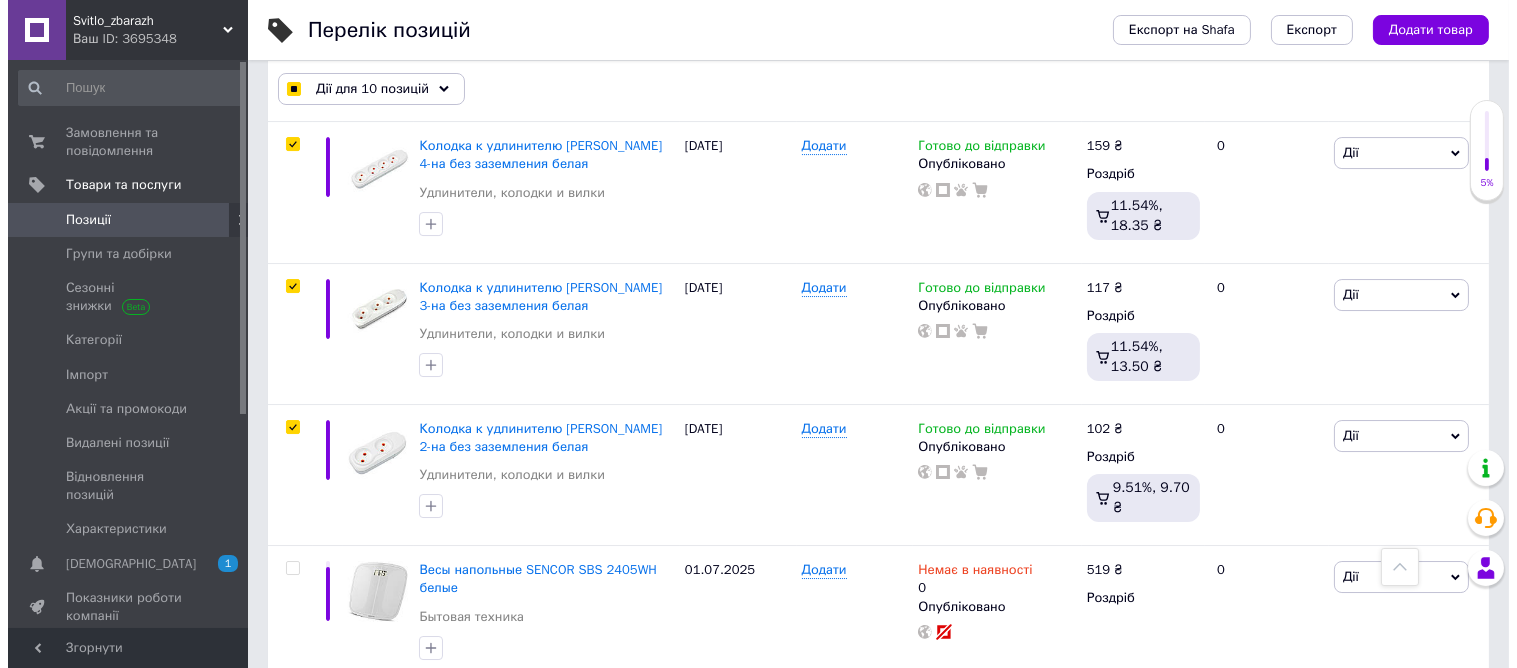 scroll, scrollTop: 12943, scrollLeft: 0, axis: vertical 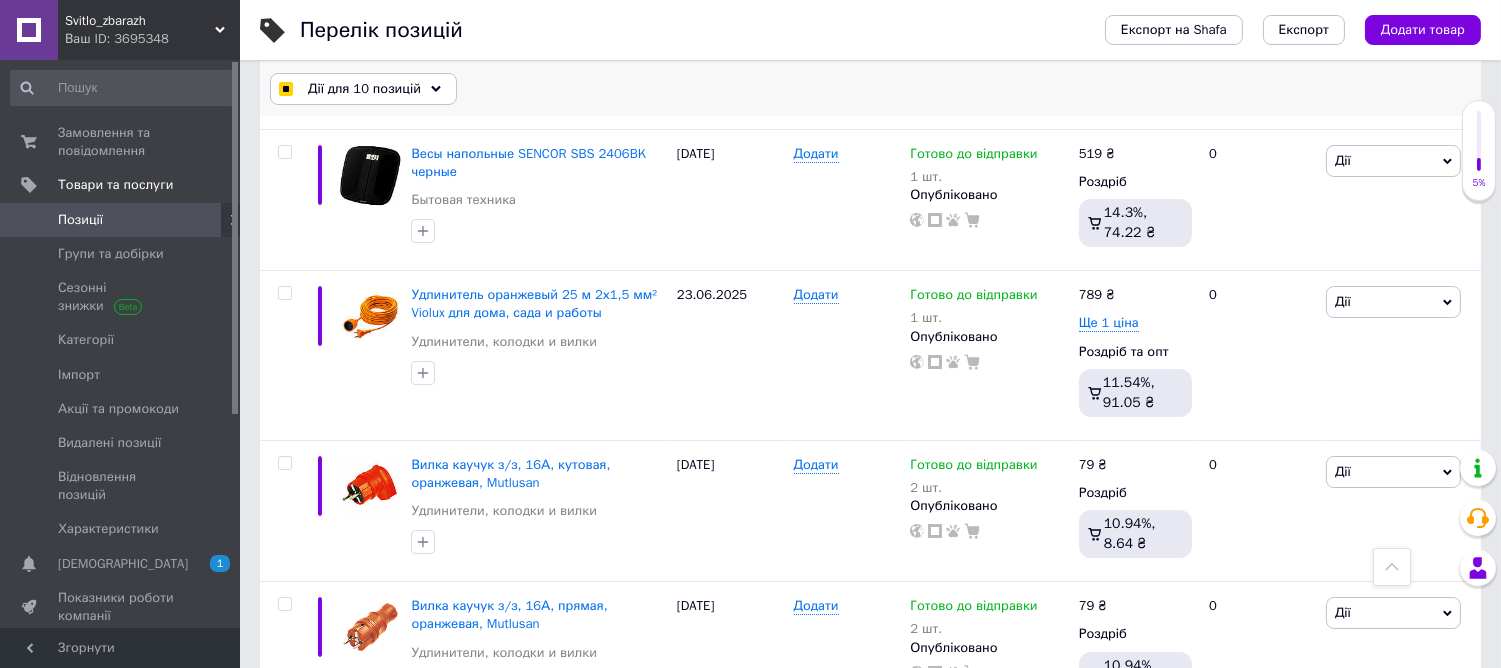 click on "Дії для 10 позицій" at bounding box center [363, 89] 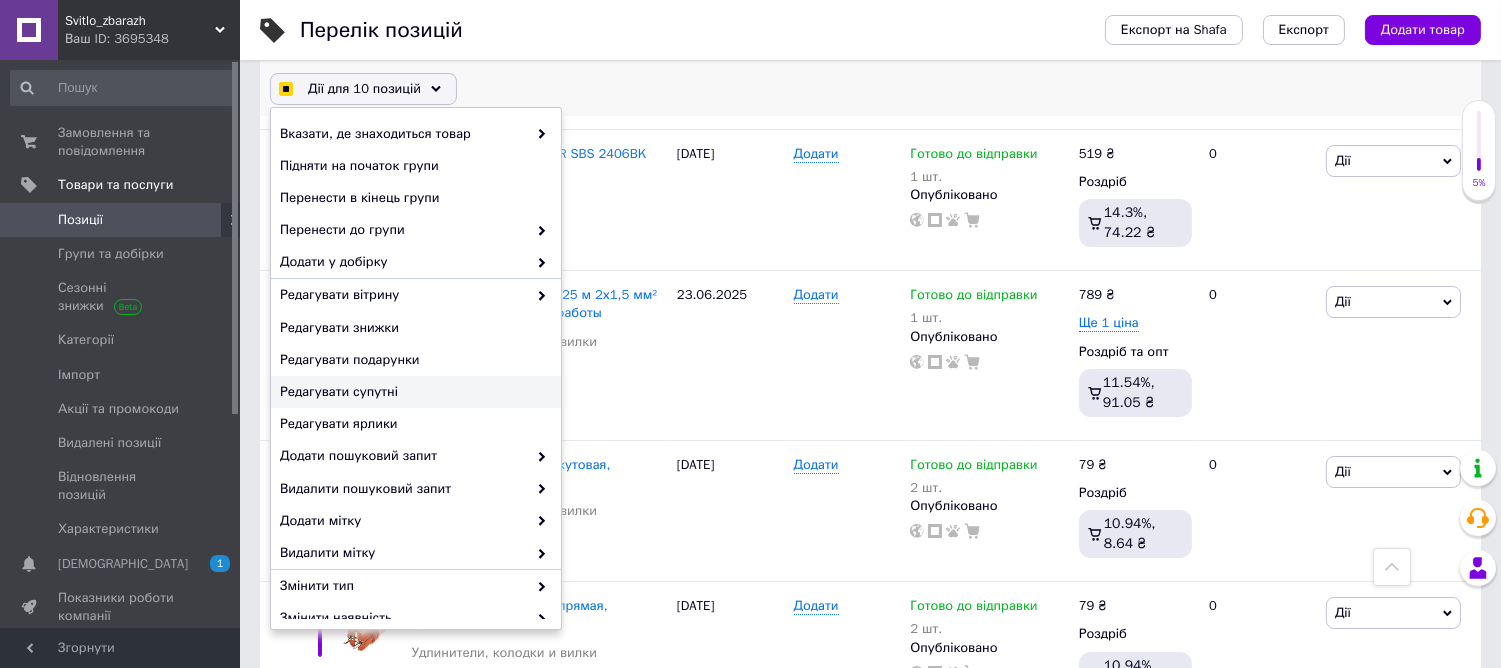 checkbox on "true" 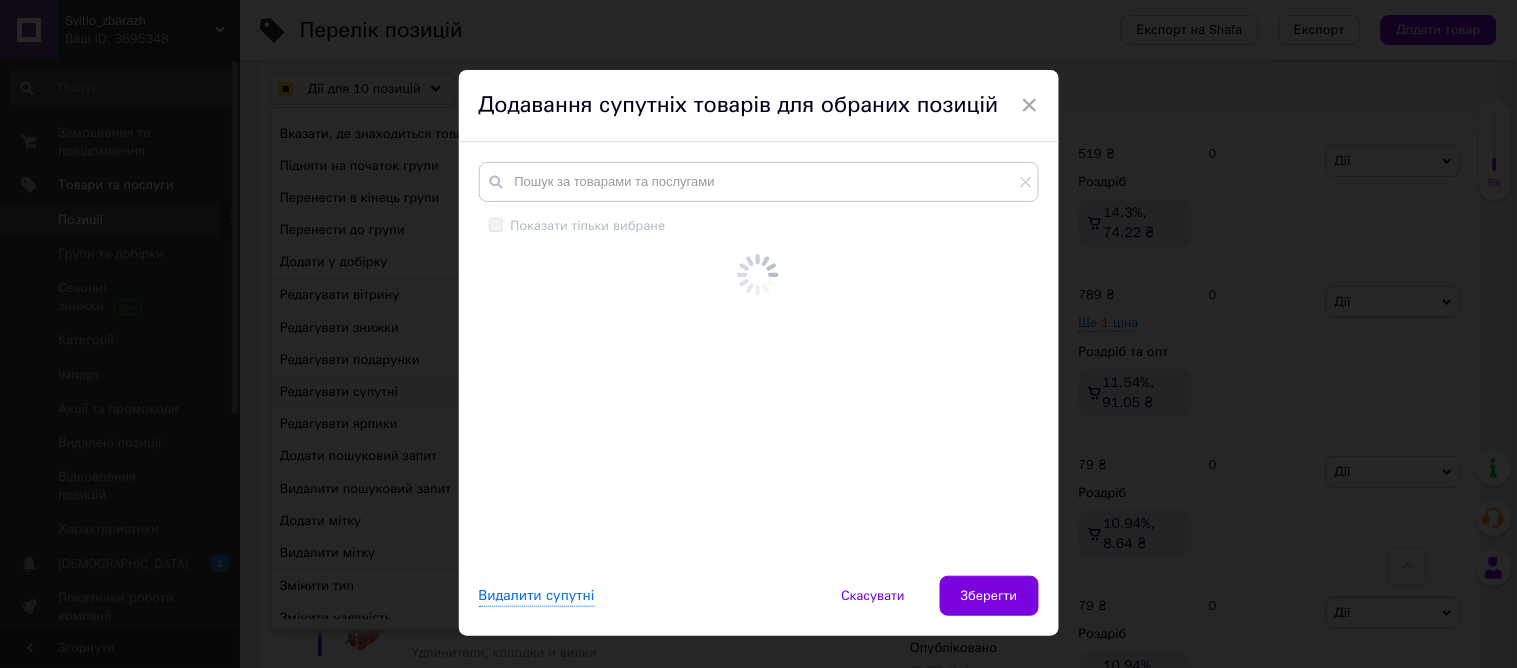 checkbox on "true" 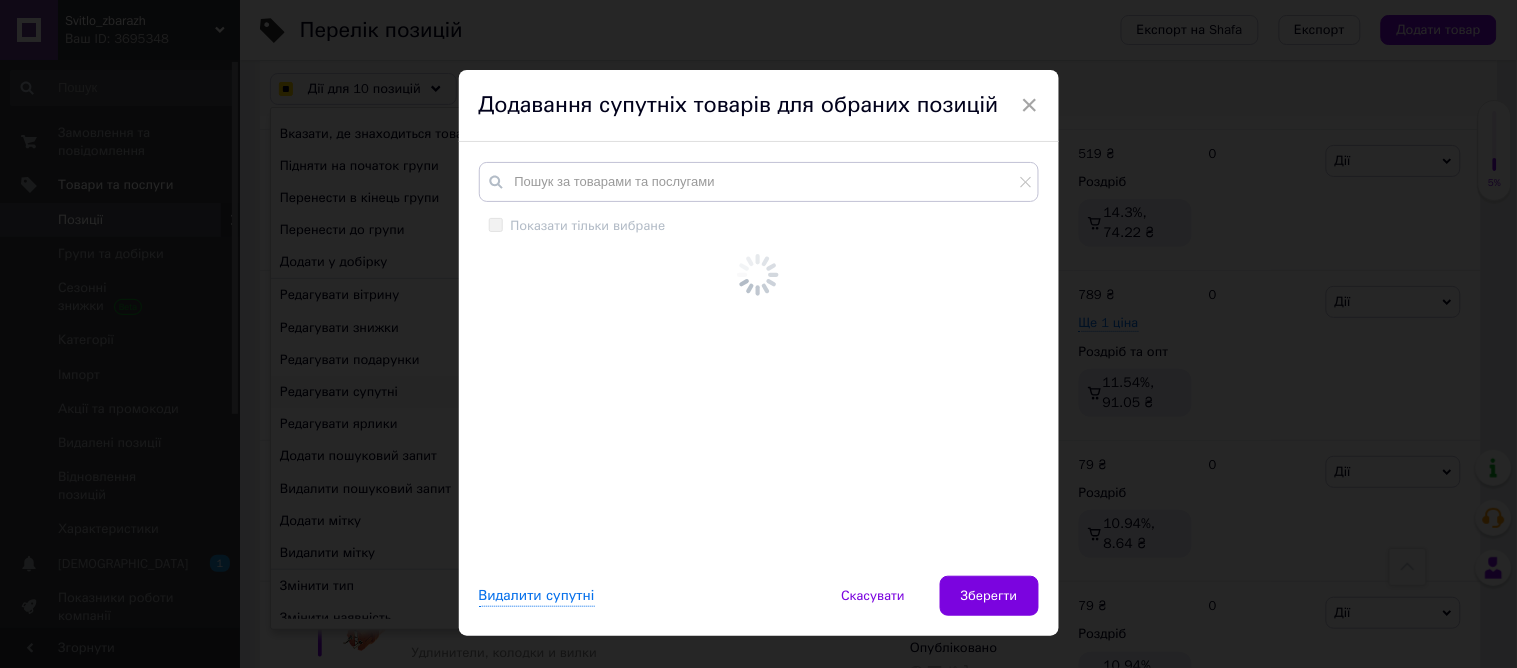 checkbox on "true" 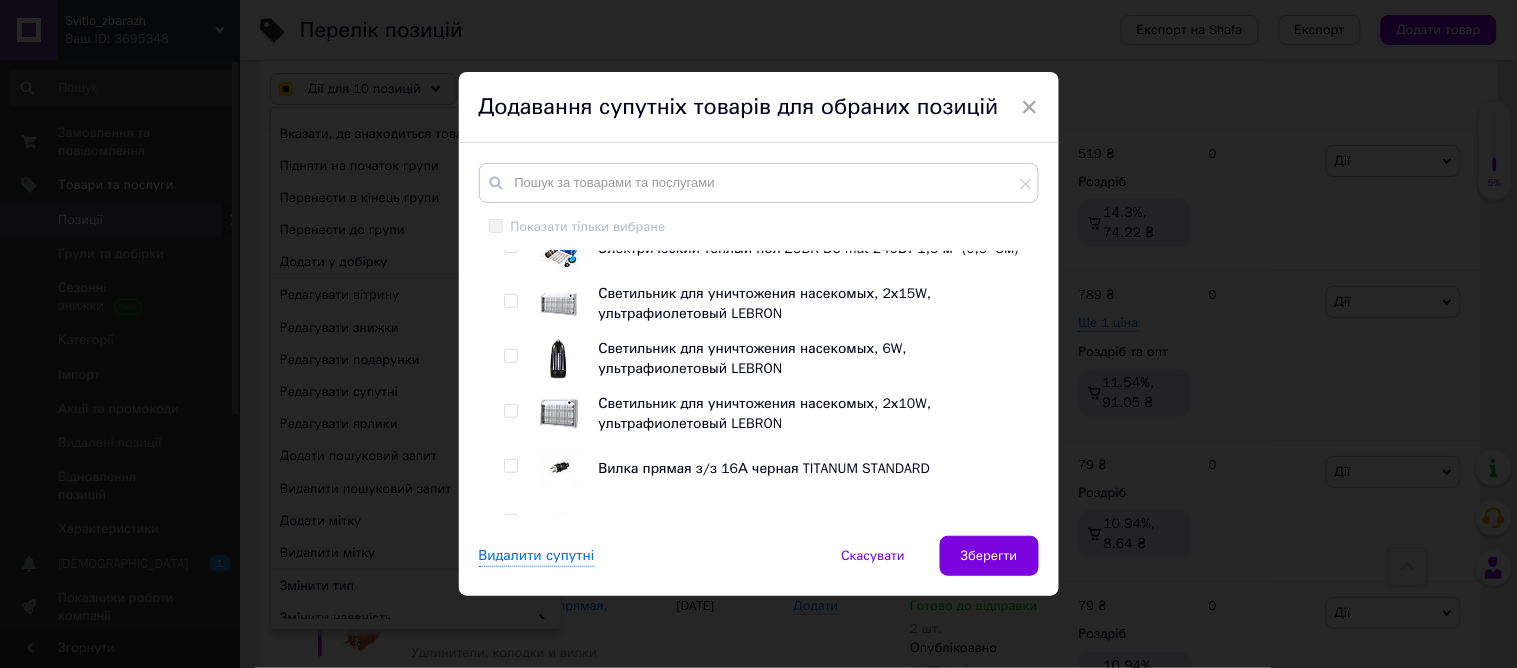 scroll, scrollTop: 444, scrollLeft: 0, axis: vertical 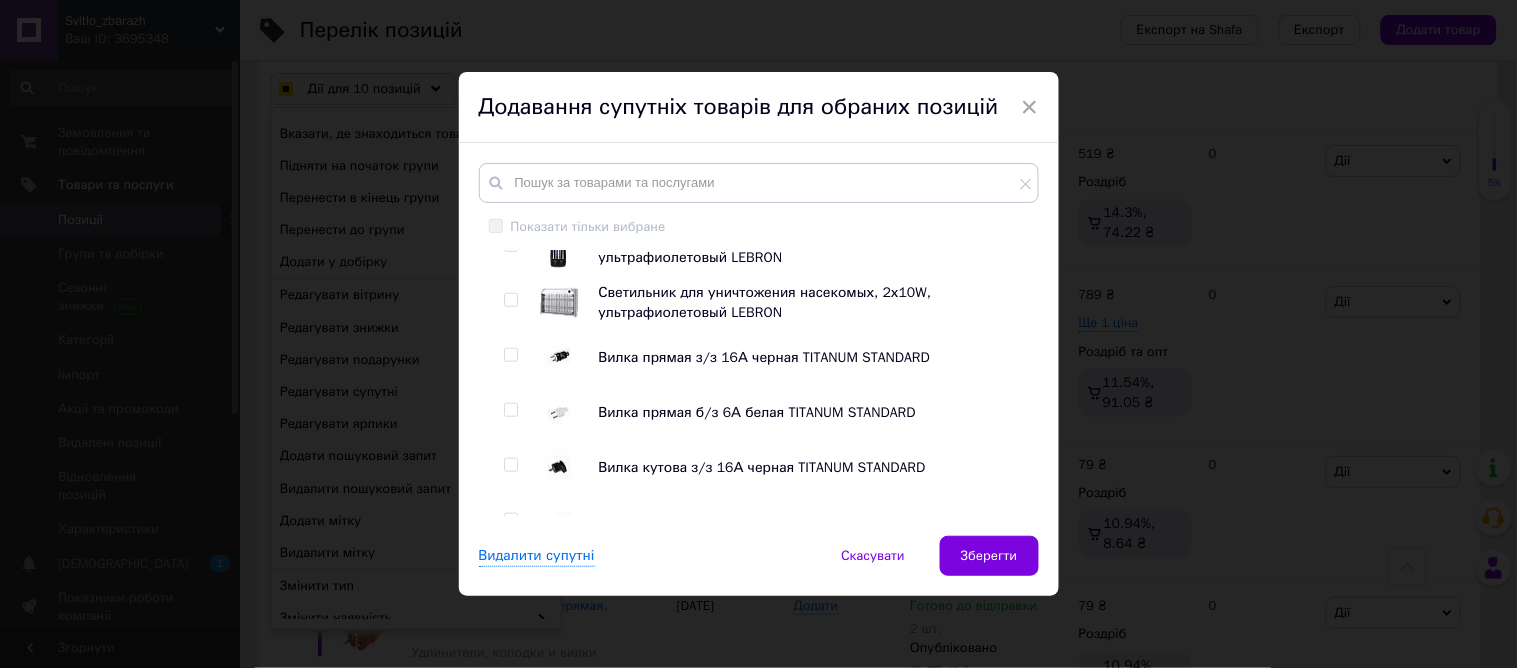 click at bounding box center [510, 355] 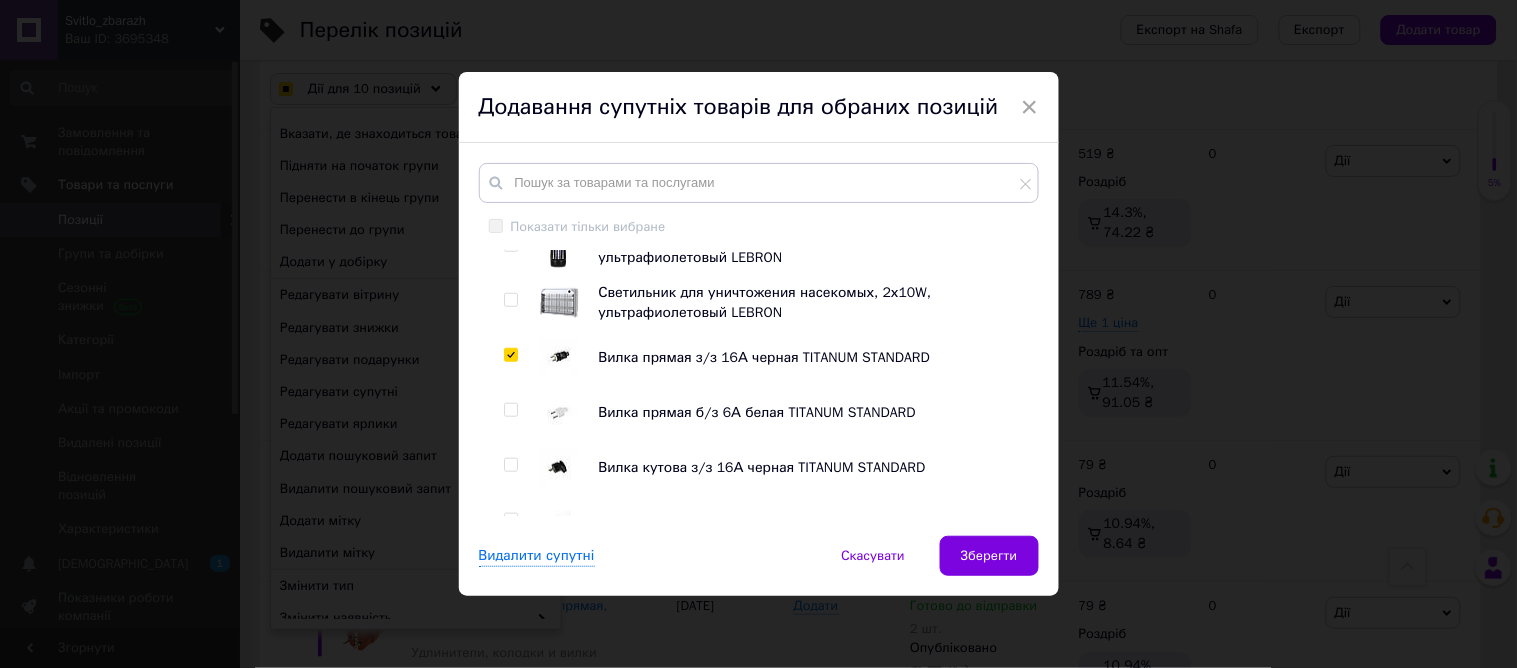 checkbox on "true" 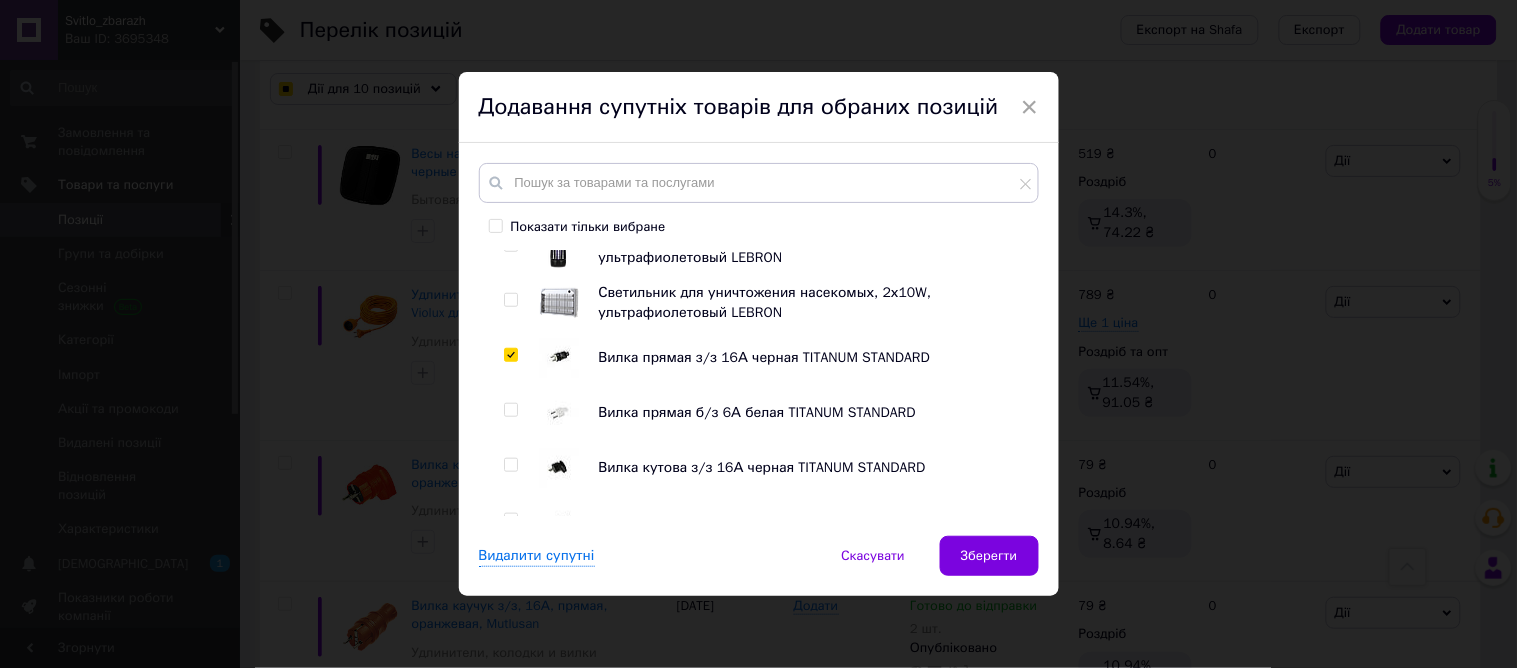 drag, startPoint x: 507, startPoint y: 407, endPoint x: 508, endPoint y: 455, distance: 48.010414 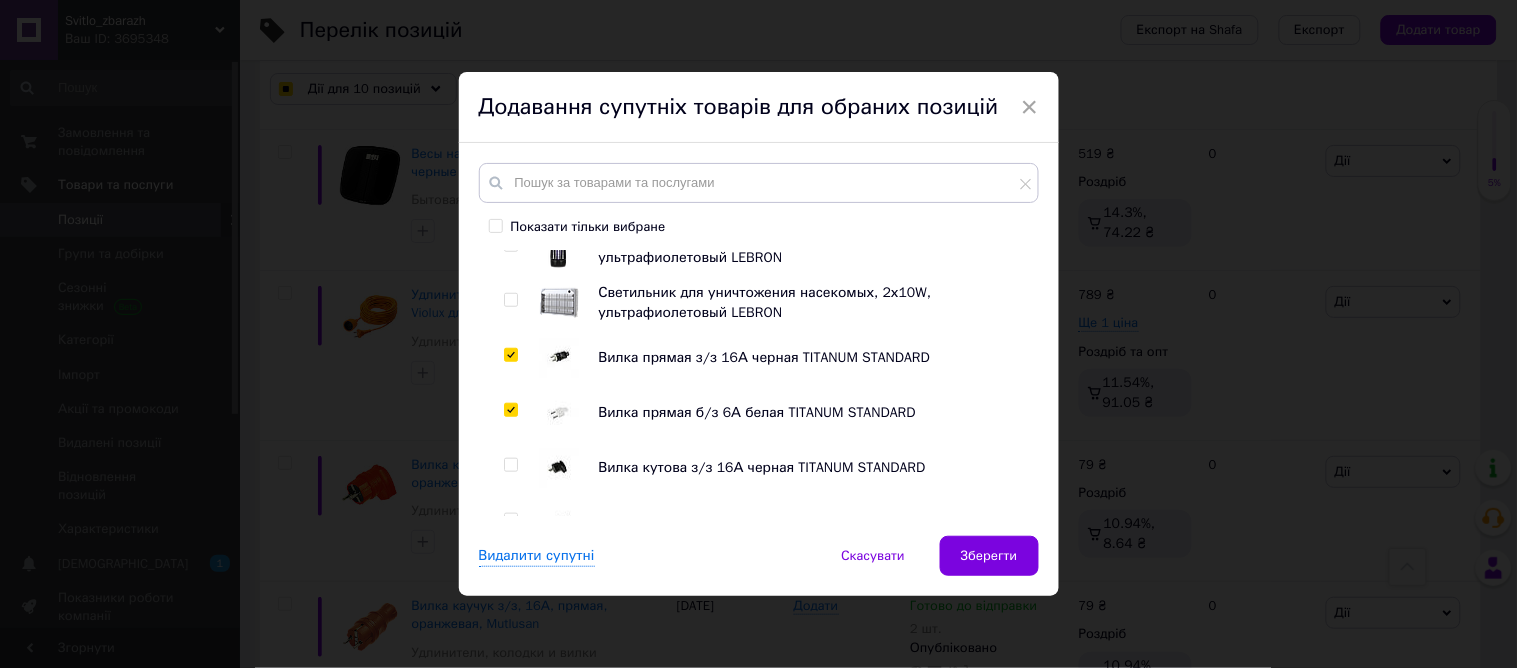 checkbox on "true" 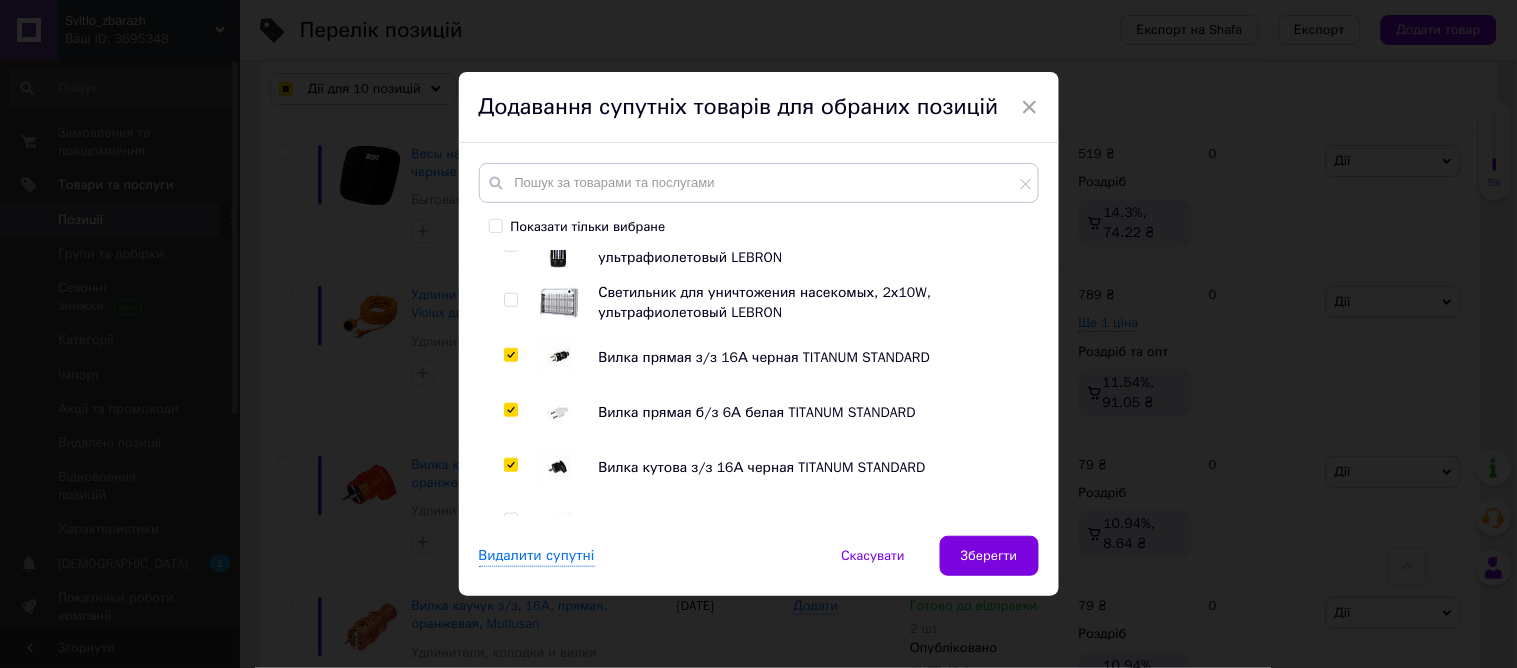 checkbox on "true" 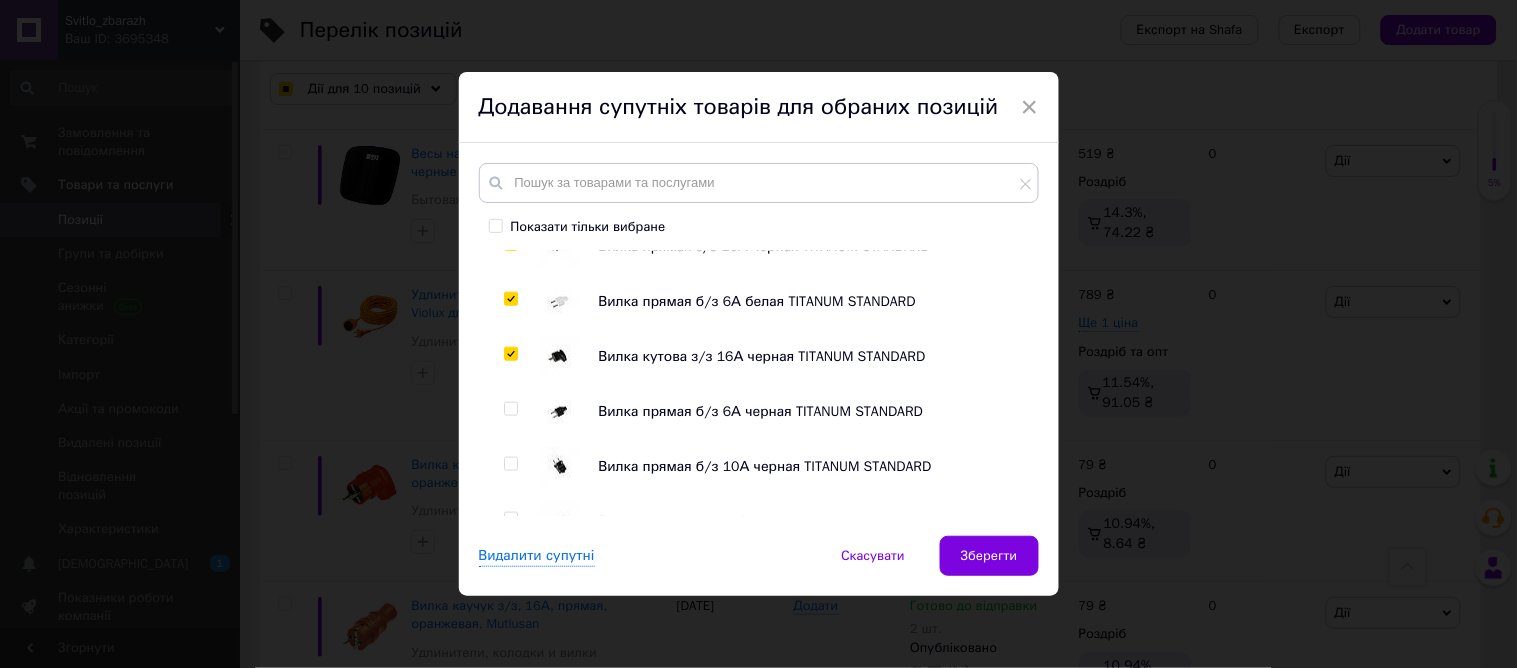 click at bounding box center (510, 409) 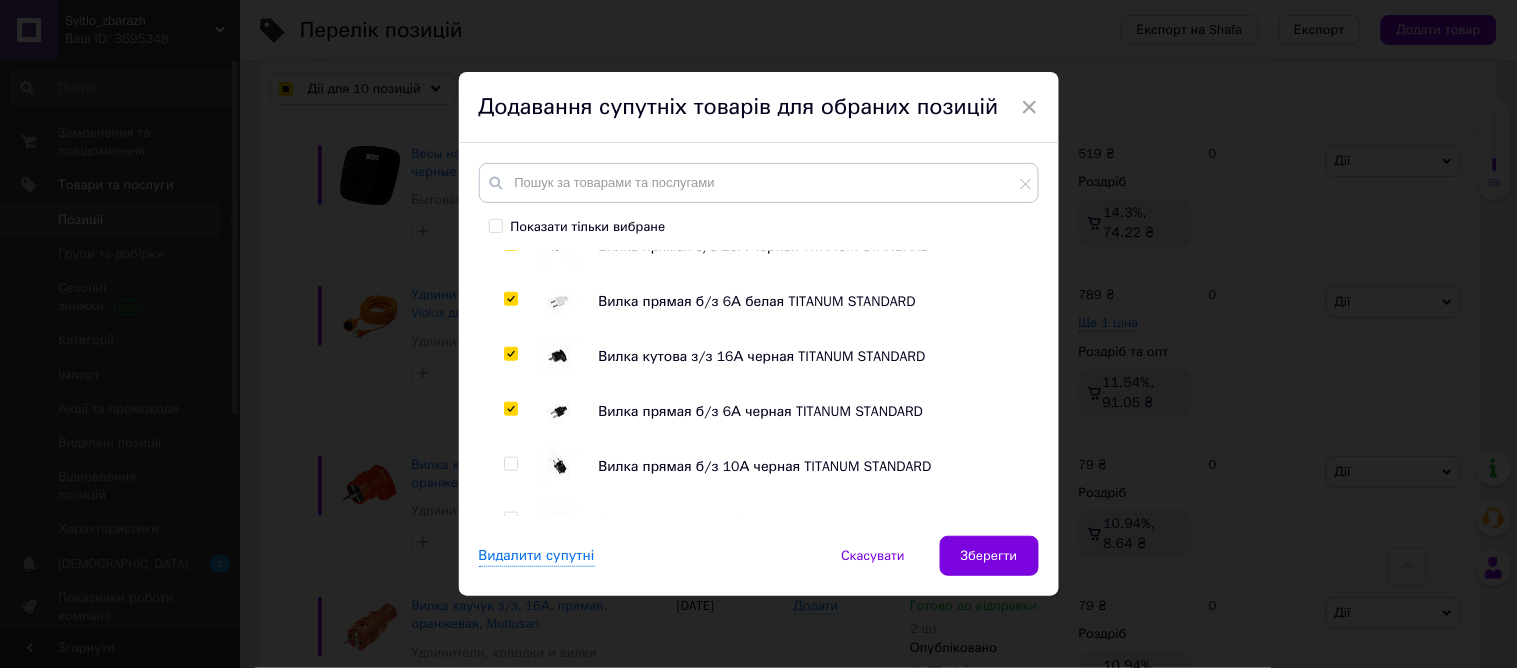checkbox on "true" 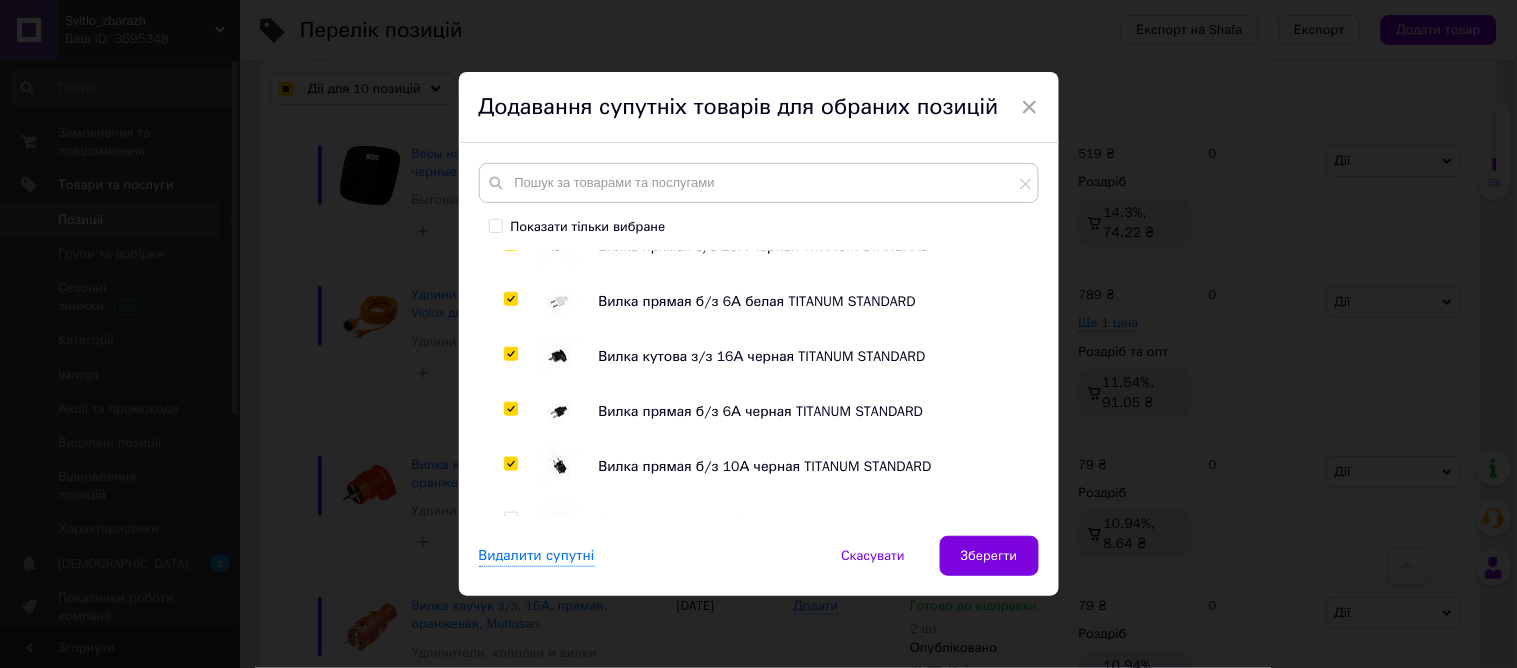 checkbox on "true" 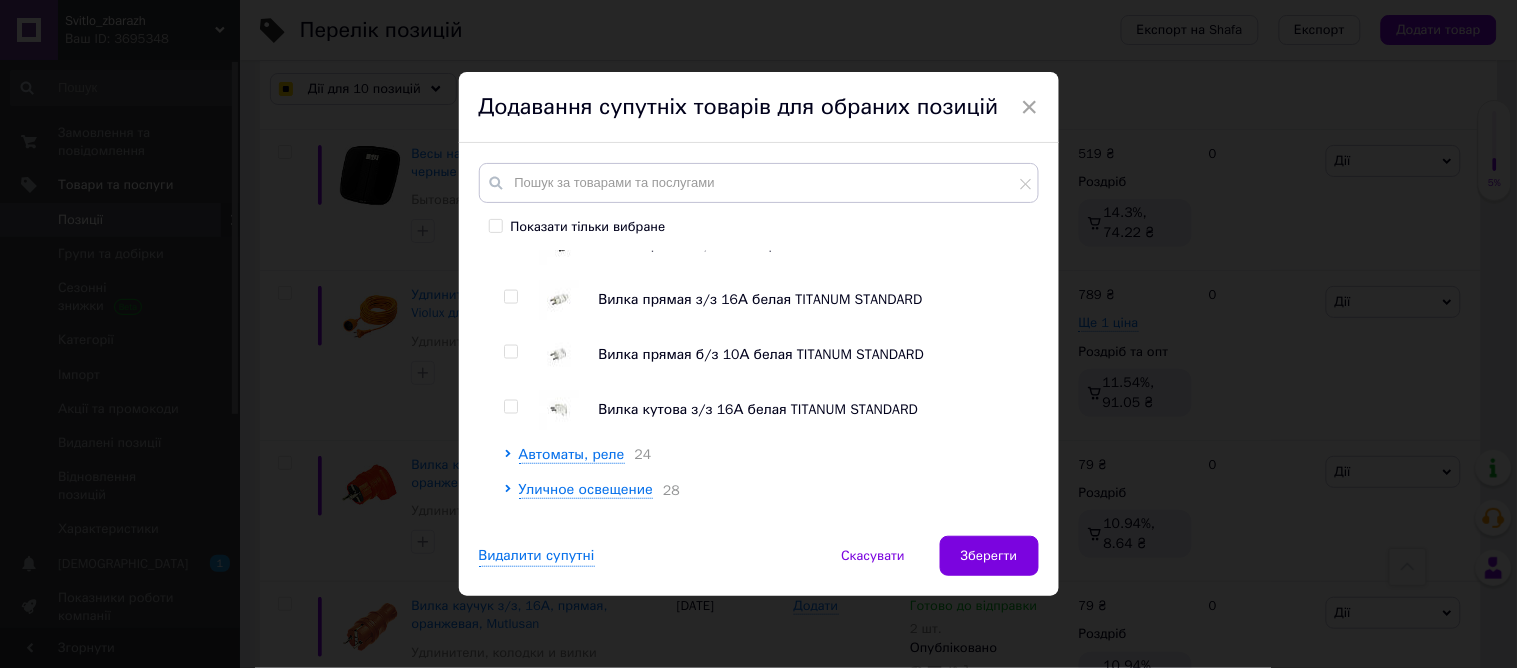 click at bounding box center (510, 407) 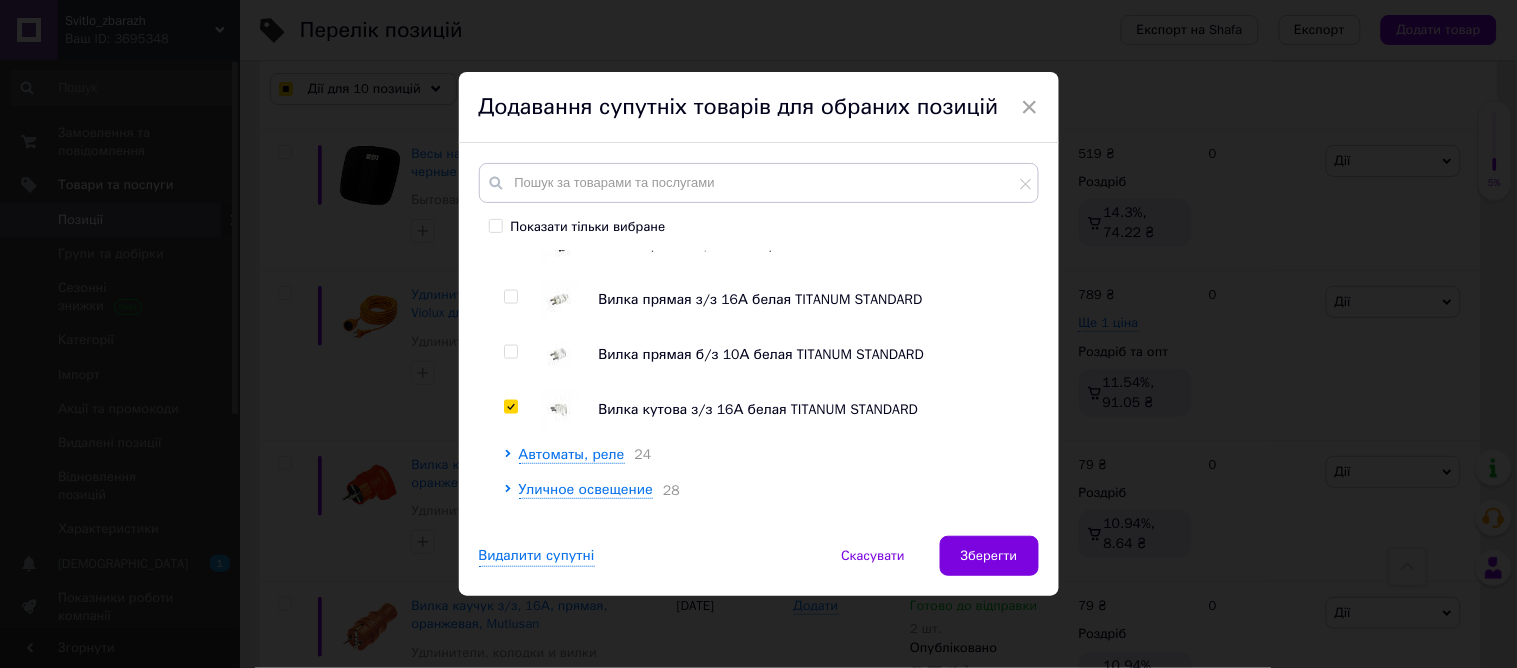 checkbox on "true" 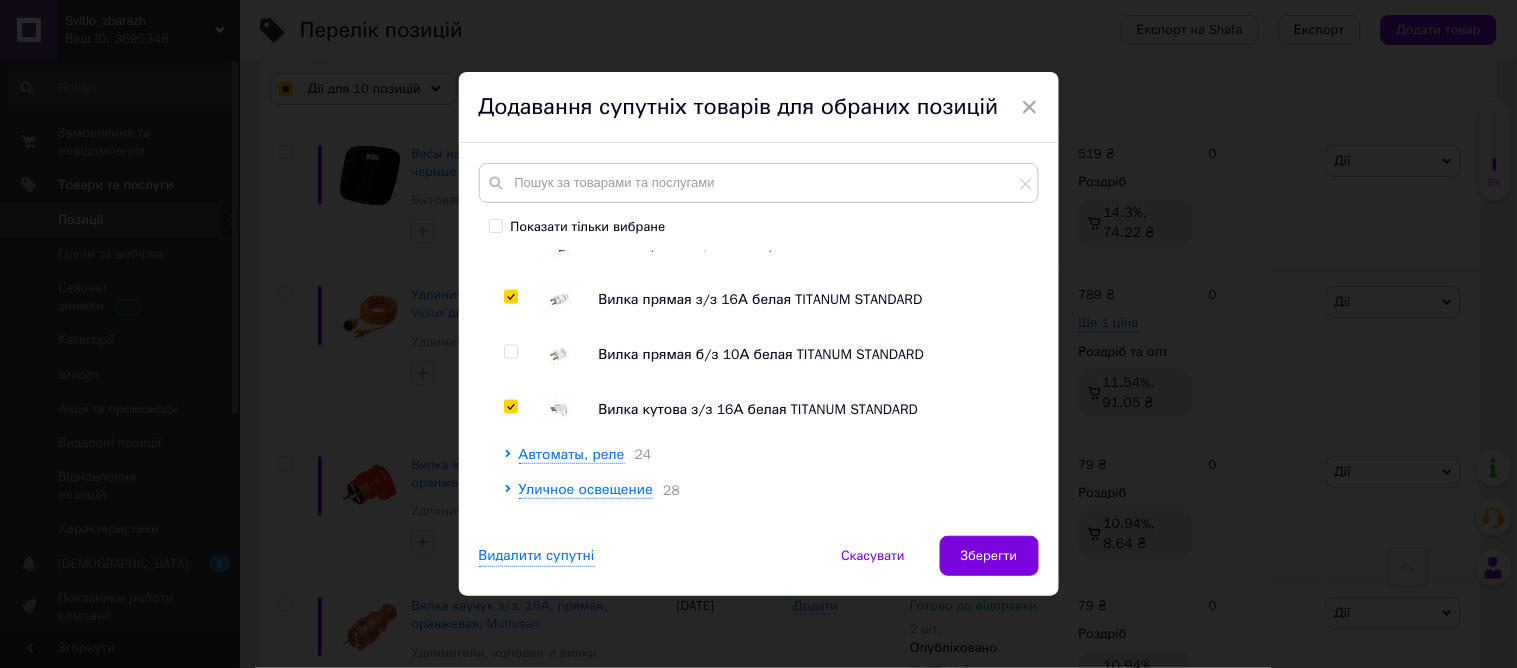 checkbox on "true" 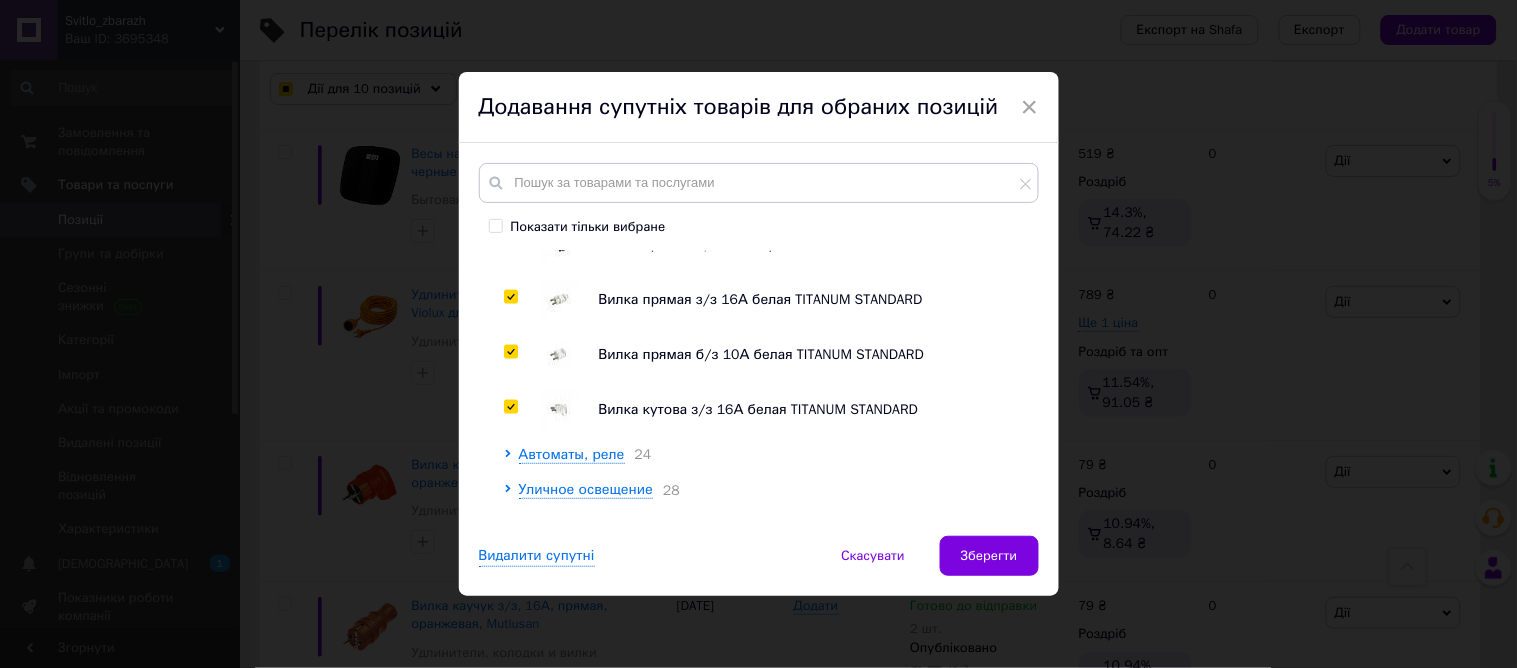 checkbox on "true" 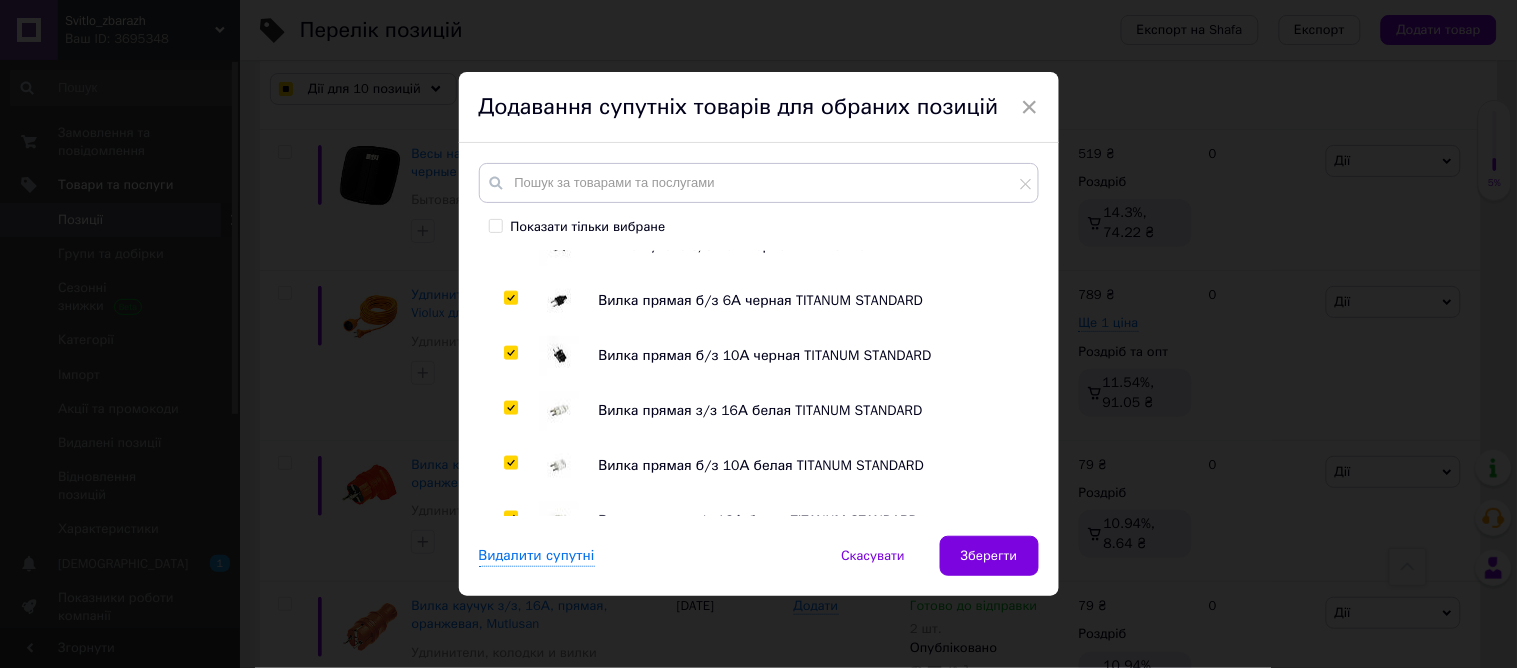 scroll, scrollTop: 888, scrollLeft: 0, axis: vertical 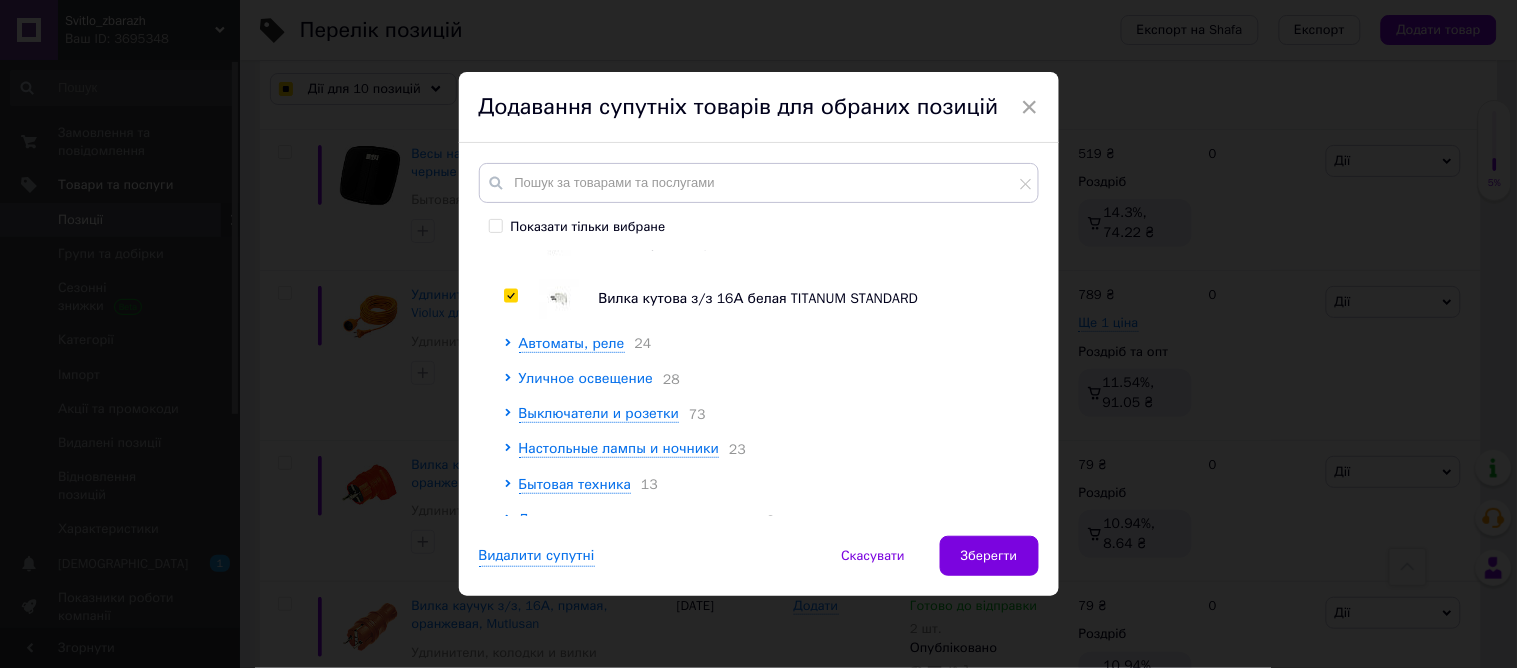 click on "Уличное освещение" at bounding box center [586, 378] 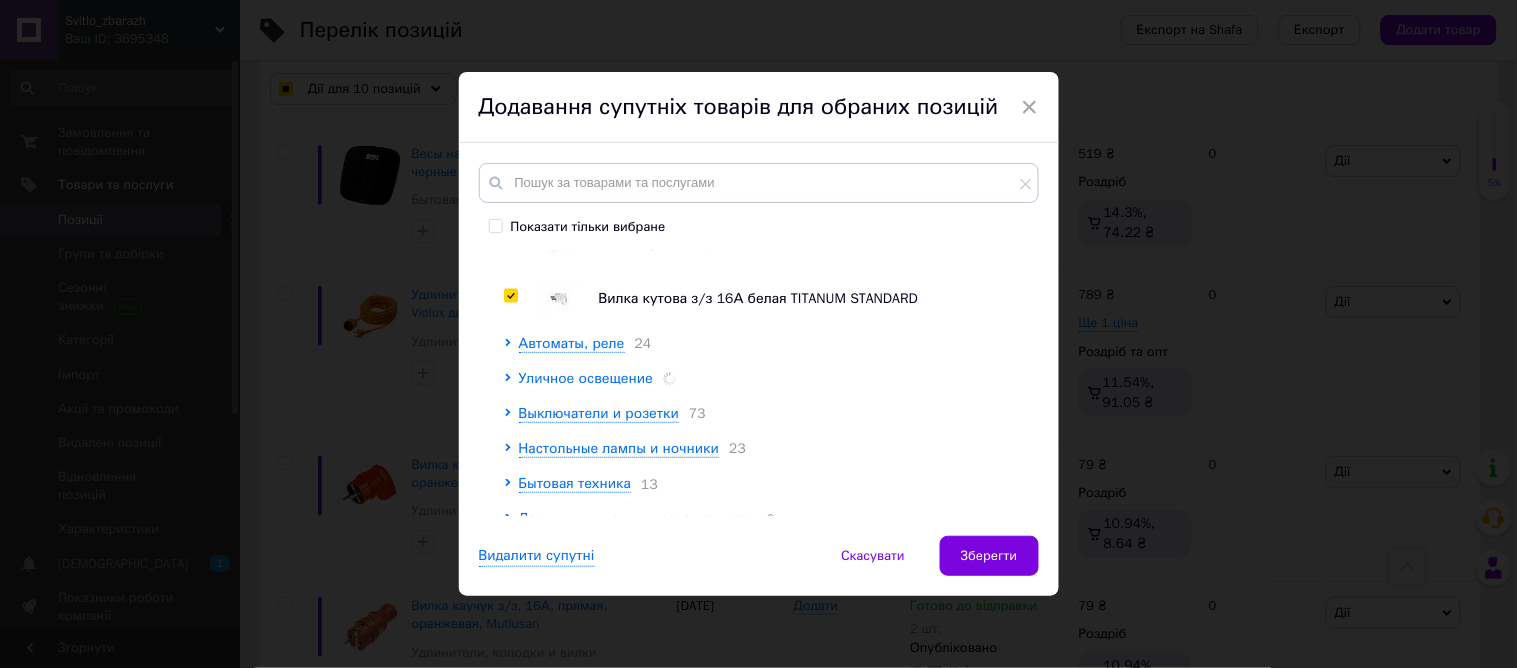 checkbox on "true" 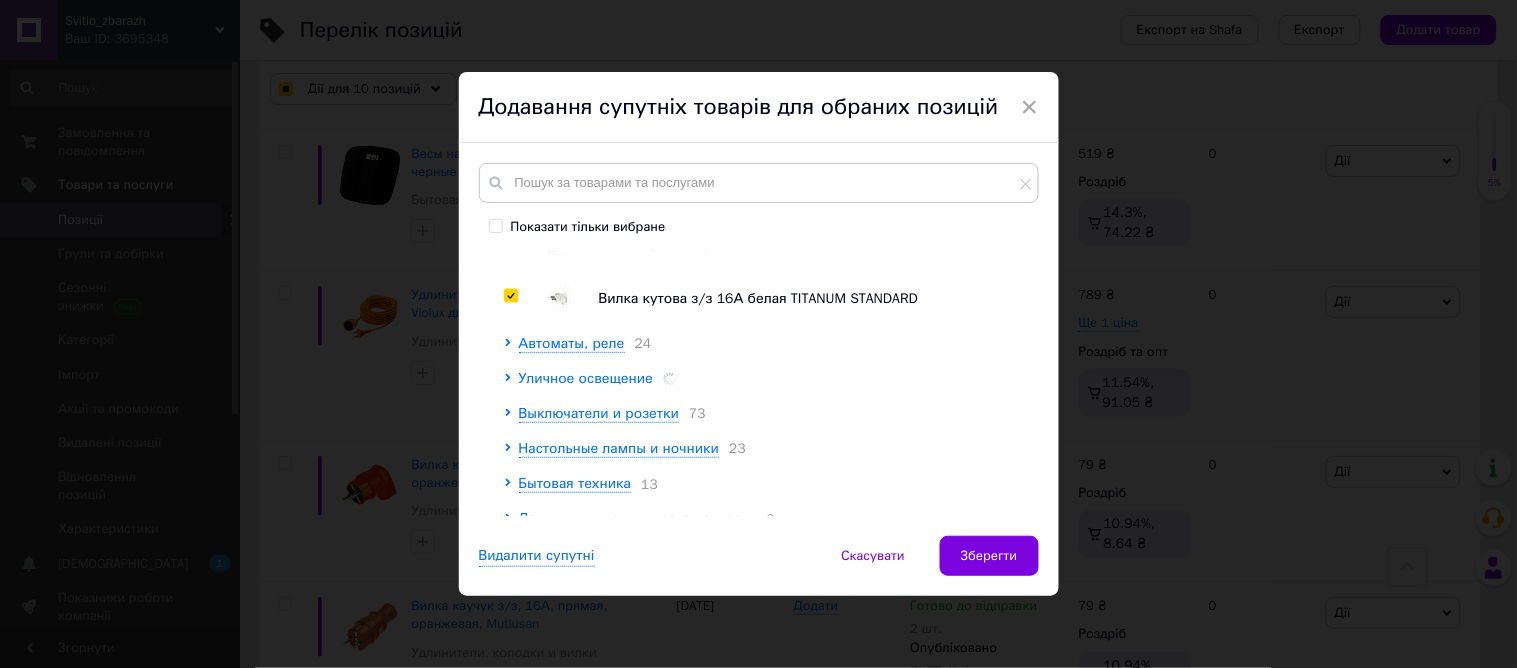 checkbox on "true" 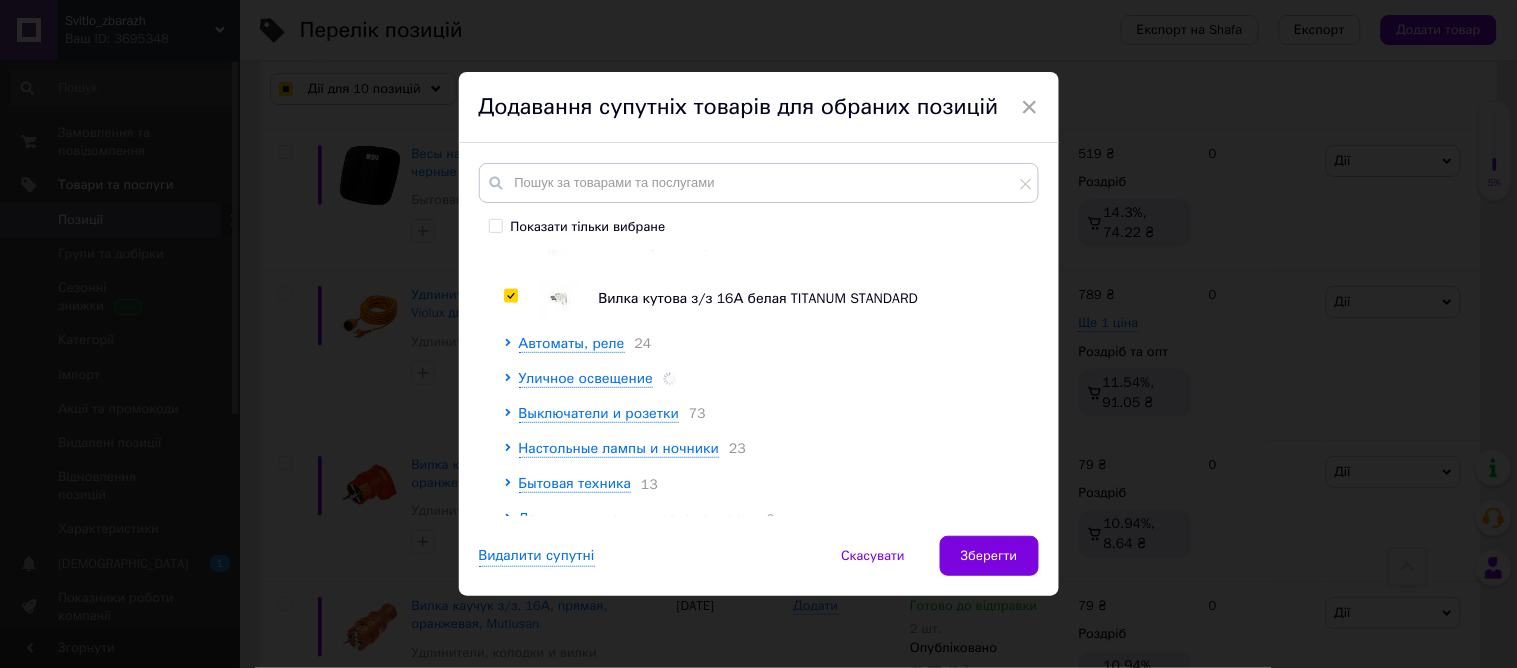 checkbox on "true" 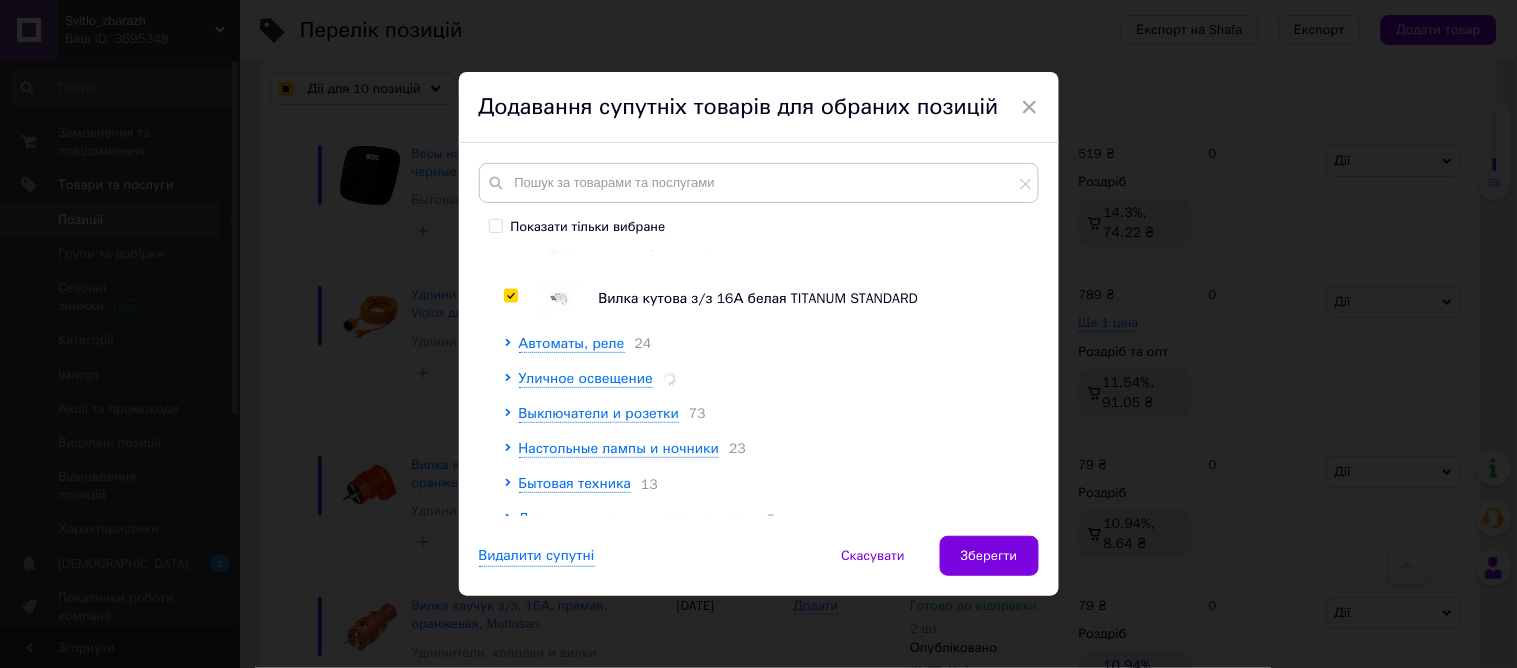 checkbox on "true" 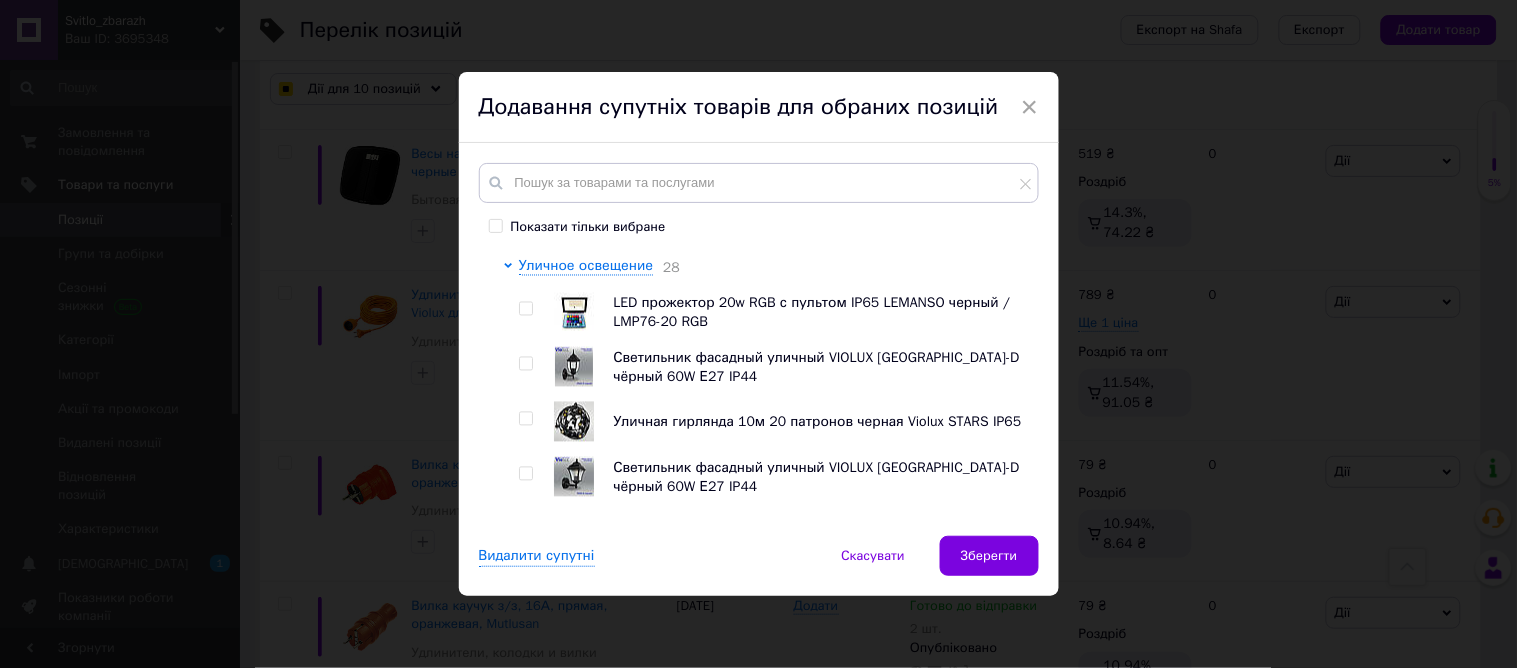 scroll, scrollTop: 888, scrollLeft: 0, axis: vertical 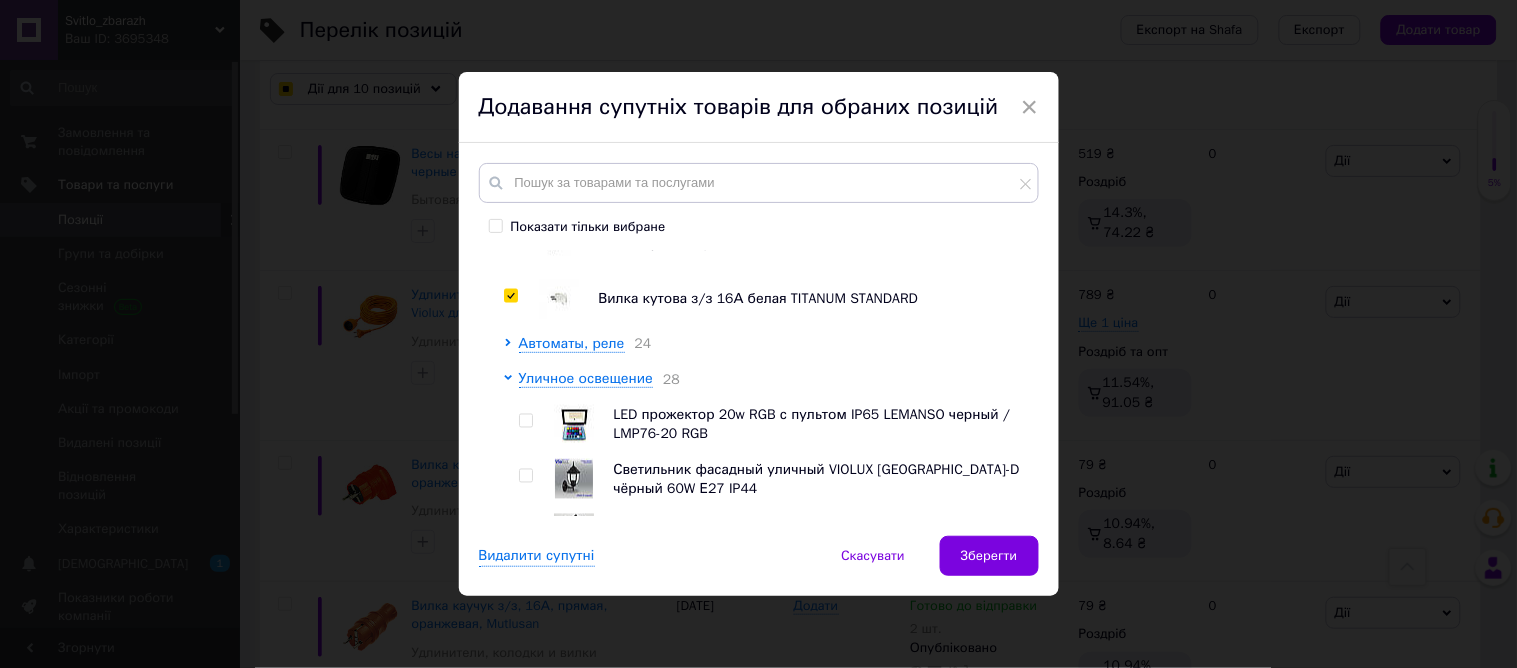 click at bounding box center [525, 421] 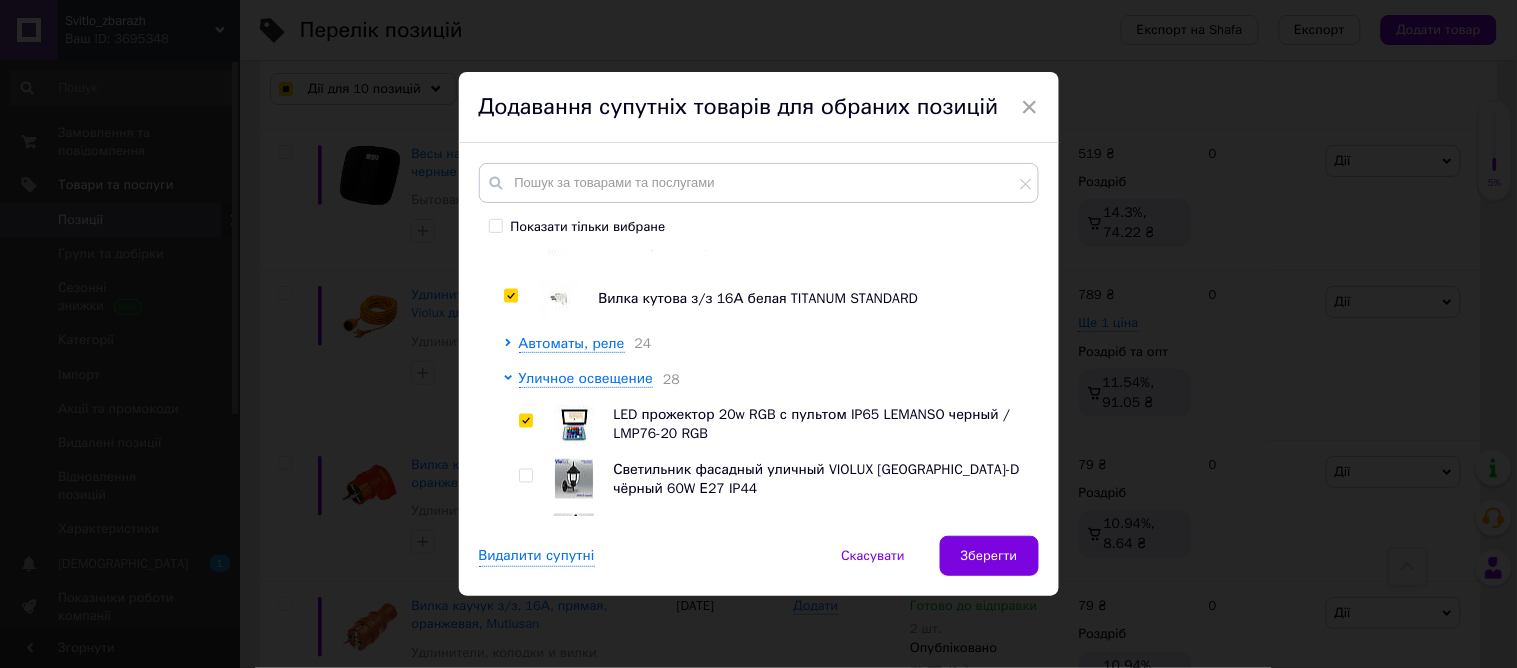 checkbox on "true" 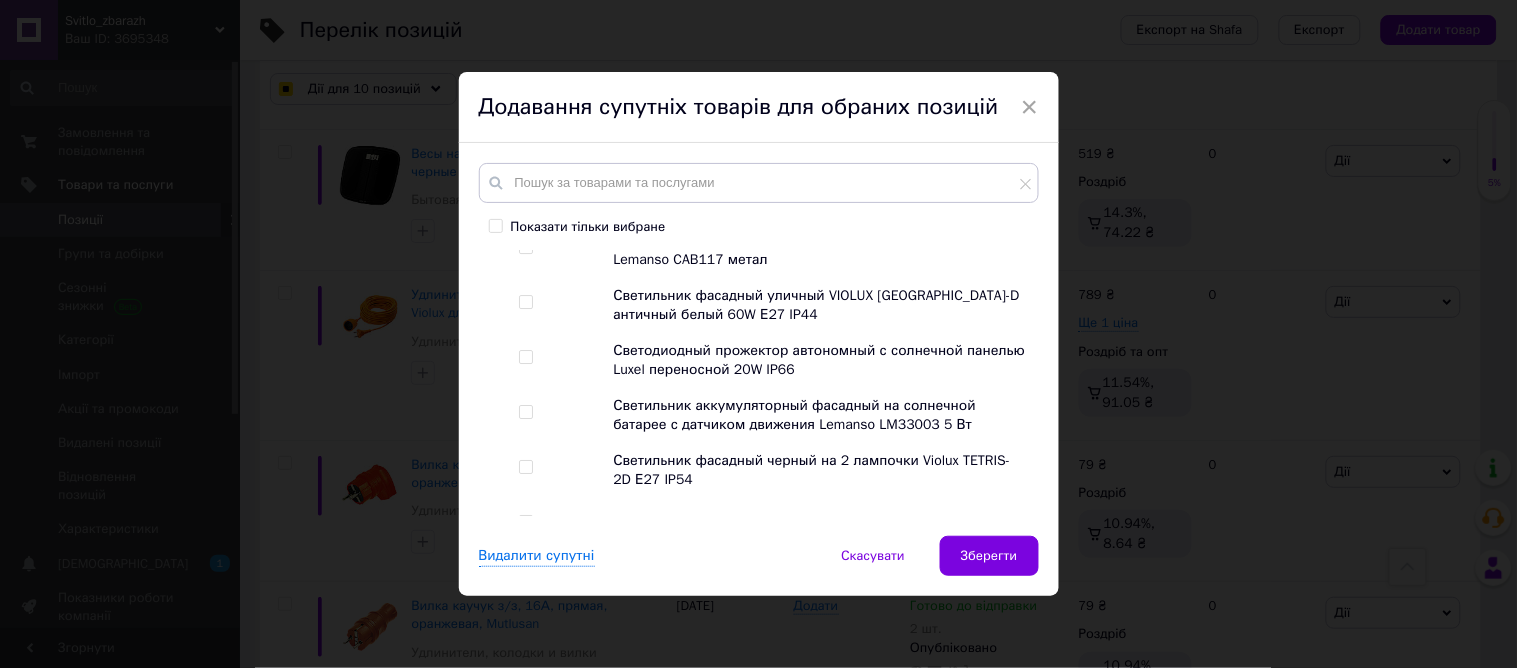 scroll, scrollTop: 2000, scrollLeft: 0, axis: vertical 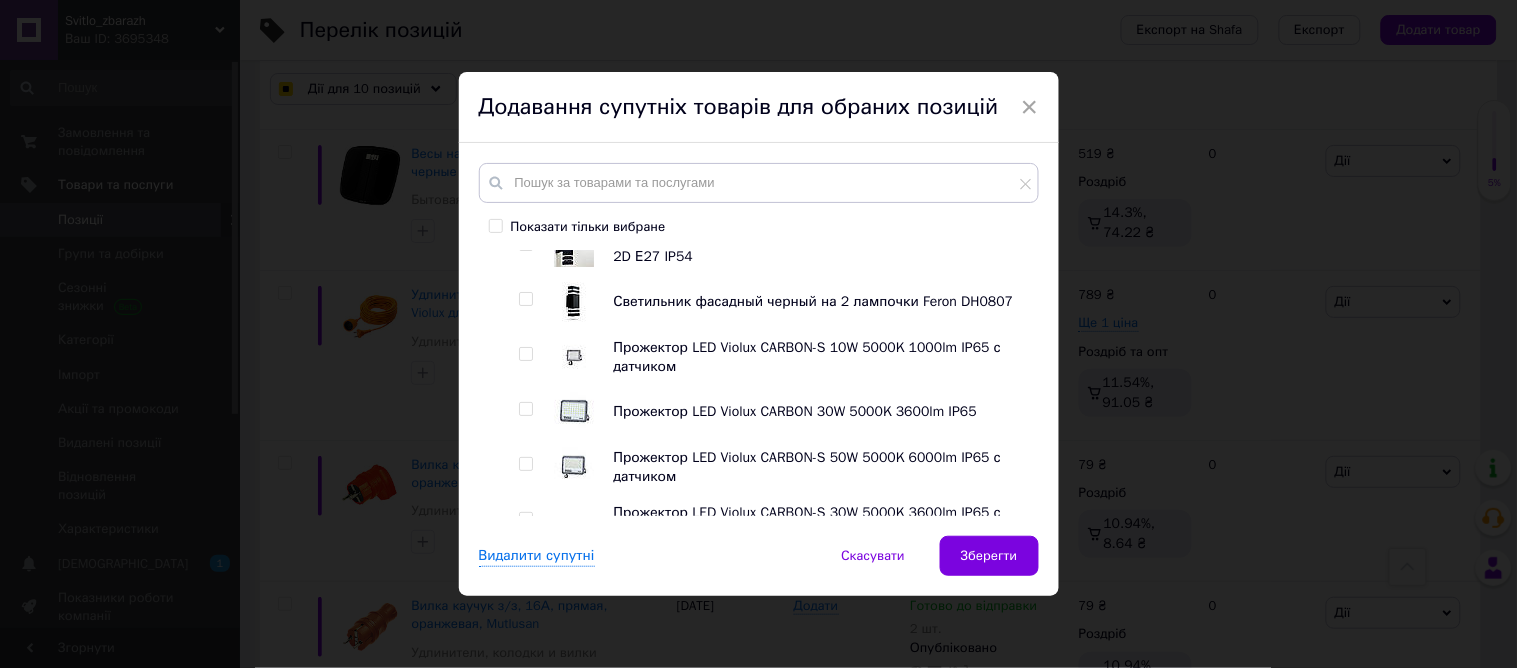 click at bounding box center [525, 354] 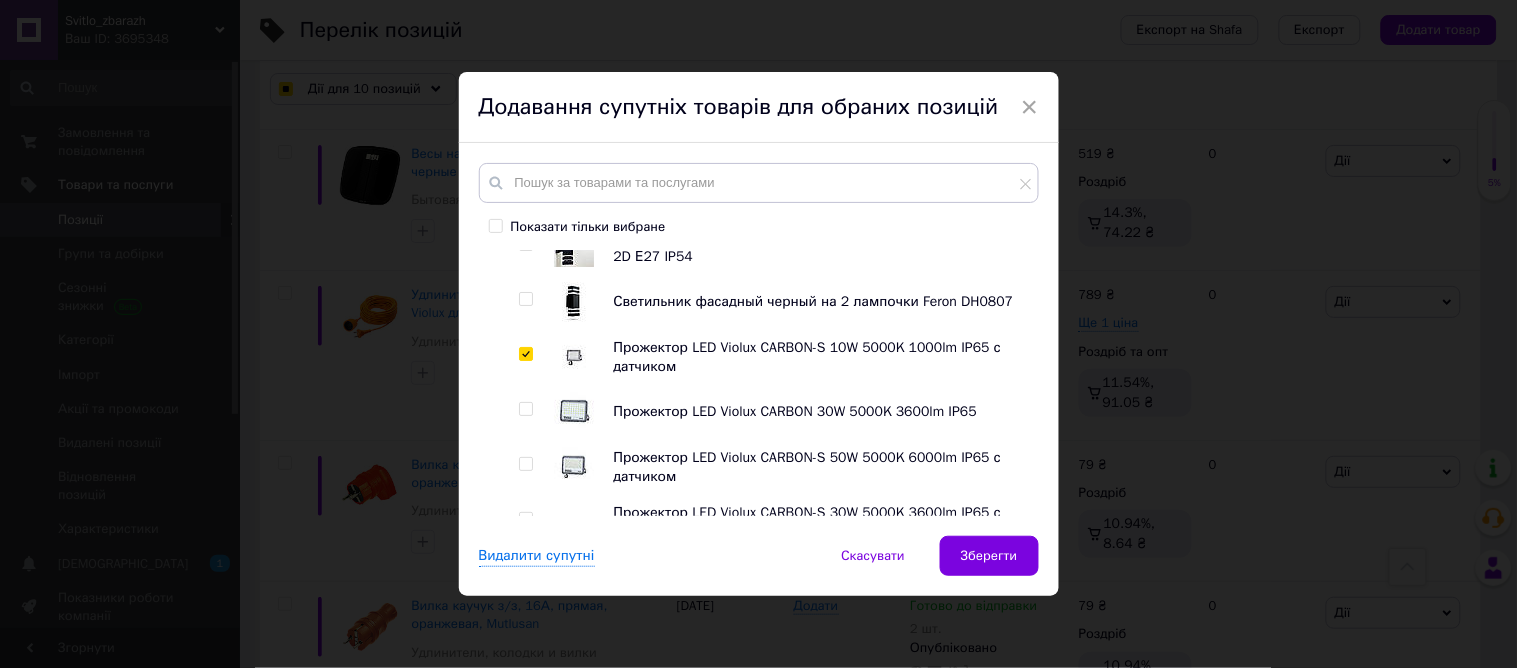 checkbox on "true" 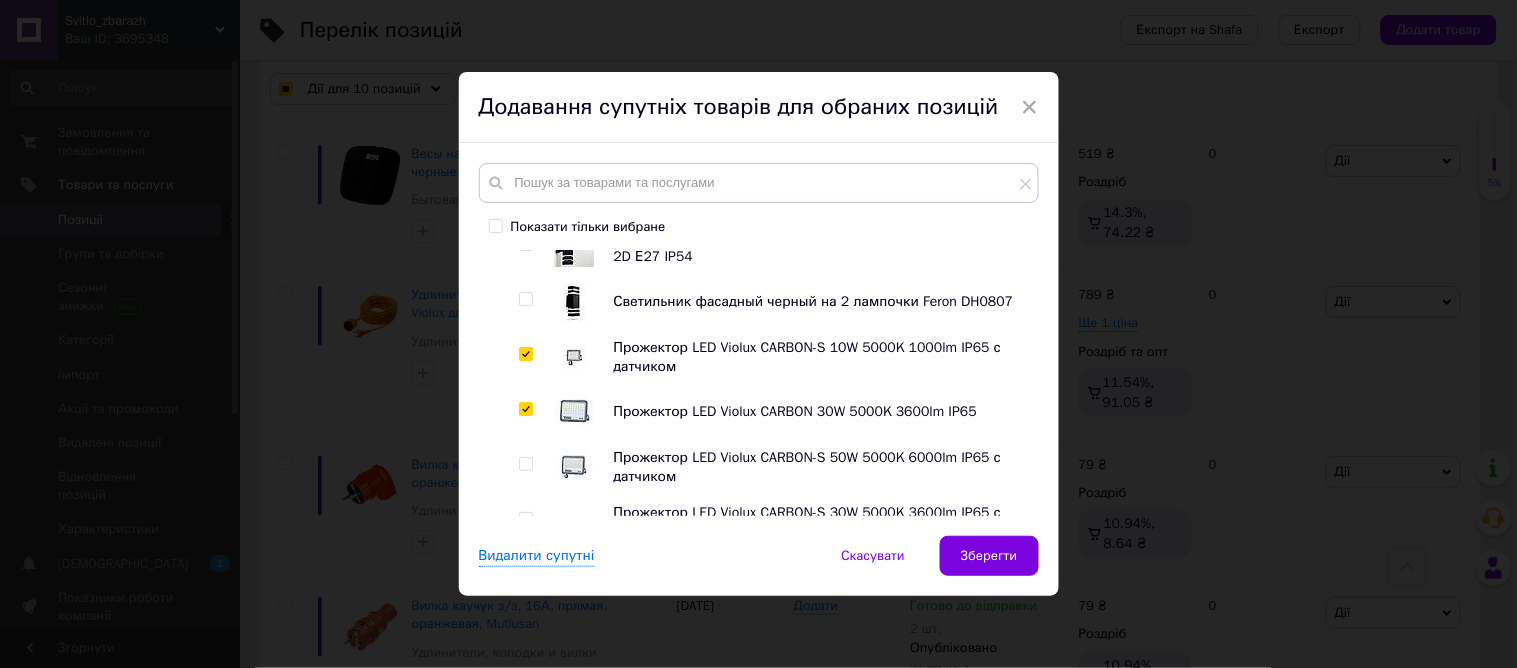 checkbox on "true" 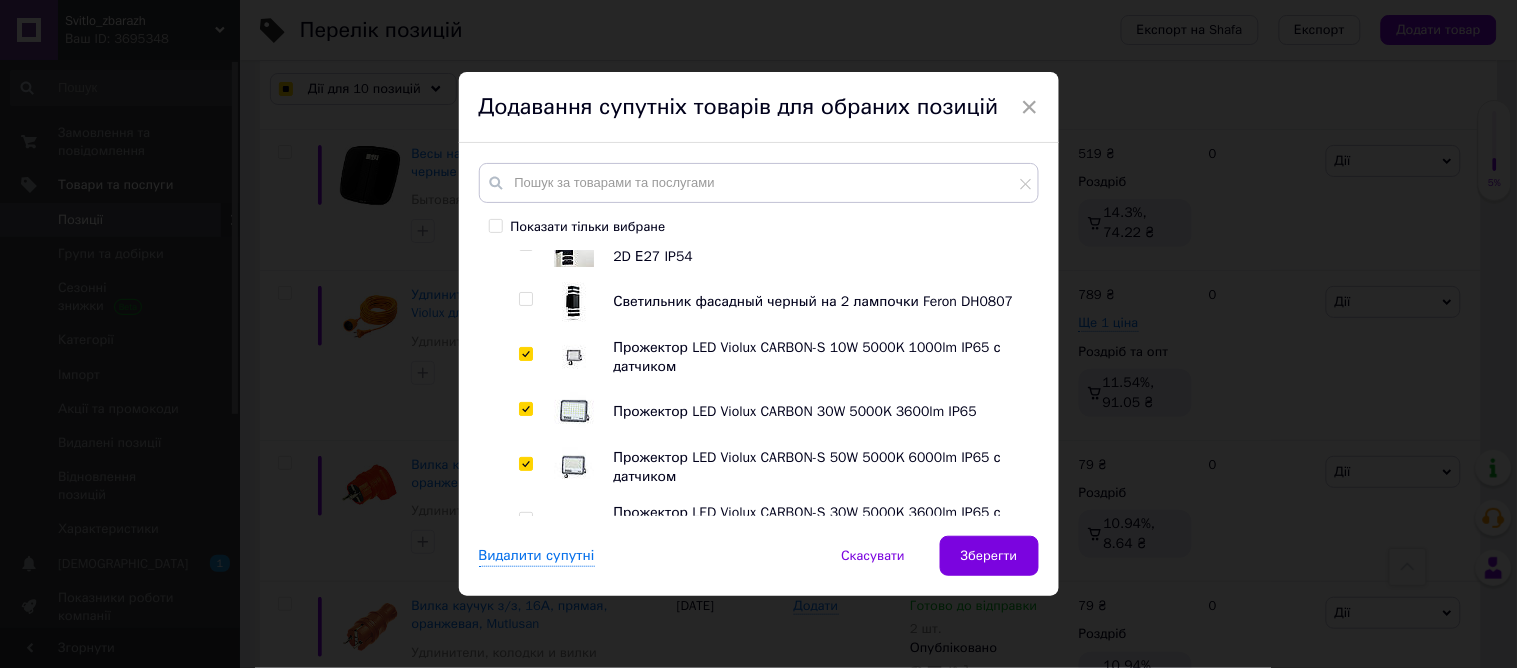 checkbox on "true" 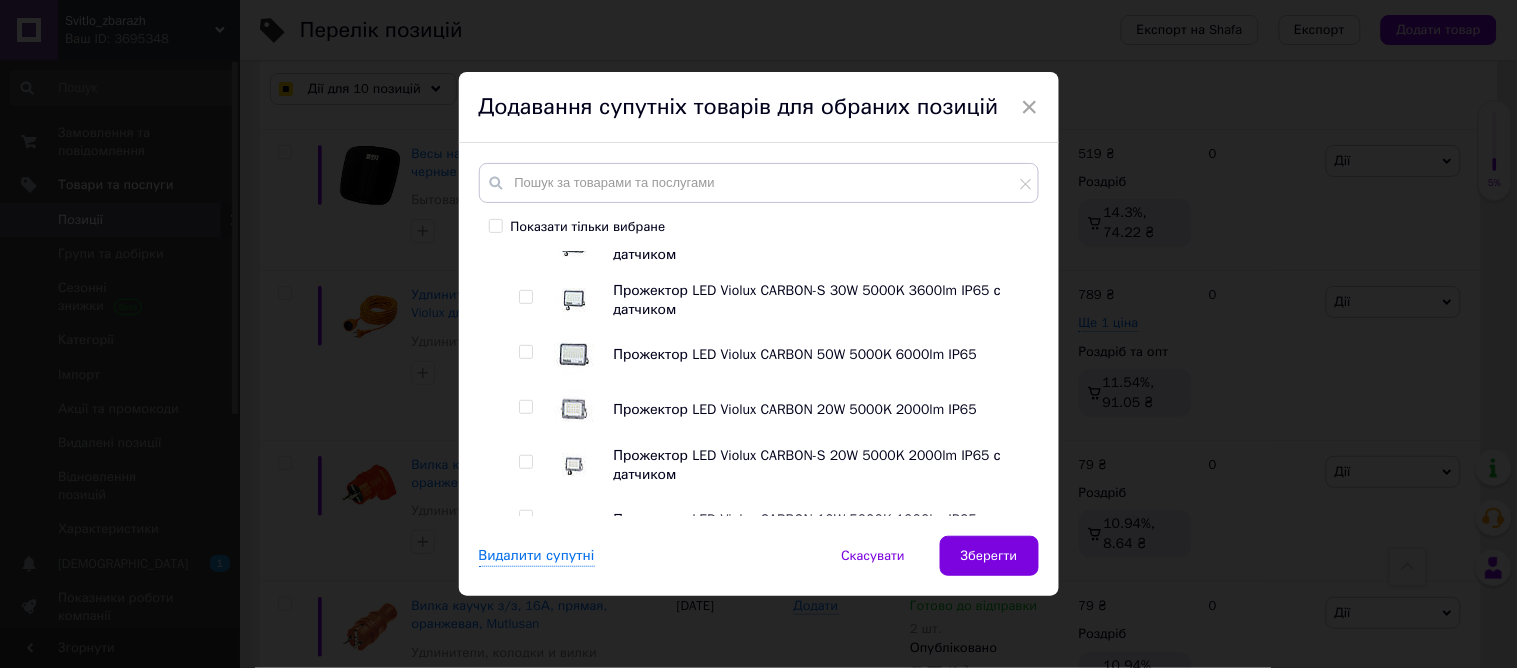 drag, startPoint x: 518, startPoint y: 406, endPoint x: 523, endPoint y: 354, distance: 52.23983 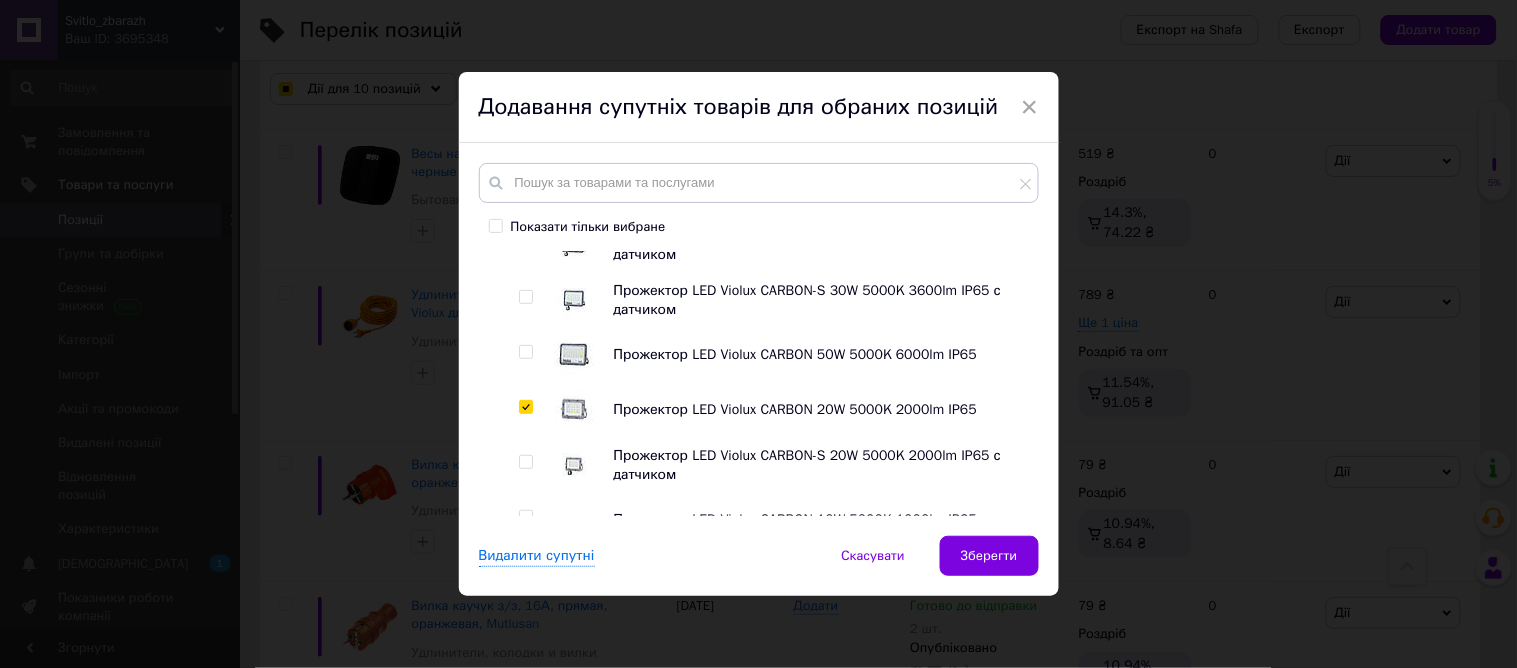 checkbox on "true" 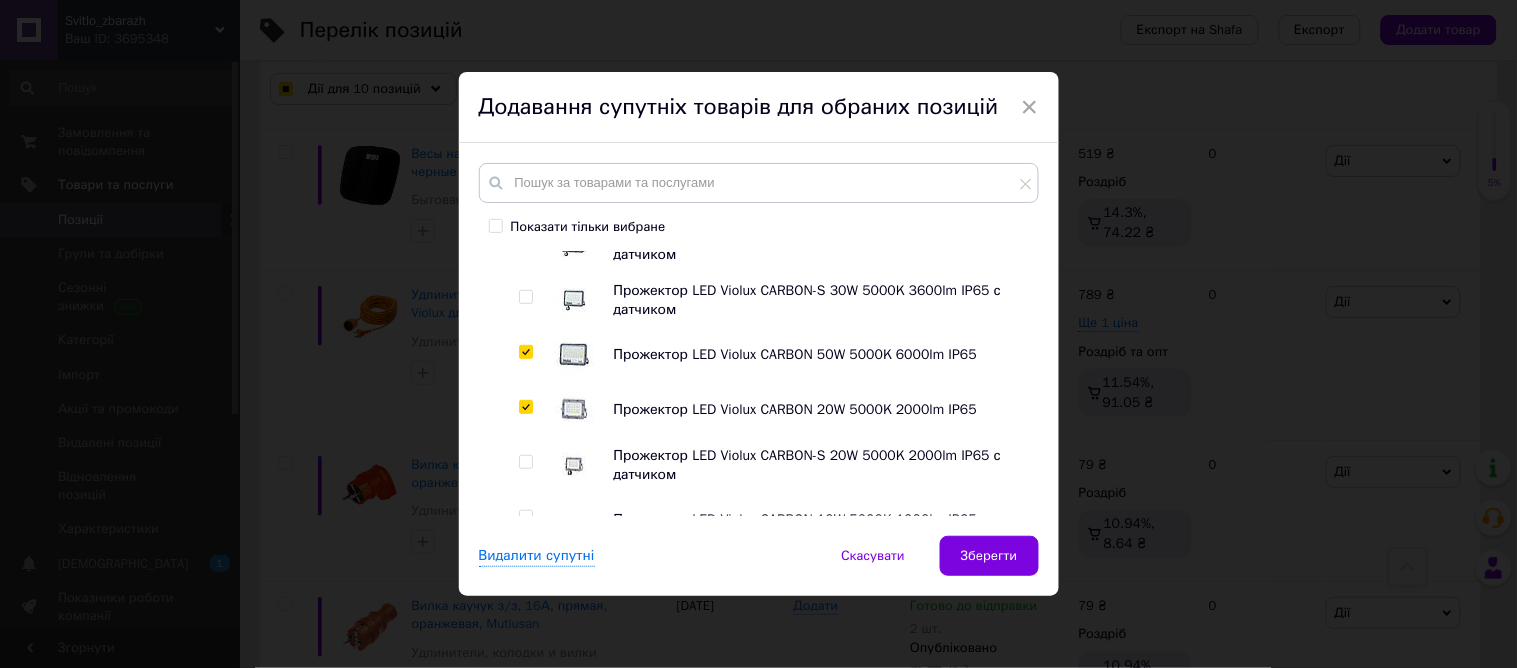 checkbox on "true" 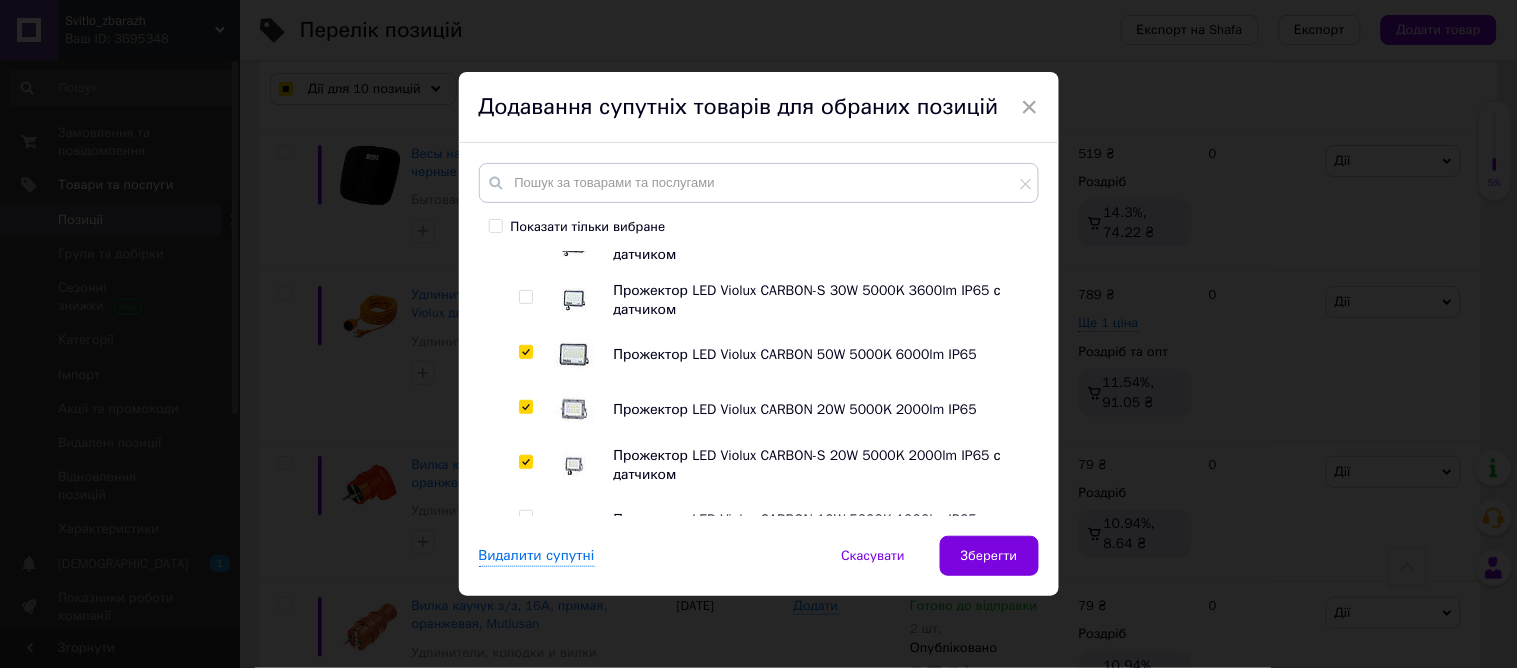 checkbox on "true" 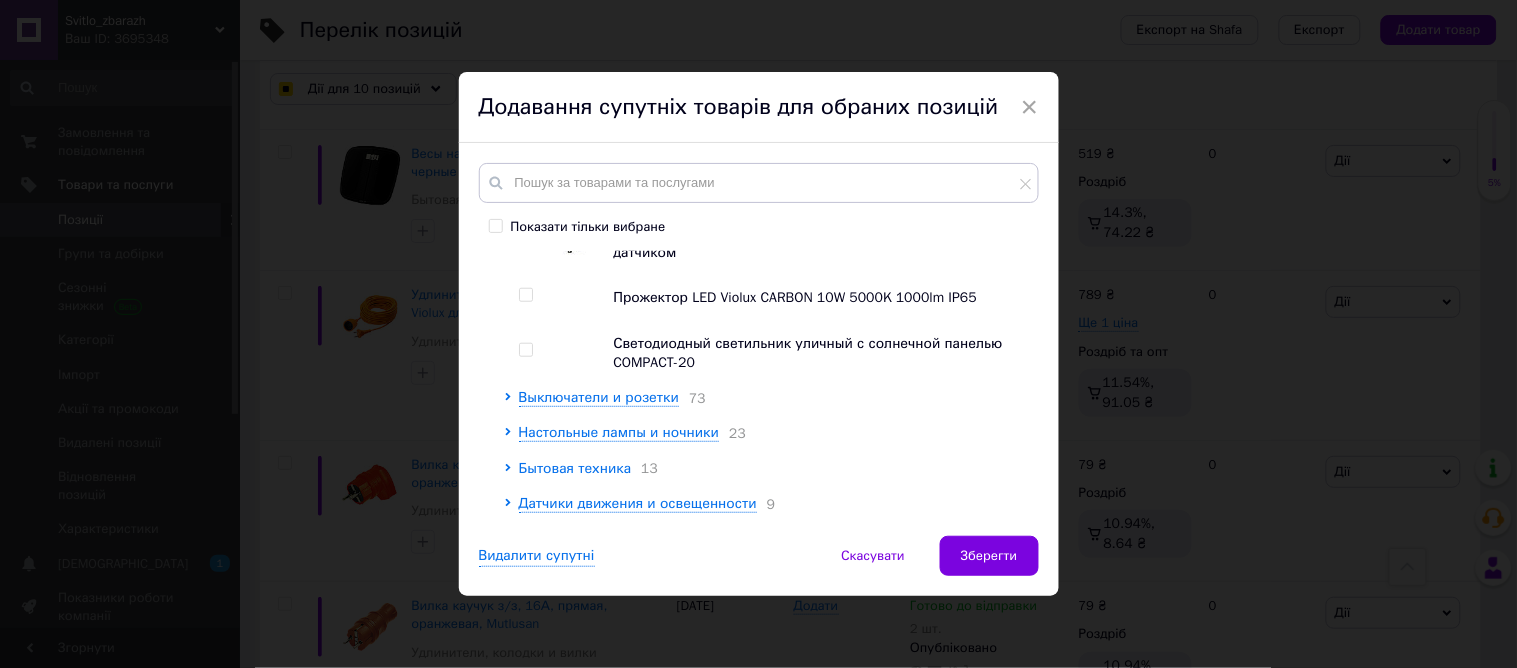 click on "Бытовая техника" at bounding box center (575, 468) 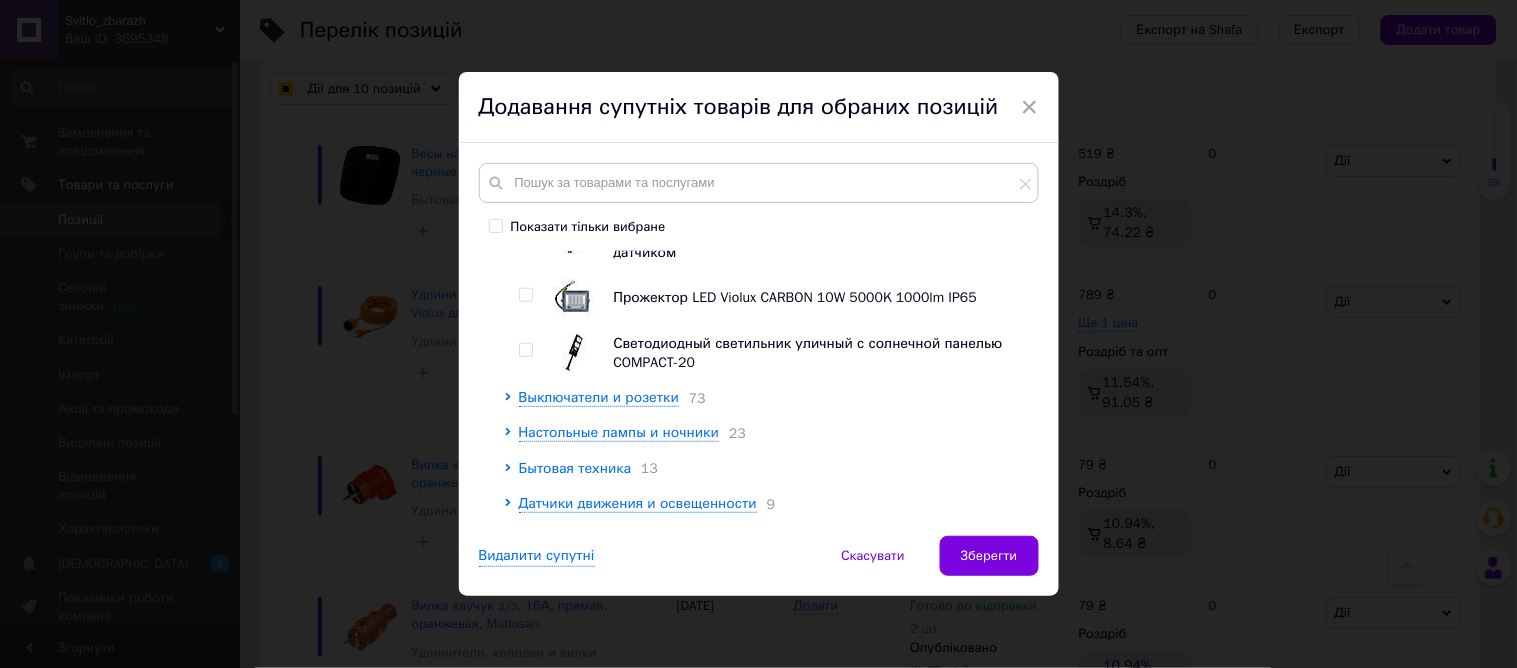 checkbox on "true" 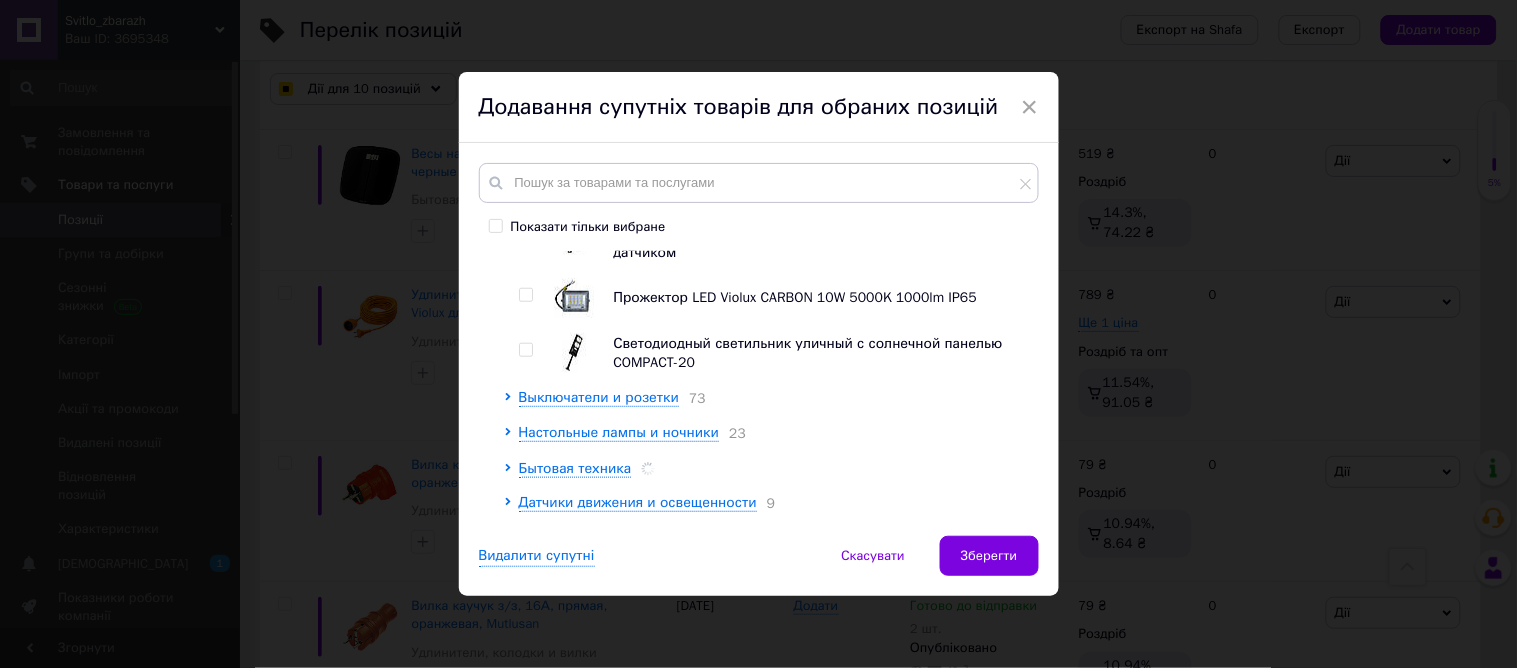 checkbox on "true" 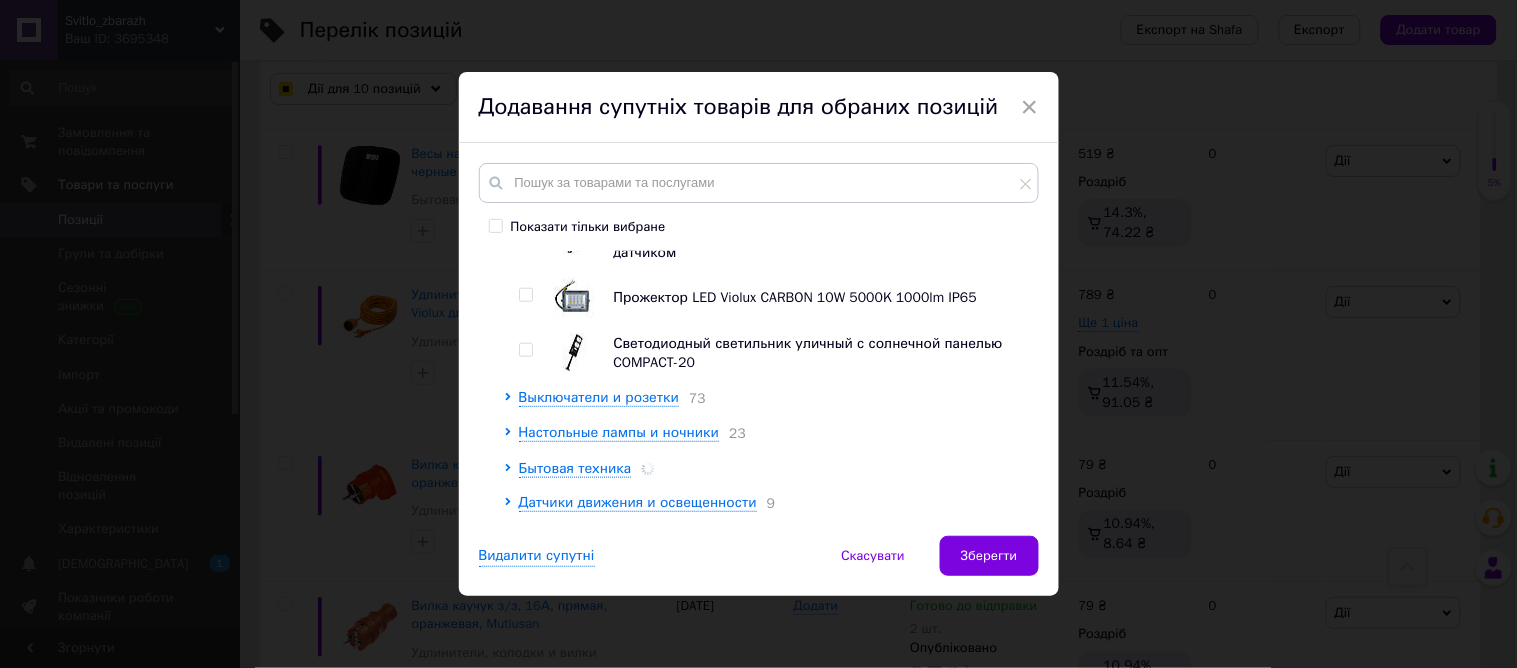 checkbox on "true" 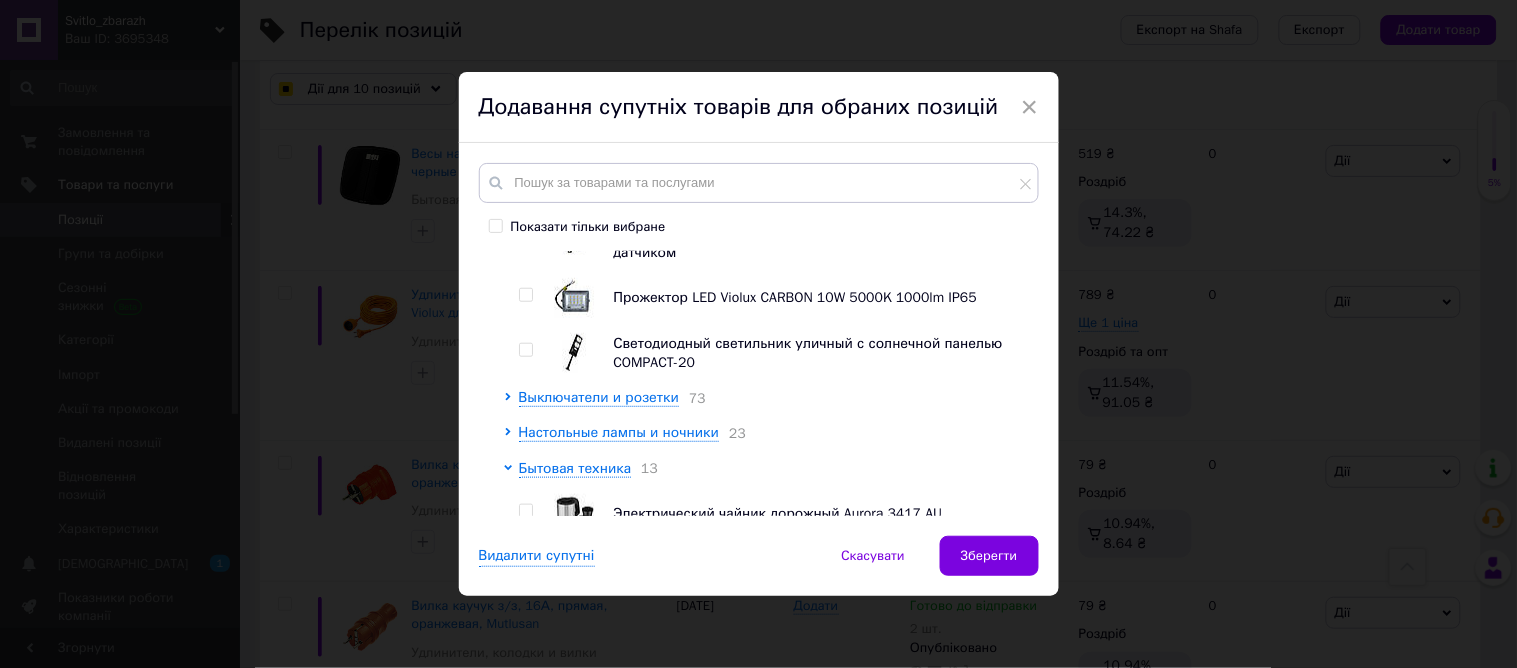 scroll, scrollTop: 2666, scrollLeft: 0, axis: vertical 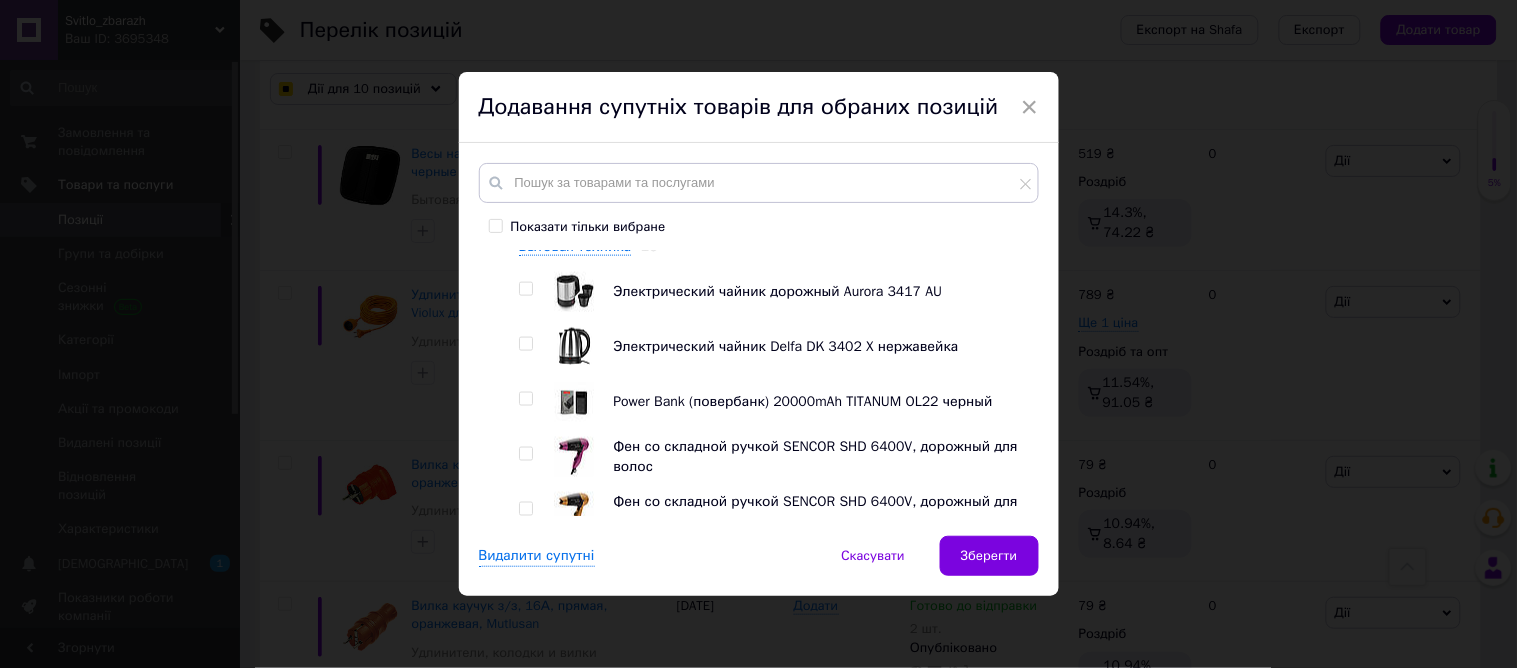 click at bounding box center [525, 344] 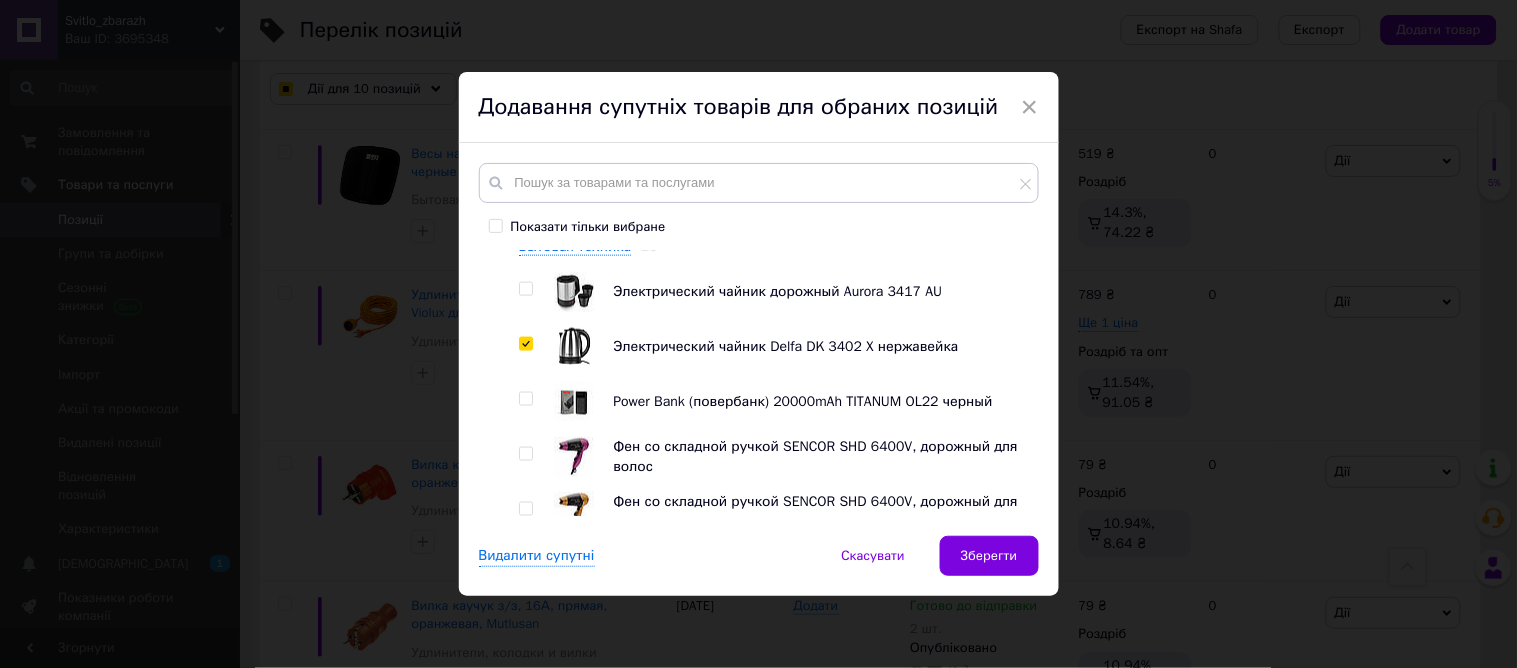 checkbox on "true" 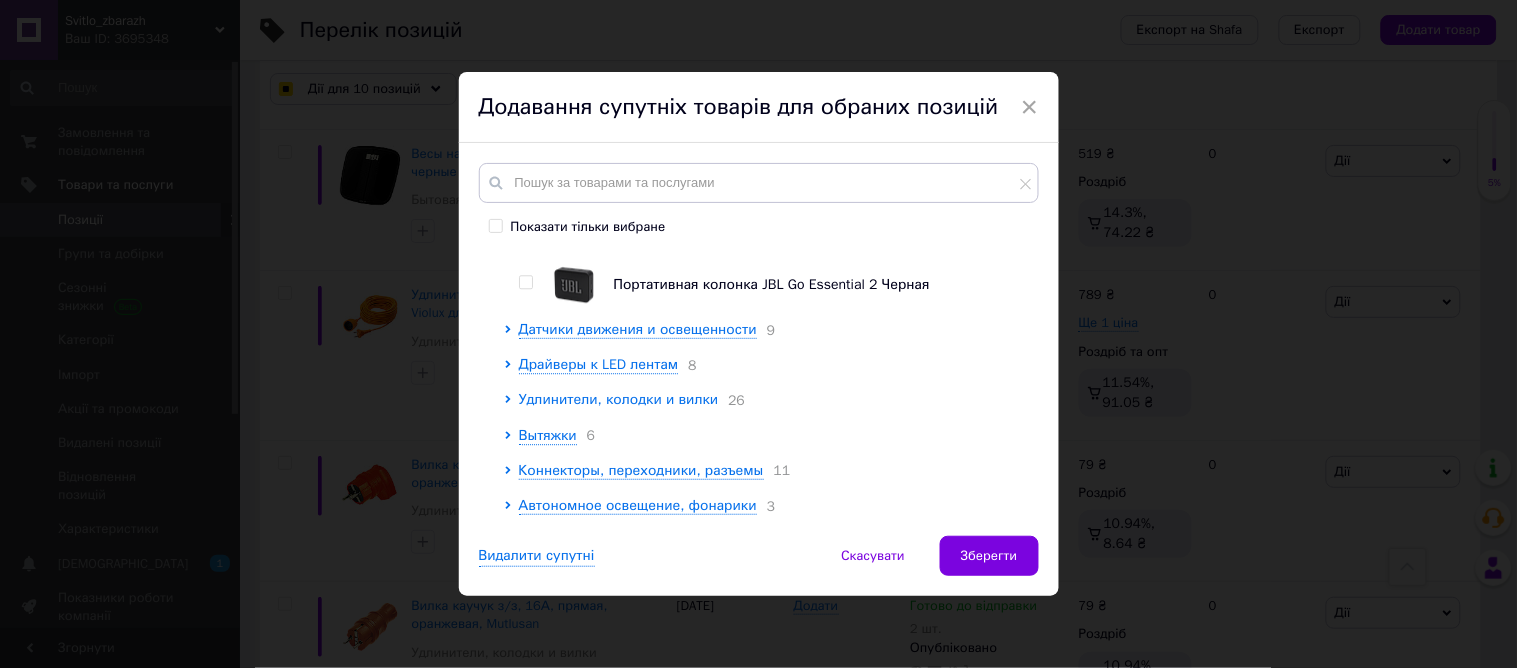 scroll, scrollTop: 3111, scrollLeft: 0, axis: vertical 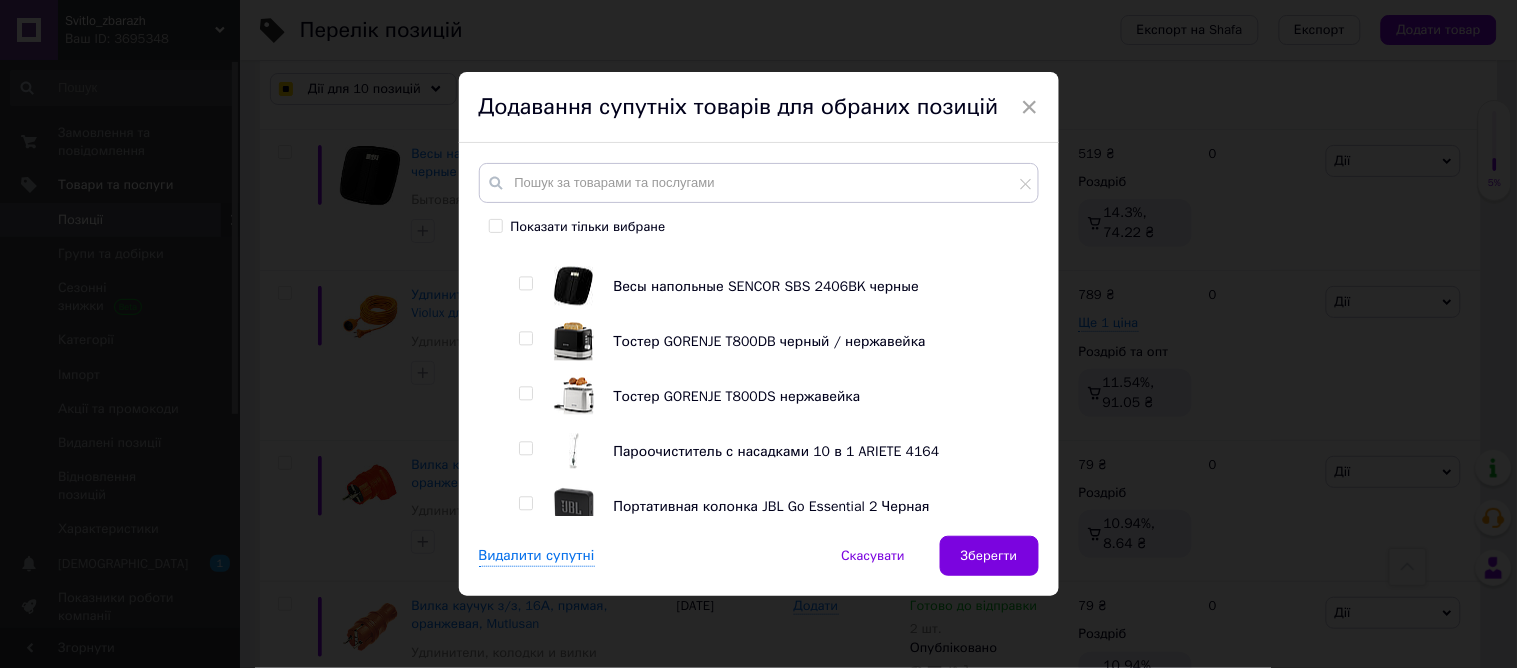 click at bounding box center (525, 449) 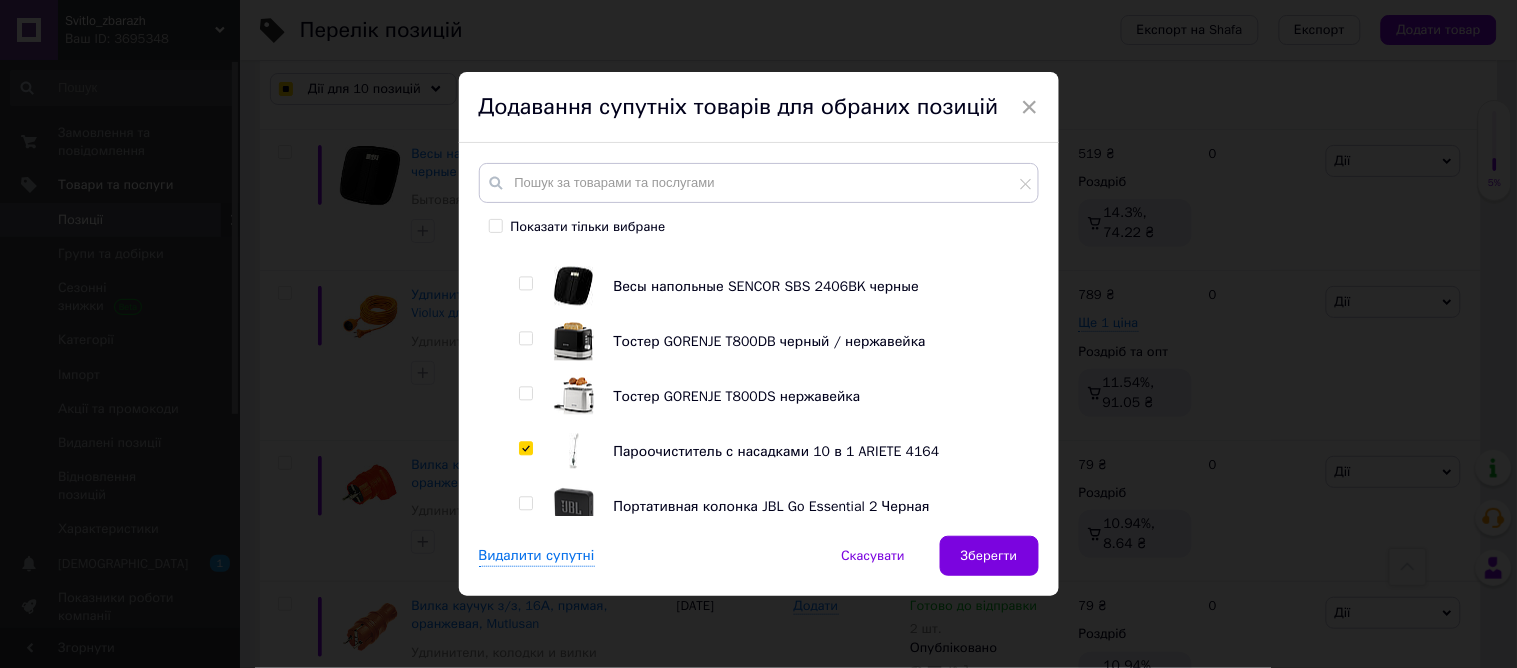 checkbox on "true" 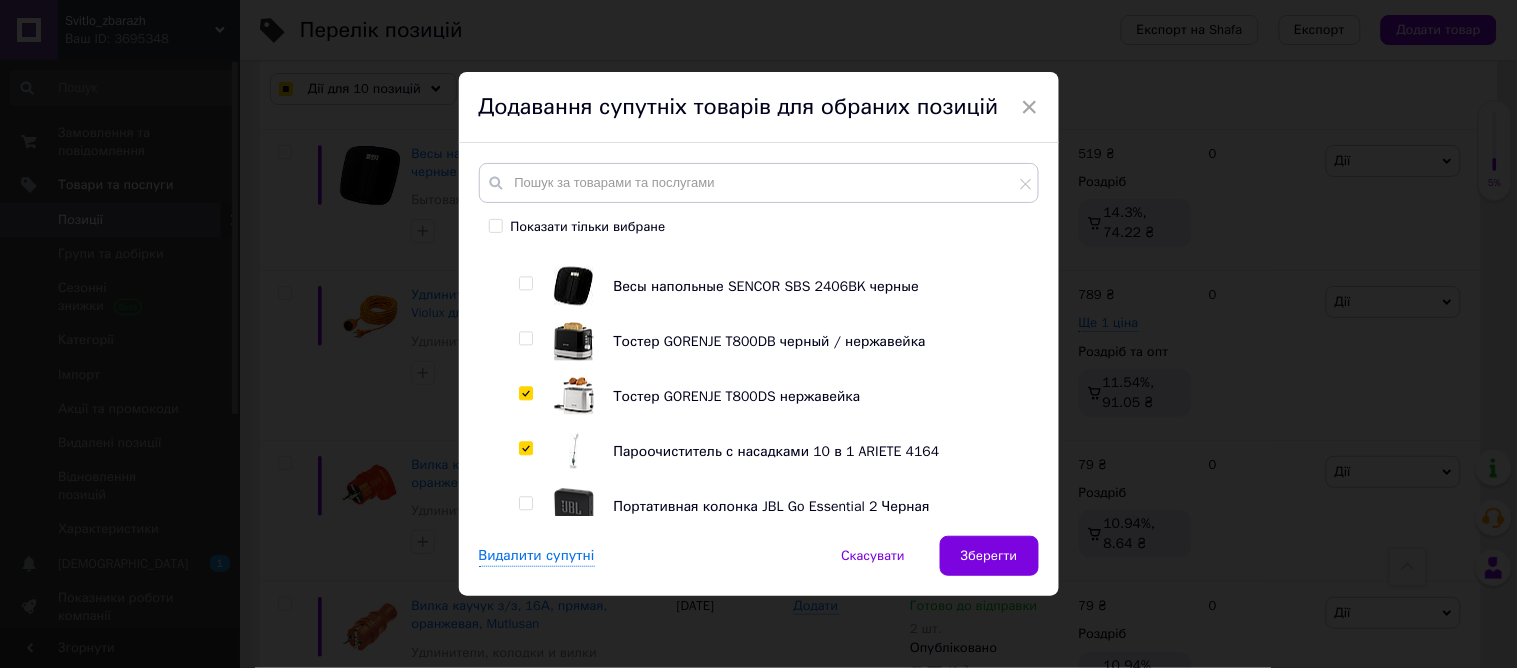 checkbox on "true" 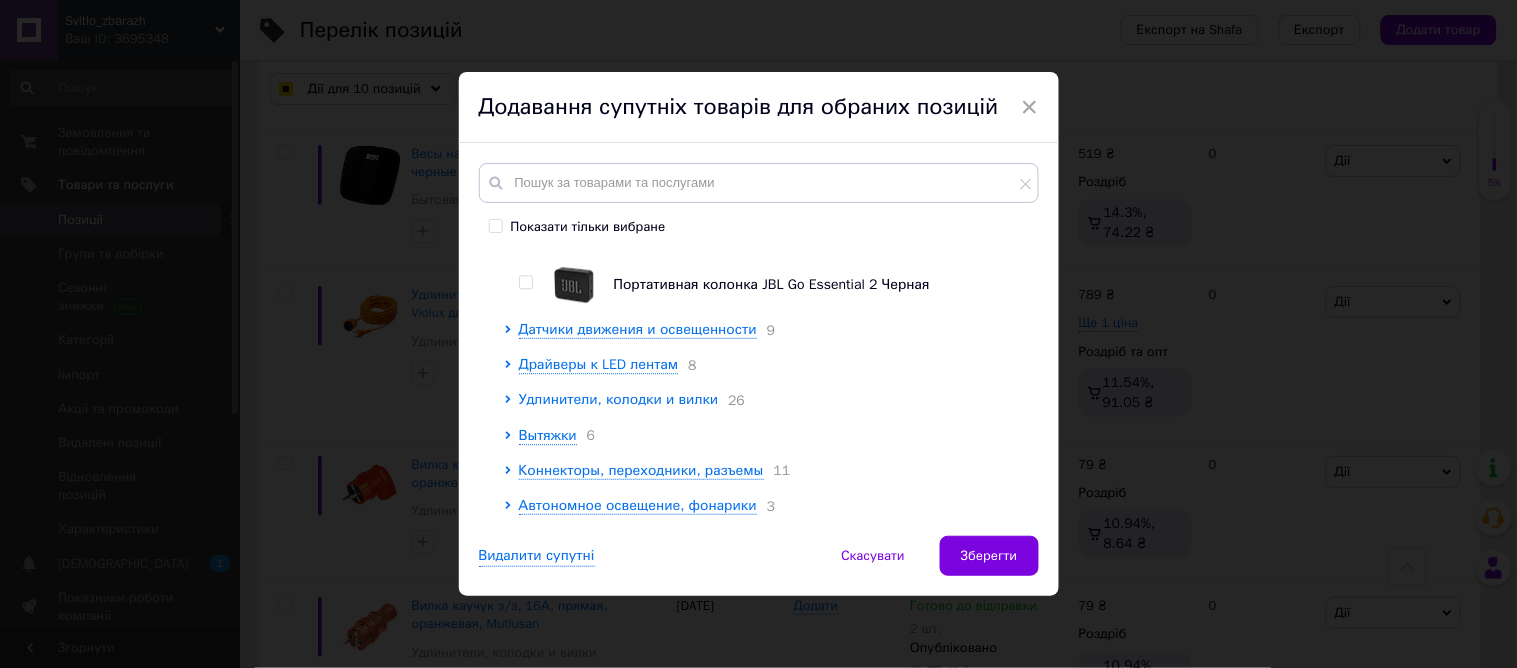 click on "Удлинители, колодки и вилки" at bounding box center (619, 399) 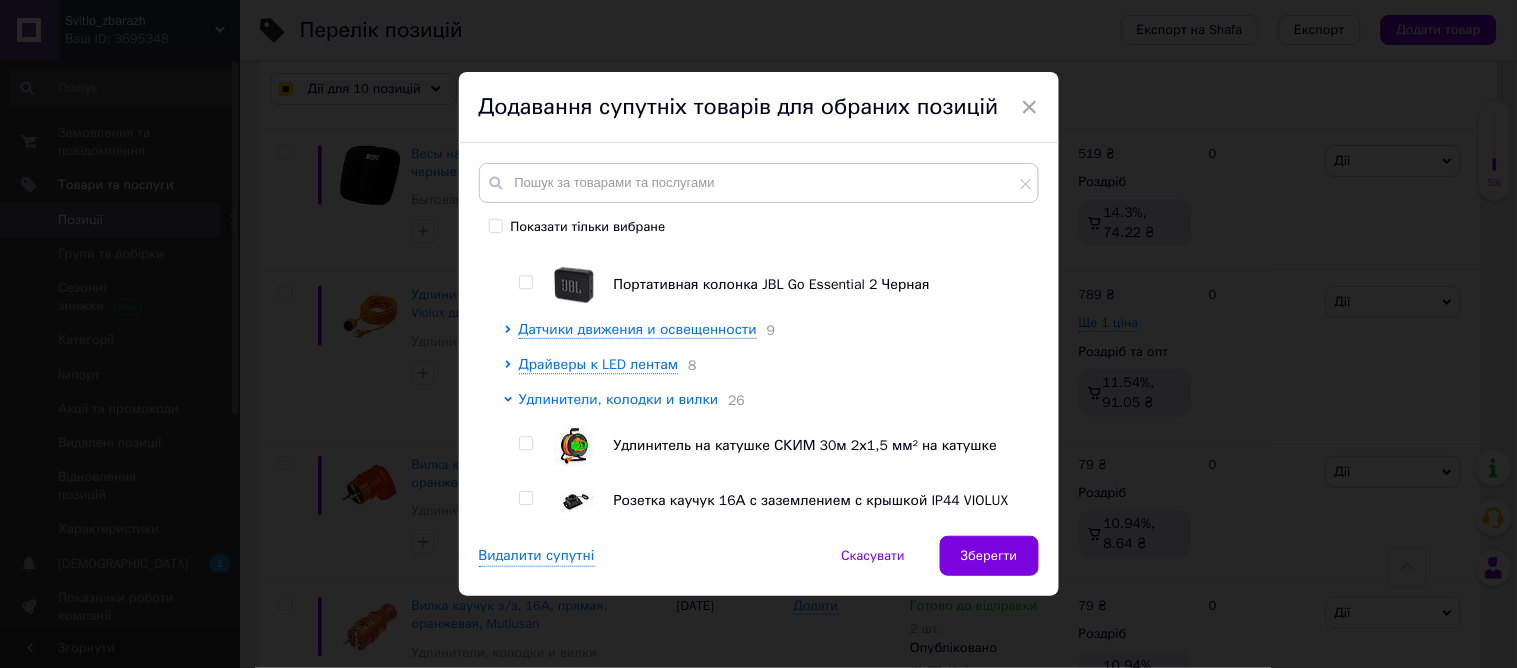 checkbox on "true" 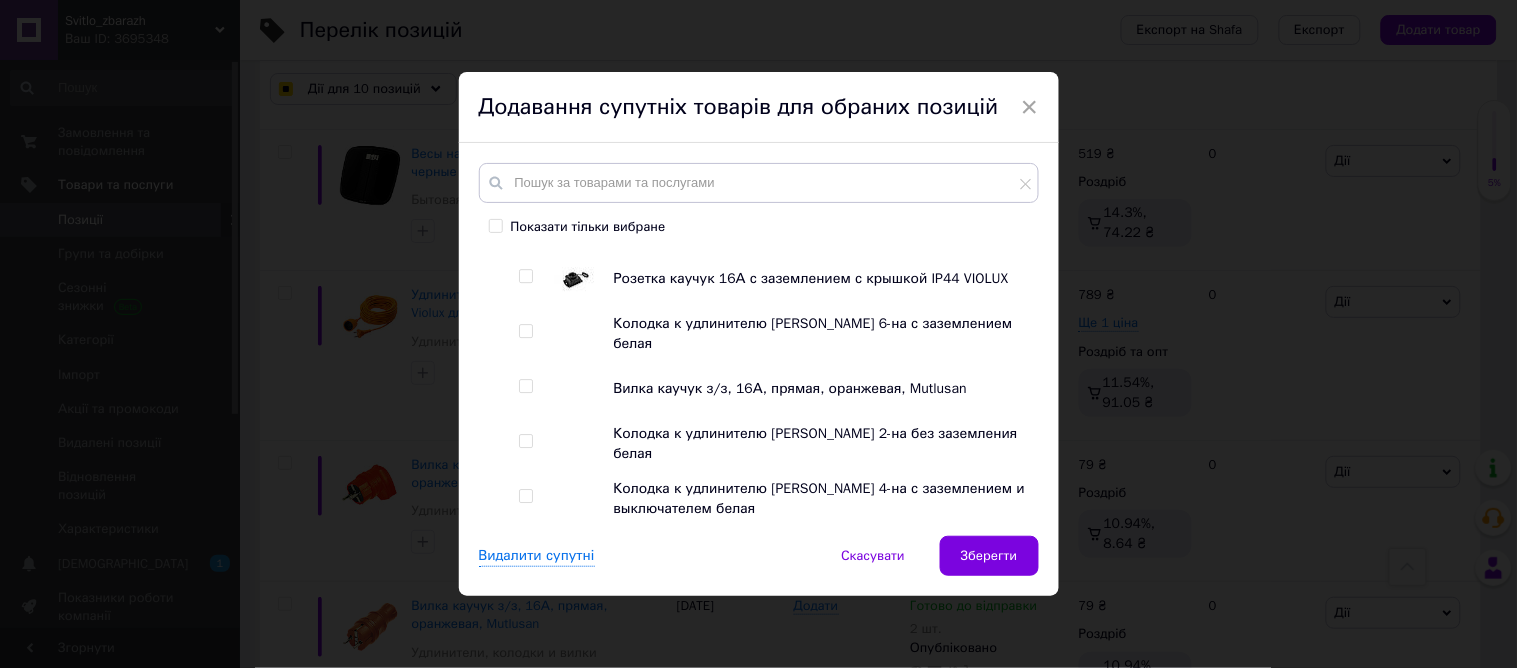 scroll, scrollTop: 3444, scrollLeft: 0, axis: vertical 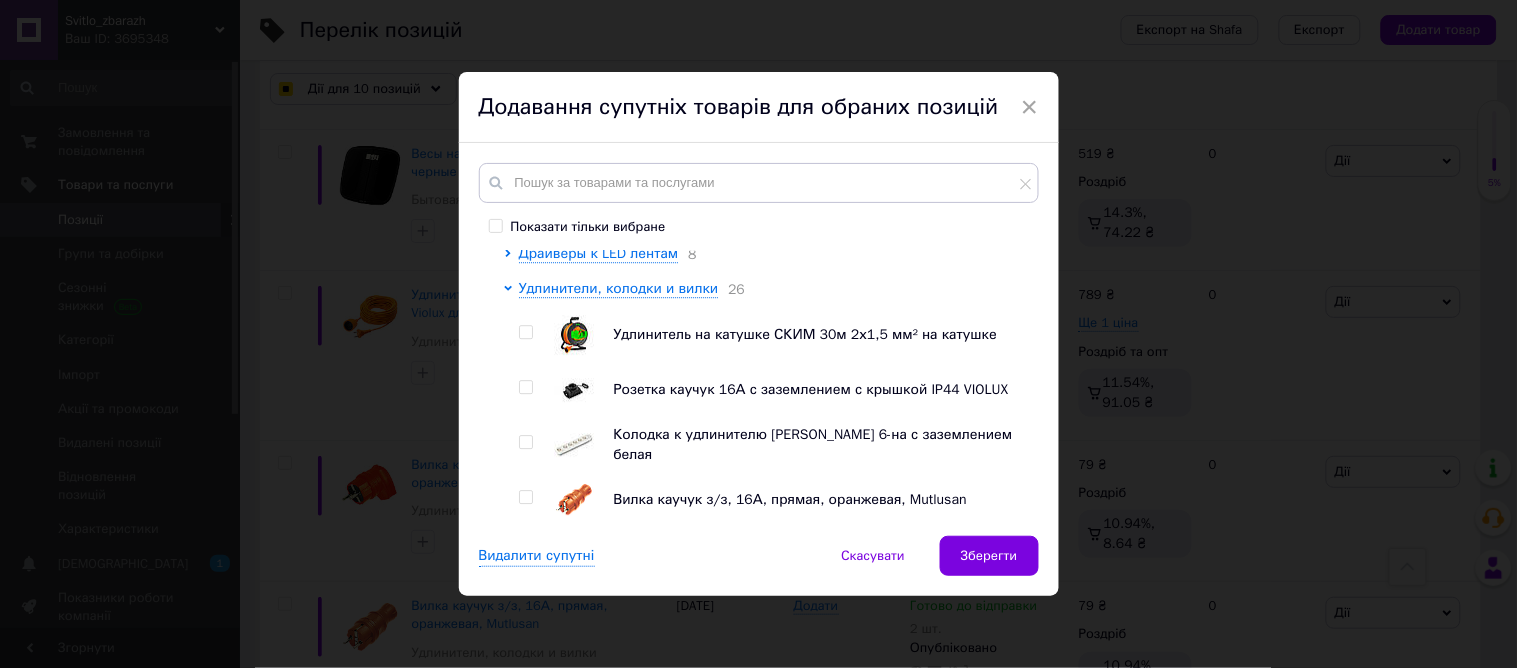 click at bounding box center [525, 387] 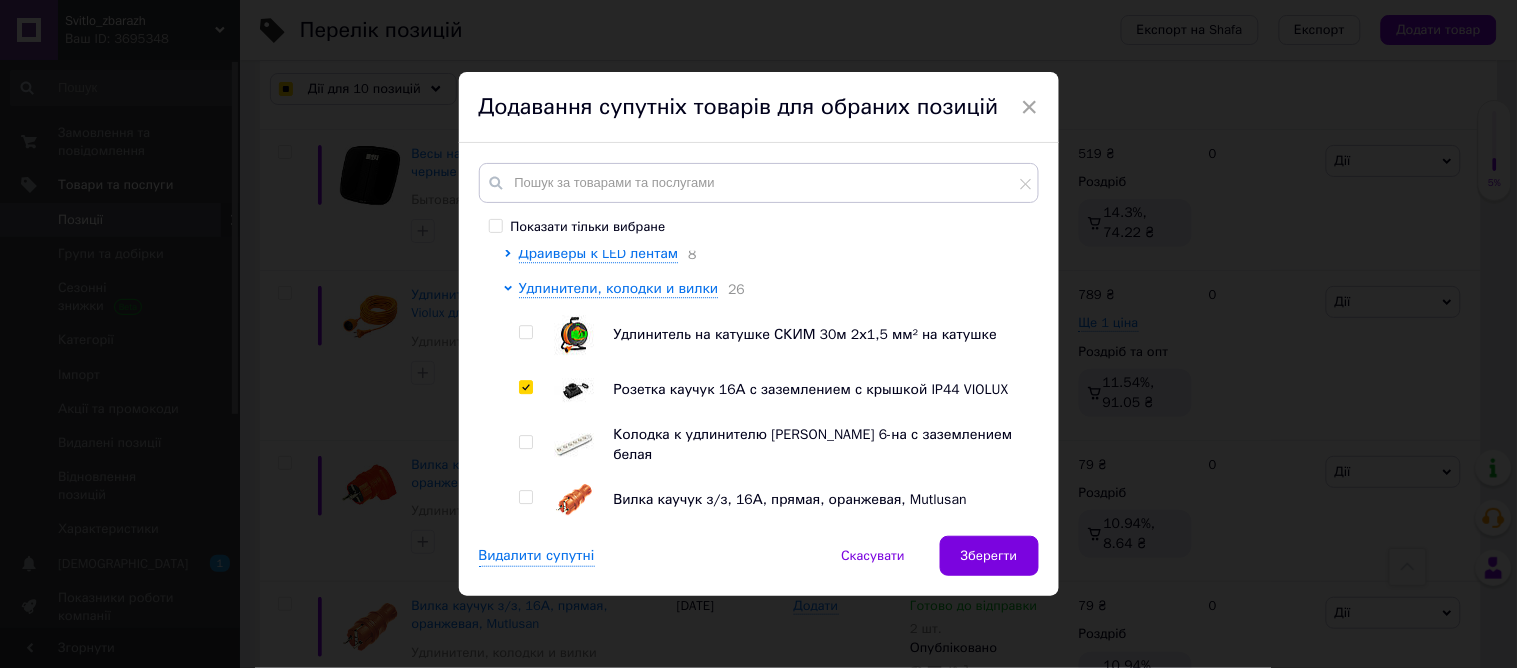 checkbox on "true" 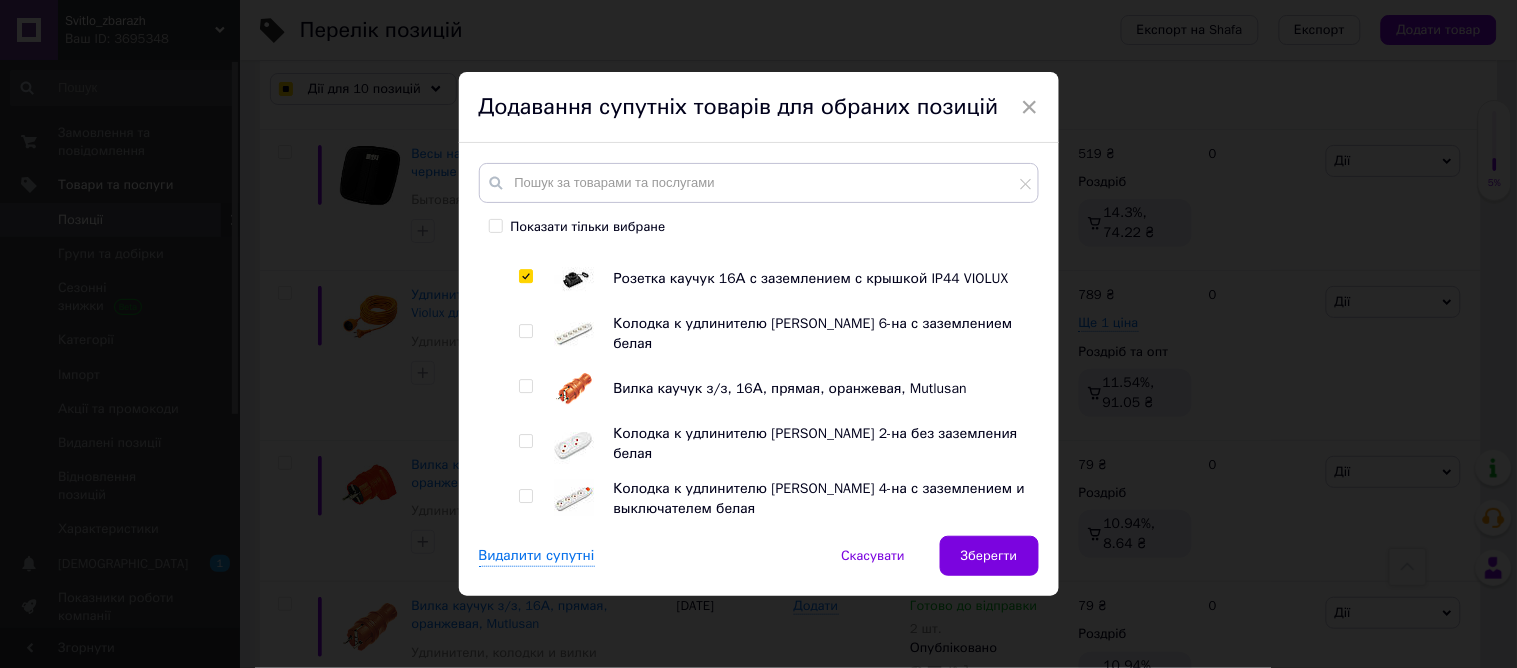 click at bounding box center [525, 386] 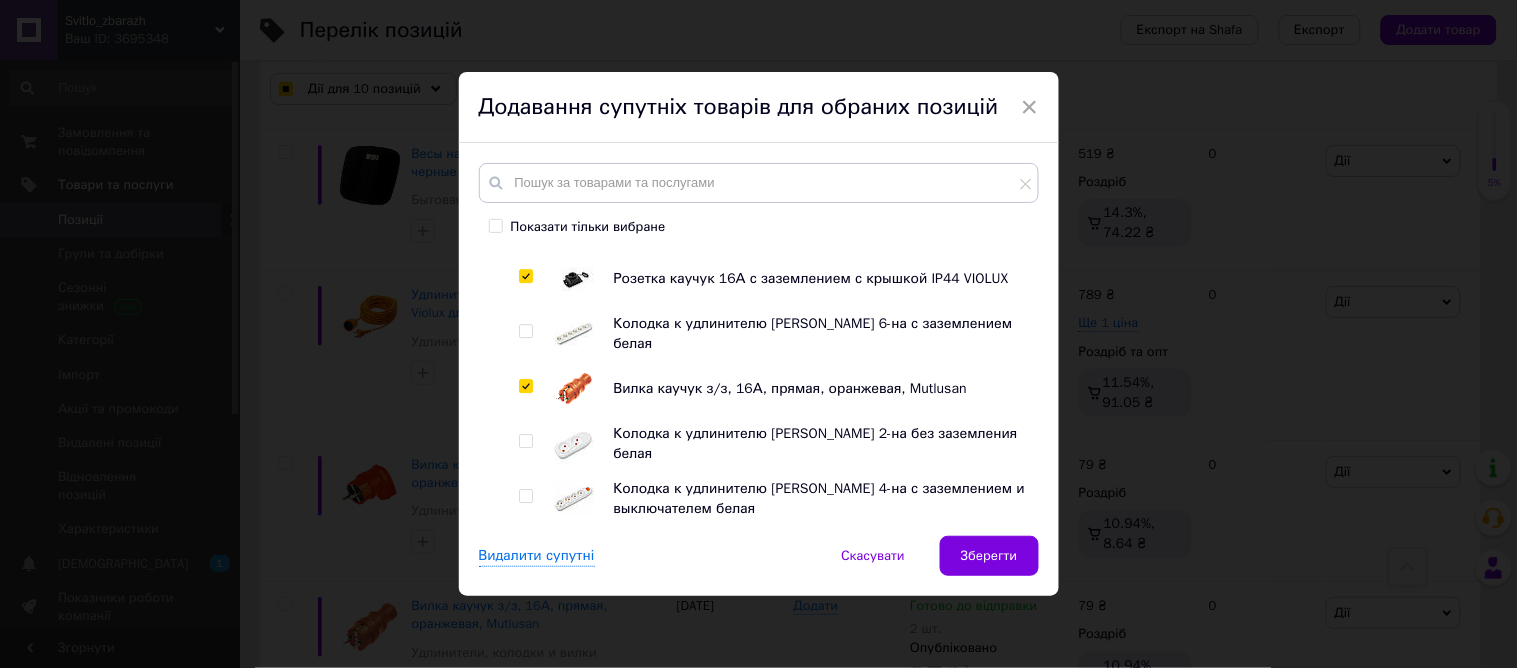 checkbox on "true" 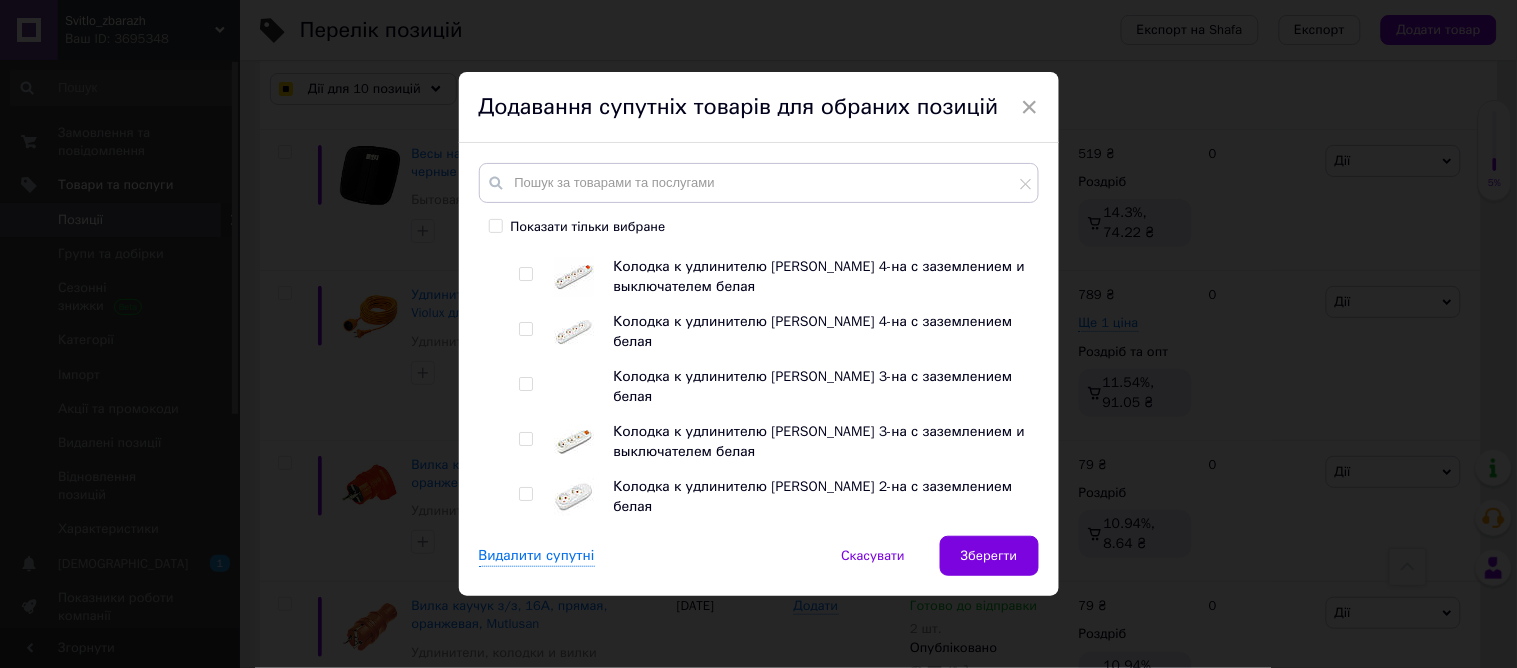 scroll, scrollTop: 4111, scrollLeft: 0, axis: vertical 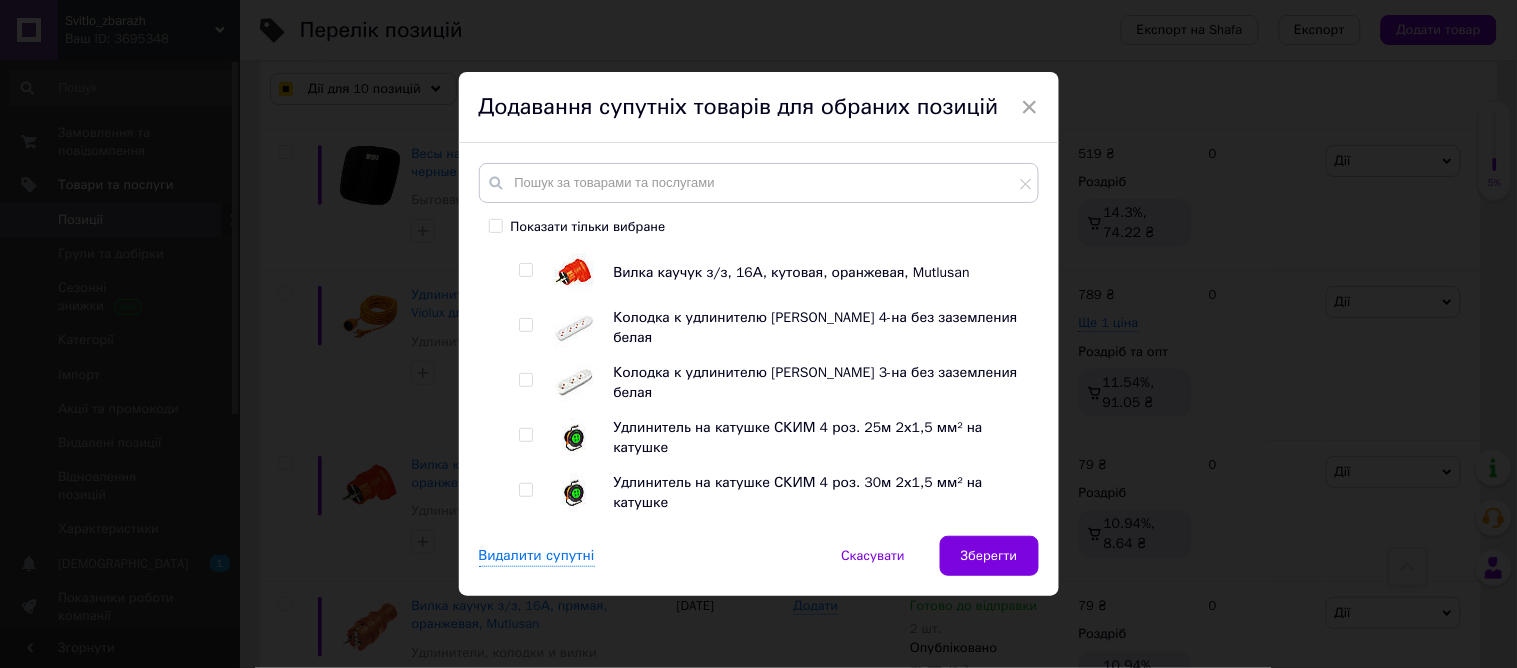 drag, startPoint x: 520, startPoint y: 392, endPoint x: 527, endPoint y: 323, distance: 69.354164 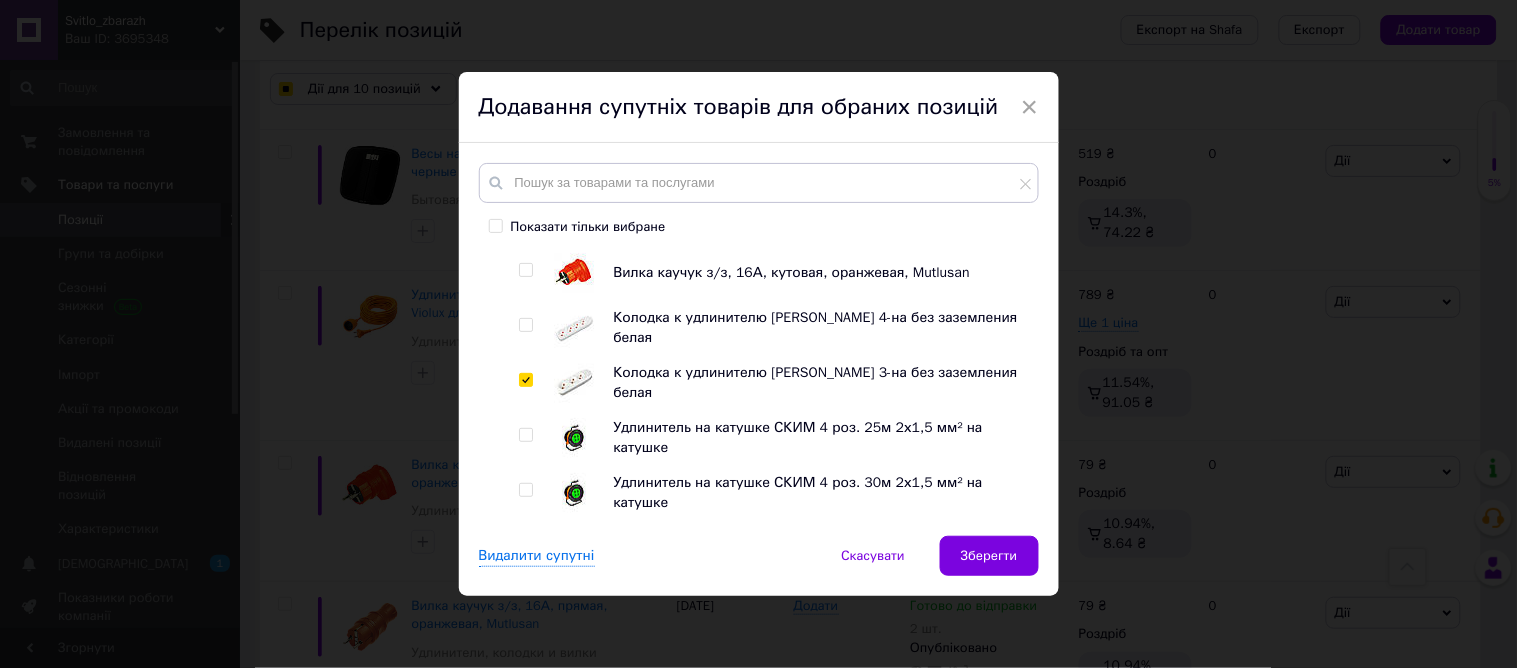 checkbox on "true" 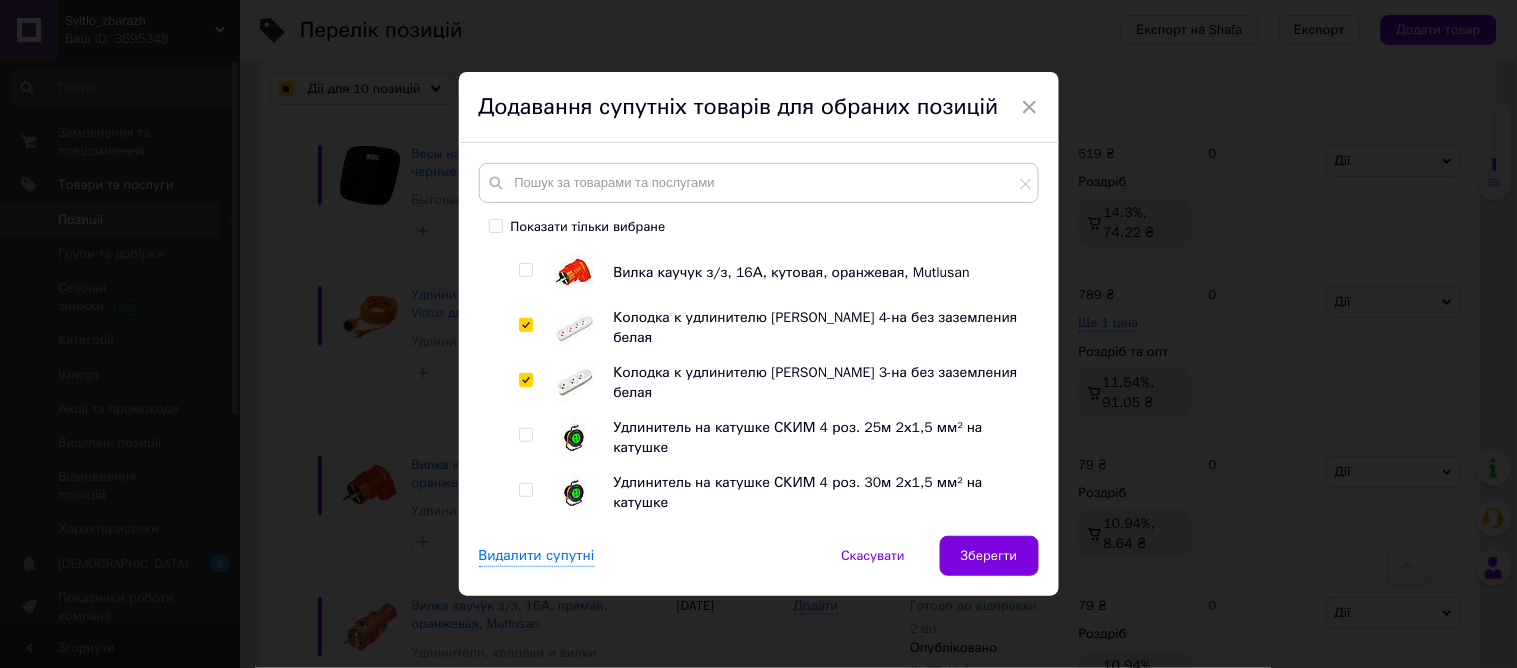 checkbox on "true" 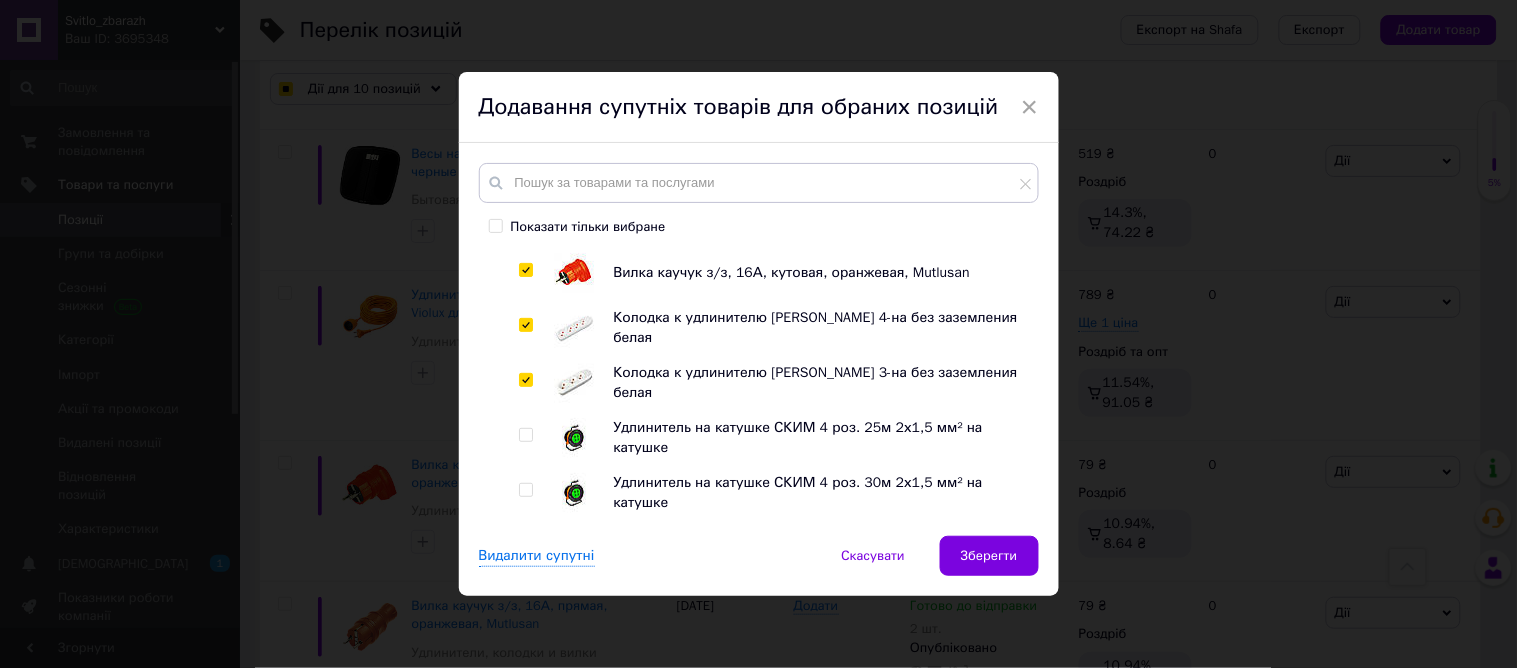 checkbox on "true" 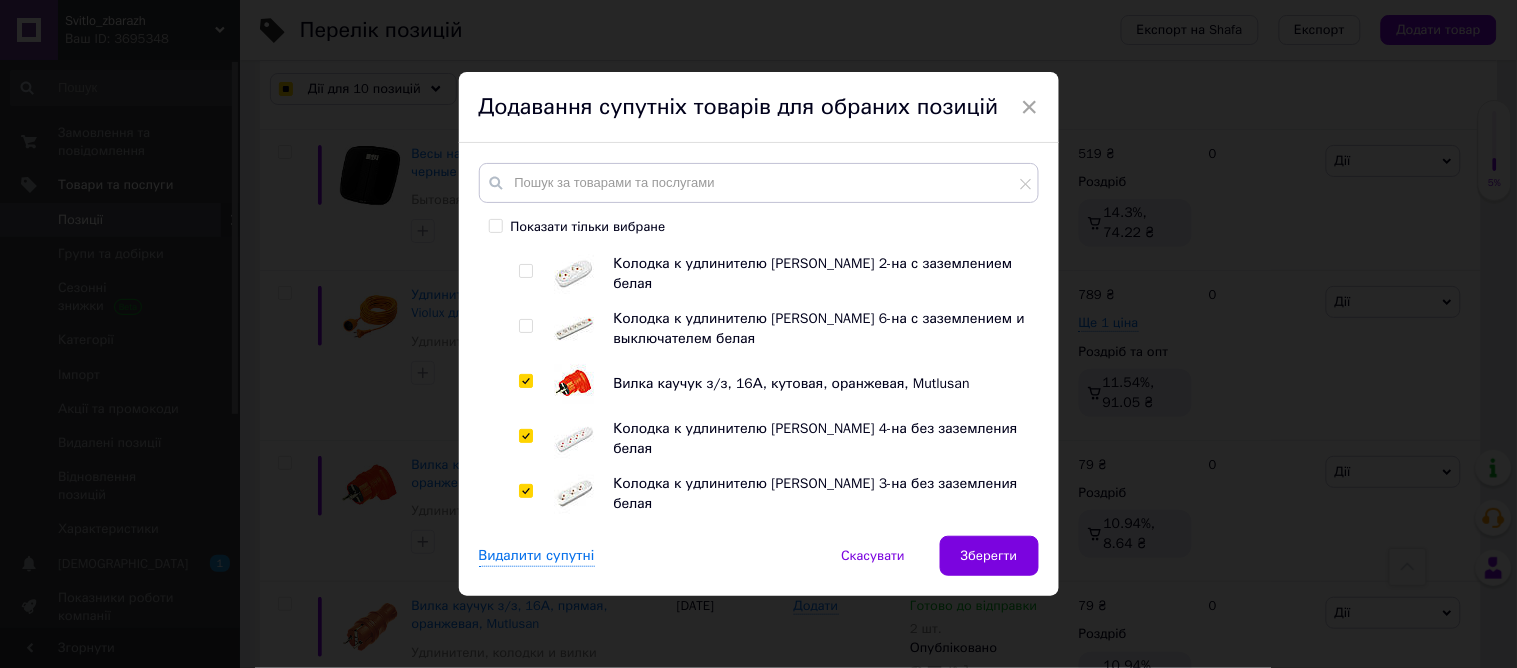 drag, startPoint x: 523, startPoint y: 341, endPoint x: 533, endPoint y: 300, distance: 42.201897 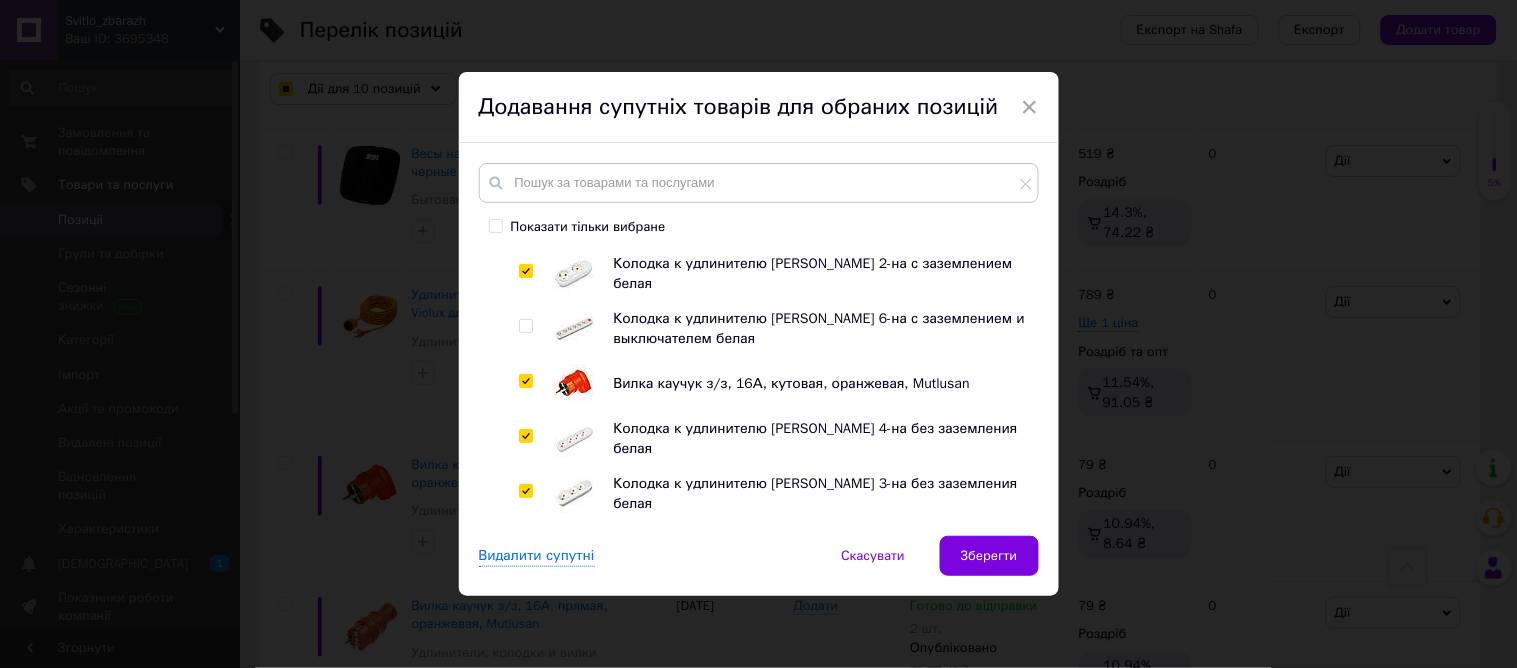 checkbox on "true" 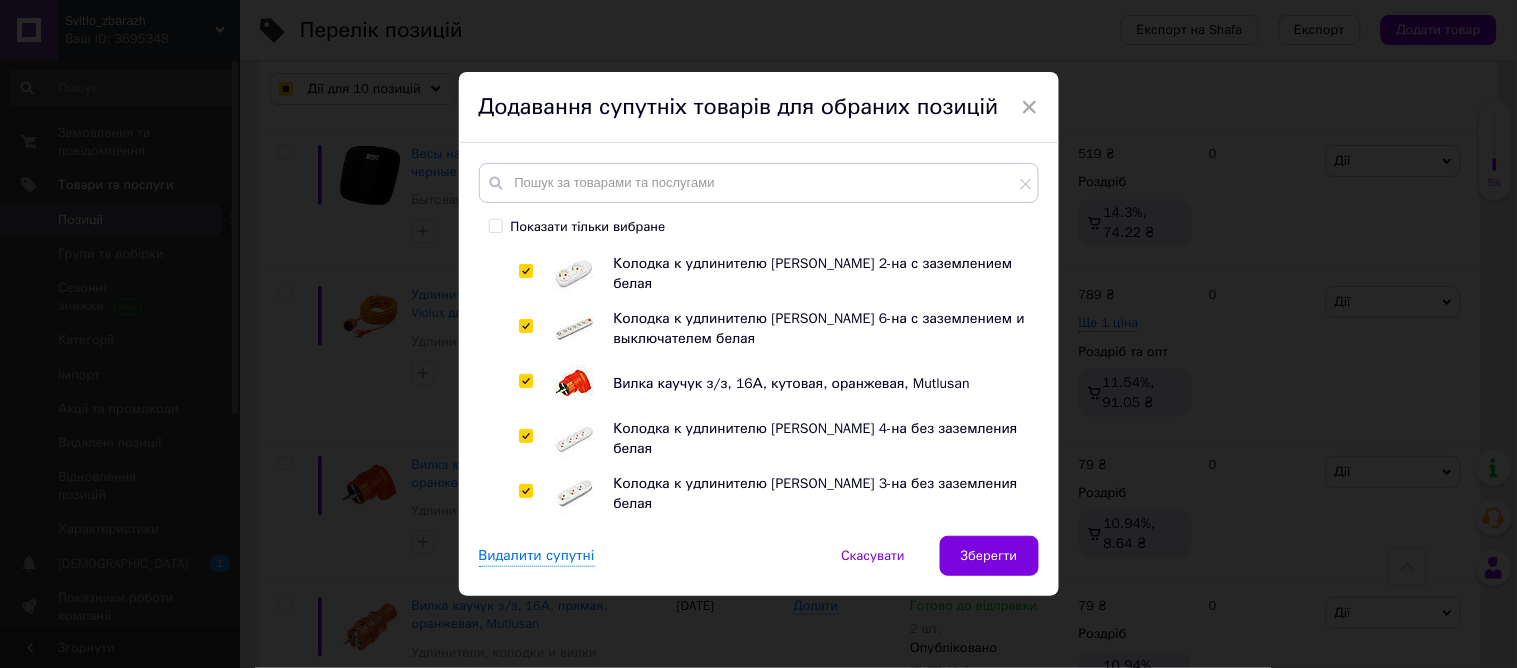 checkbox on "true" 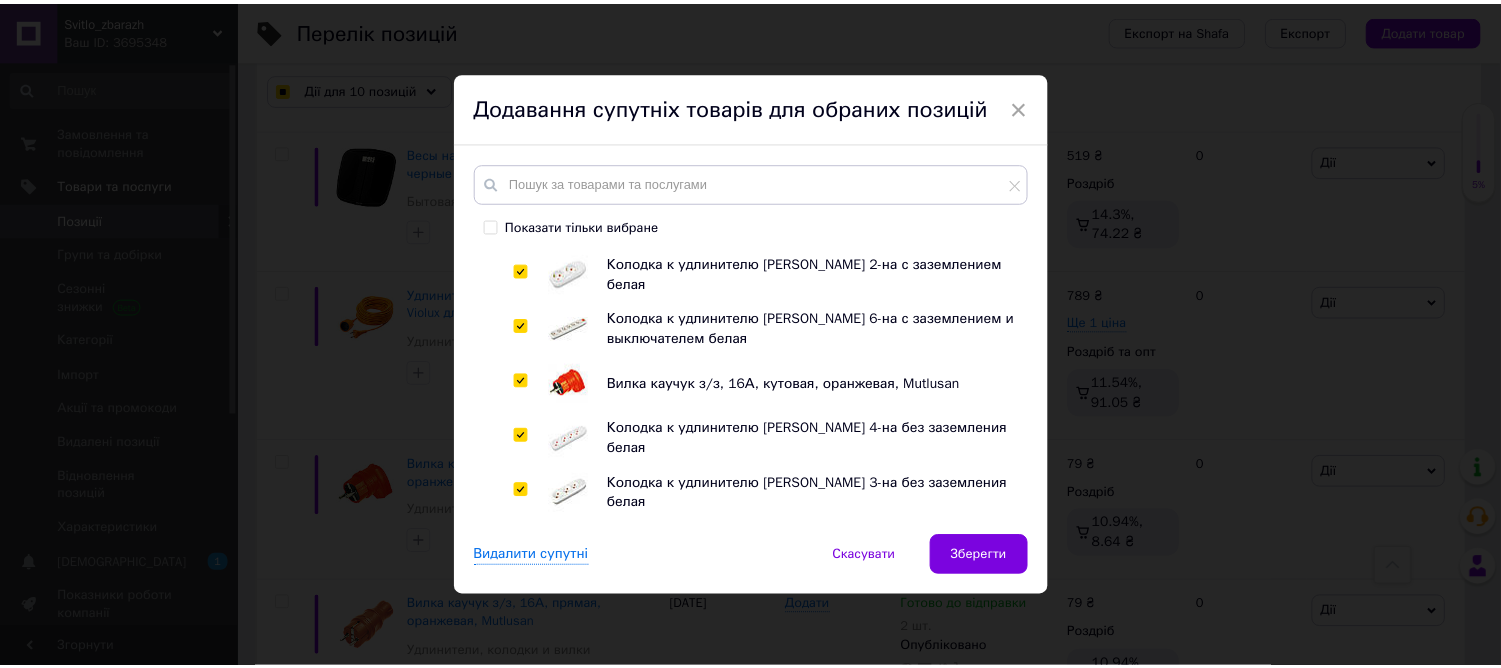 scroll, scrollTop: 3888, scrollLeft: 0, axis: vertical 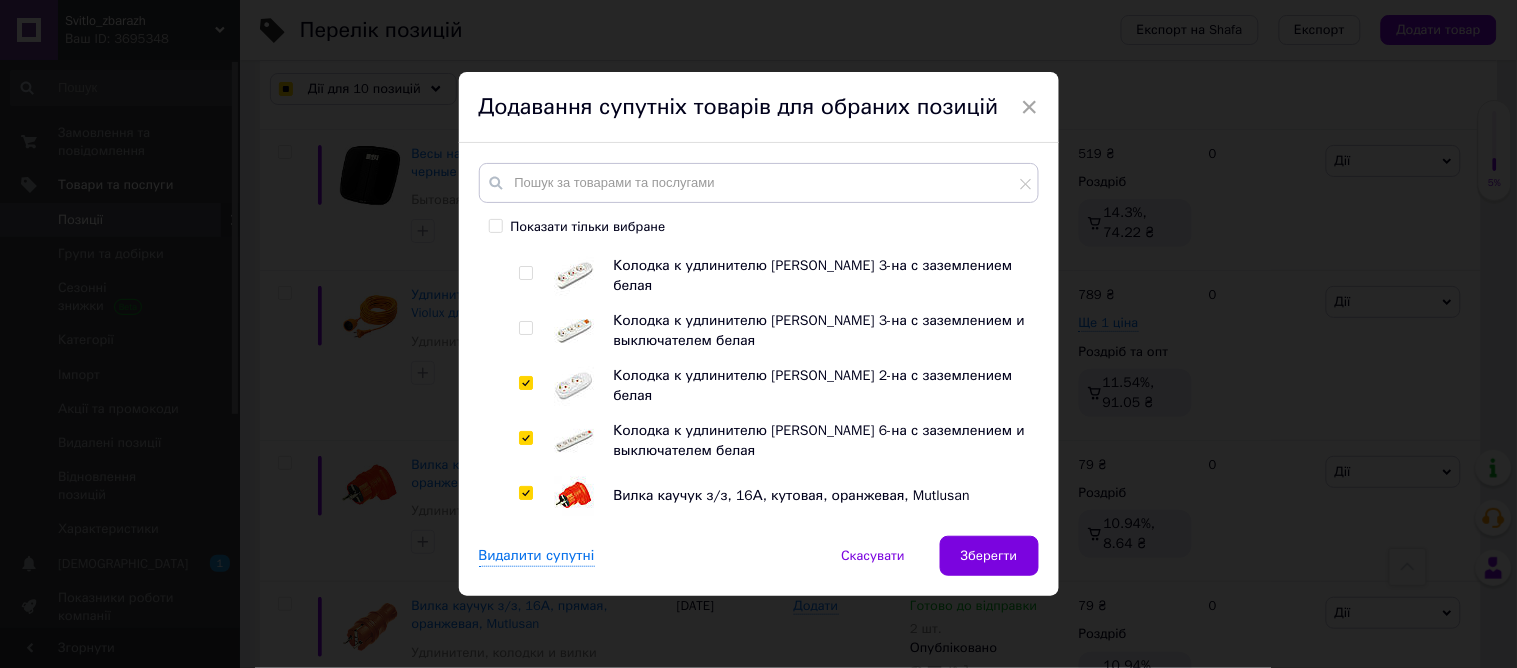 click at bounding box center [529, 276] 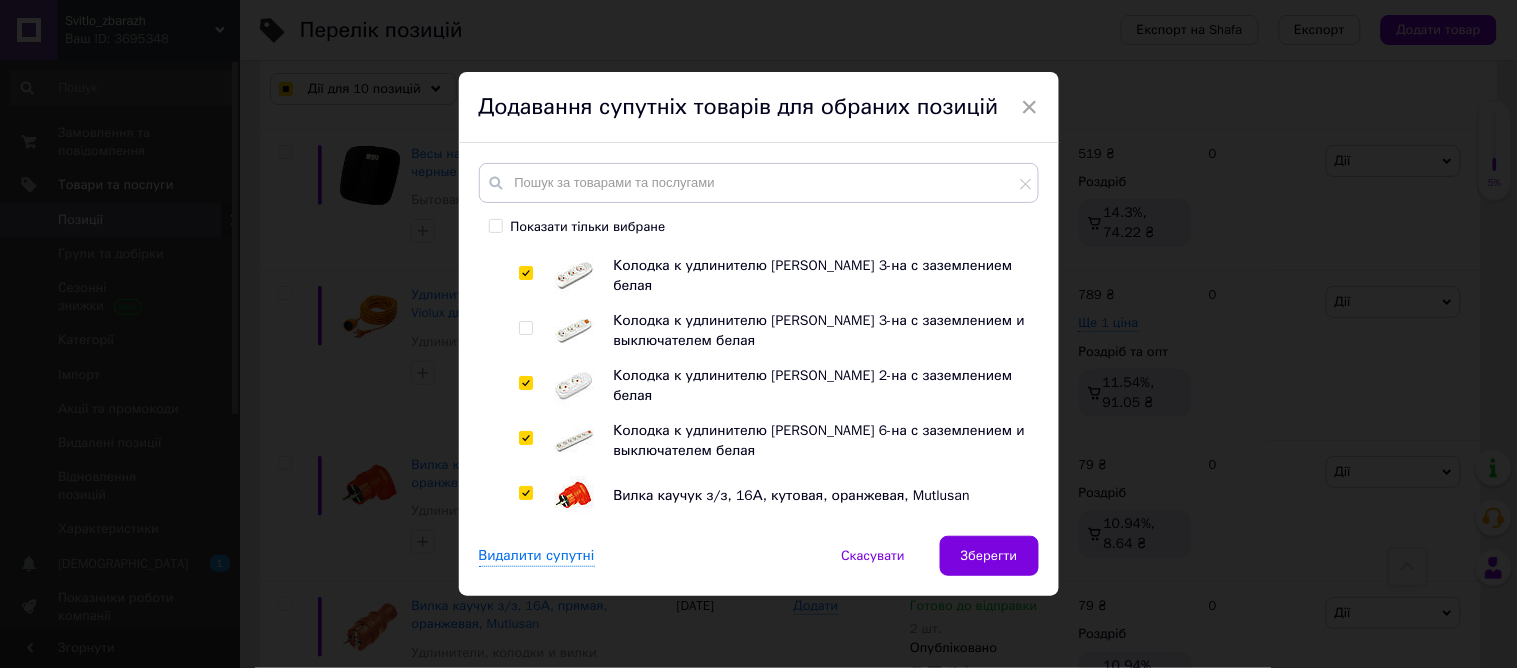 checkbox on "true" 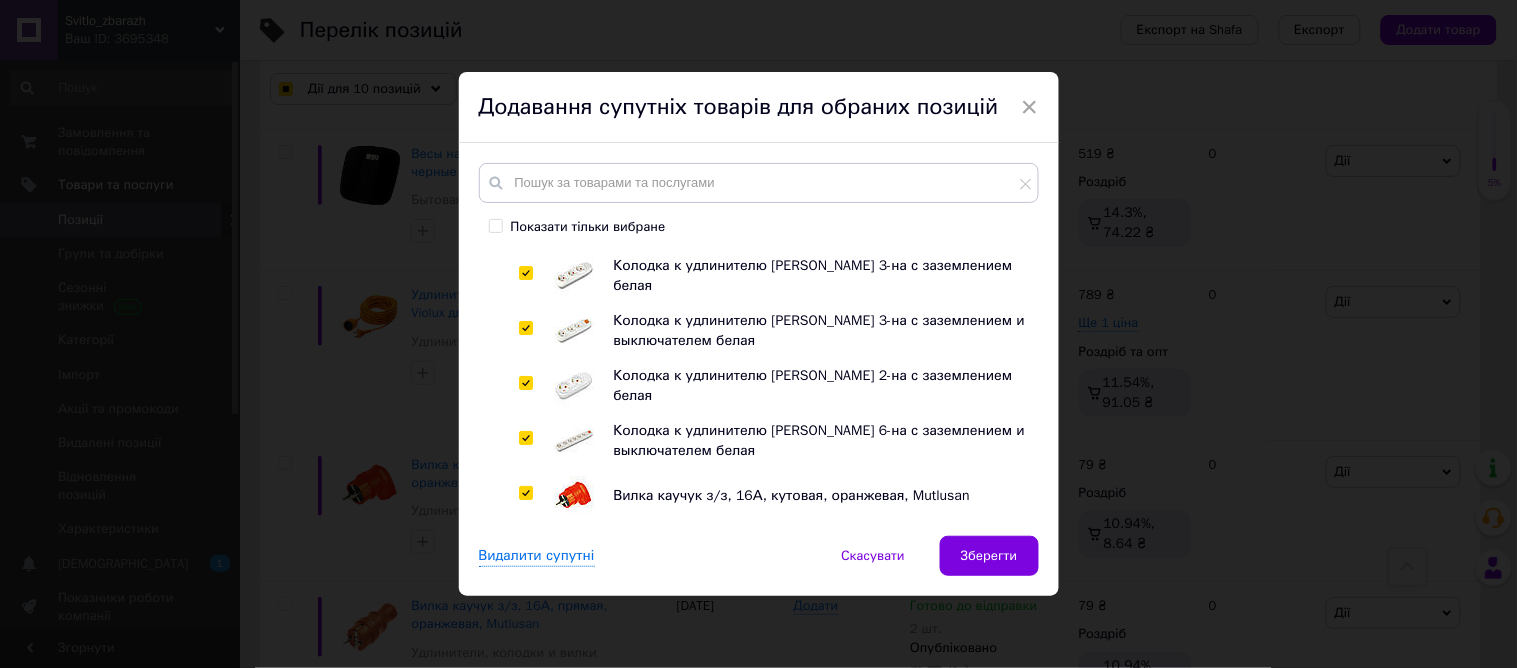checkbox on "true" 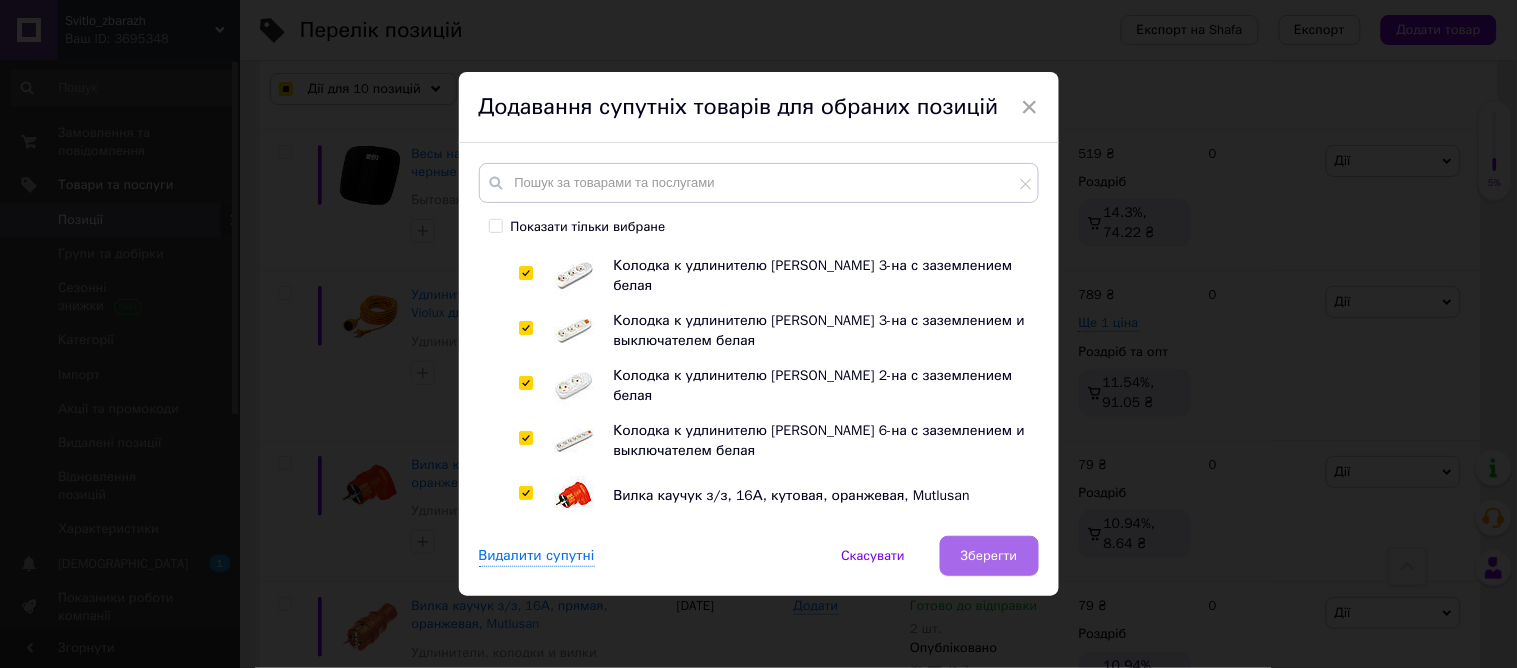click on "Зберегти" at bounding box center (989, 556) 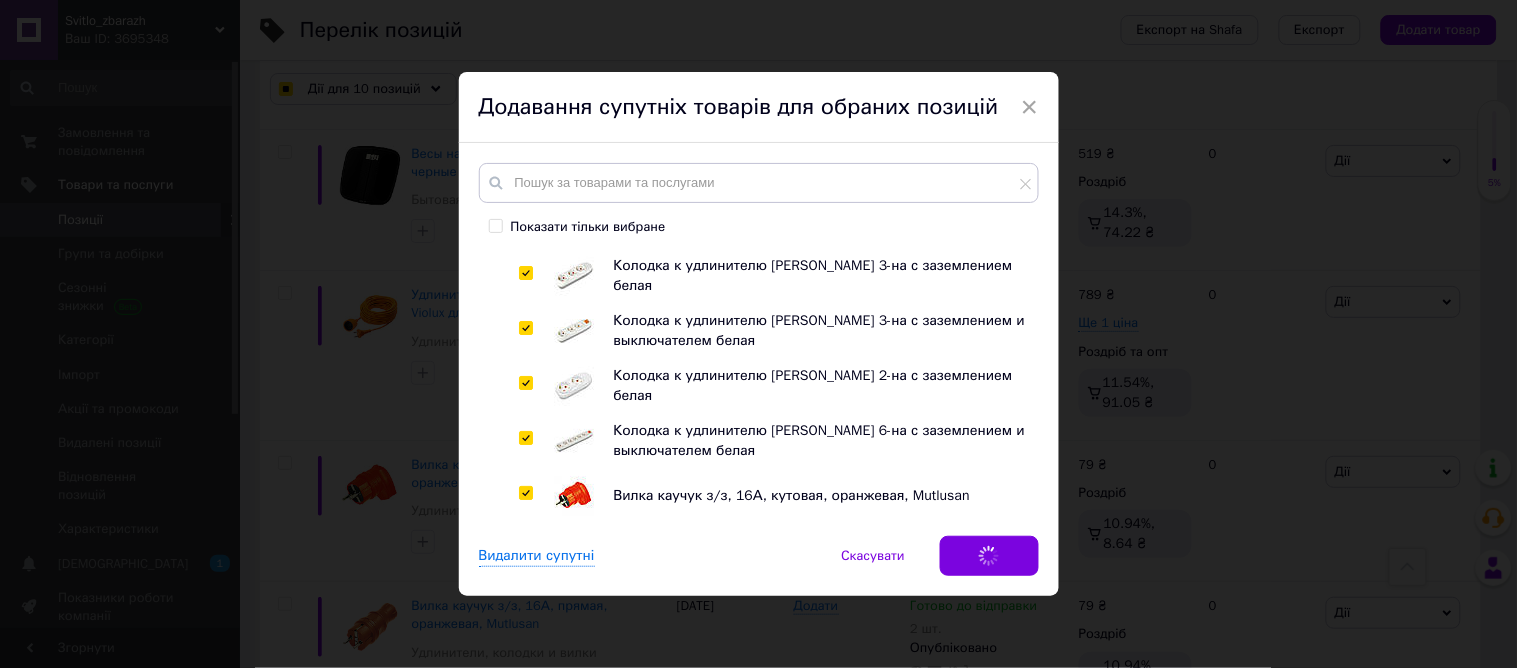 checkbox on "true" 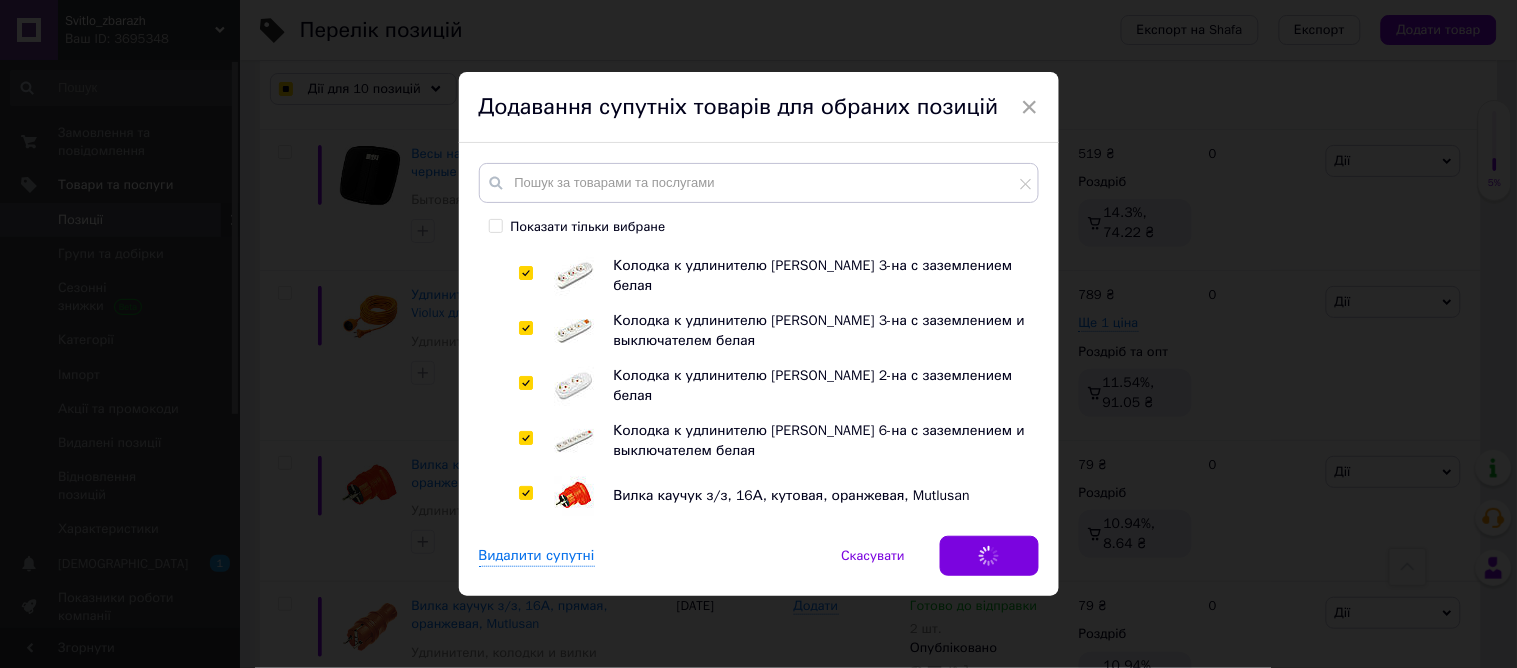 checkbox on "true" 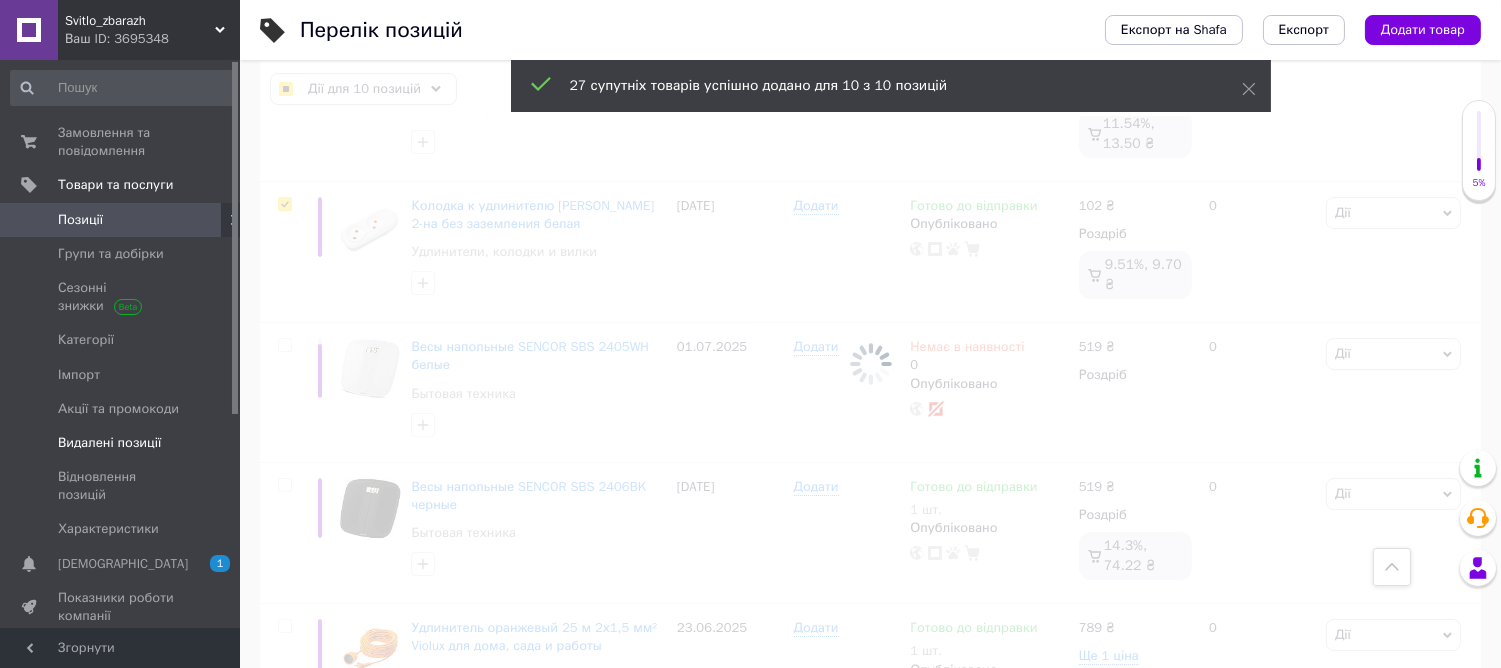scroll, scrollTop: 12276, scrollLeft: 0, axis: vertical 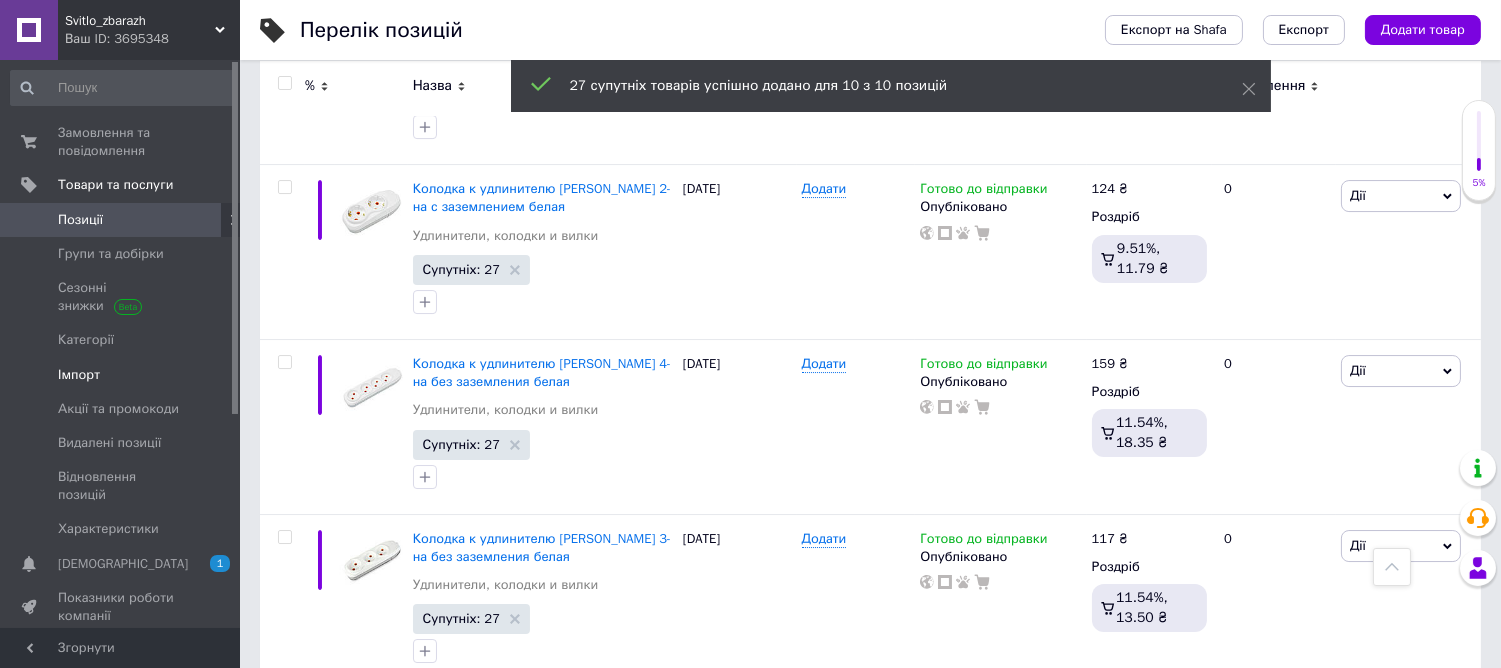 checkbox on "false" 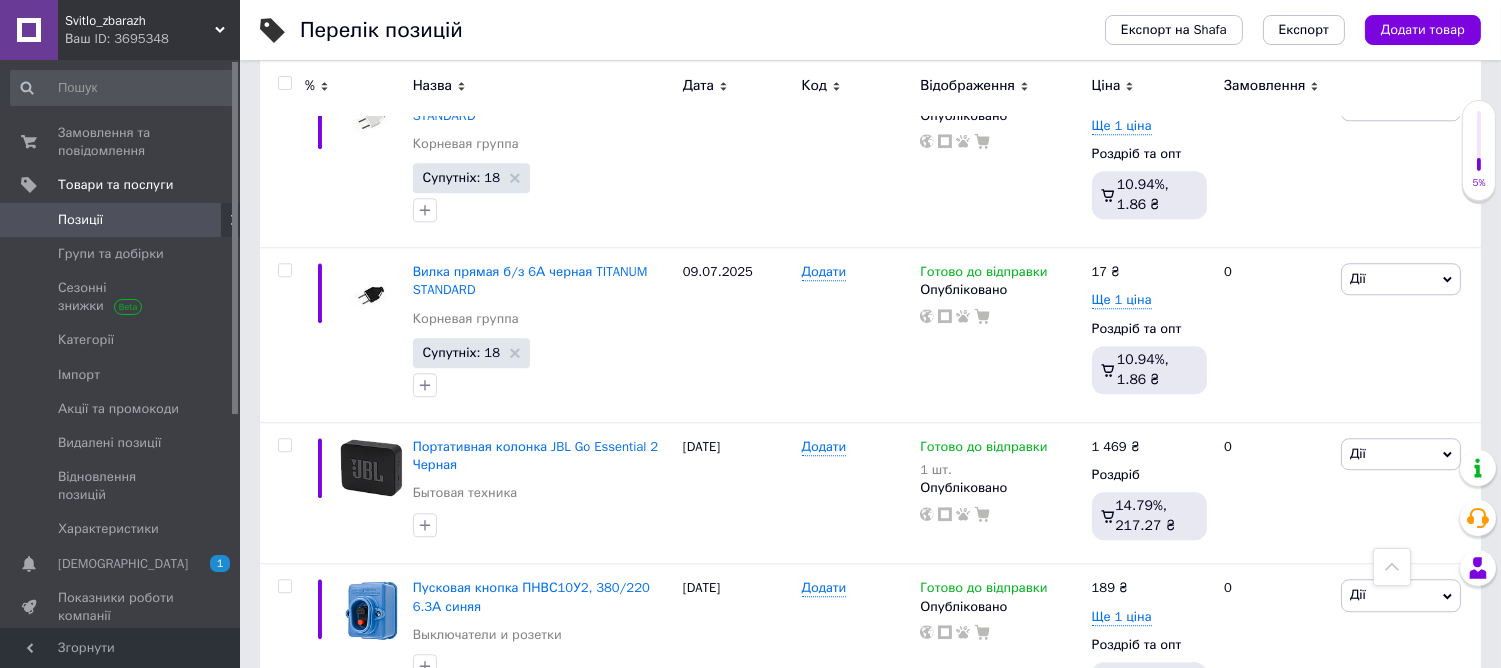 scroll, scrollTop: 9200, scrollLeft: 0, axis: vertical 